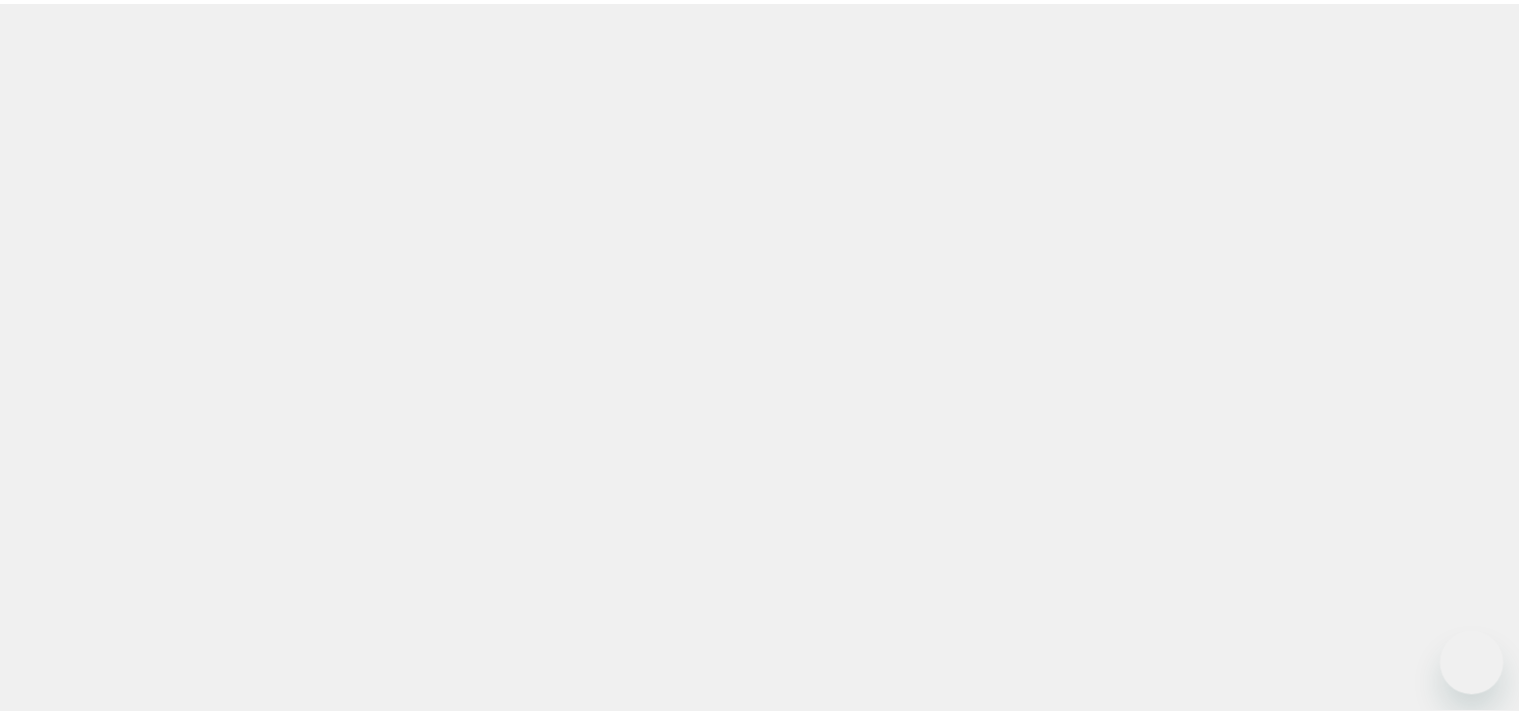 scroll, scrollTop: 0, scrollLeft: 0, axis: both 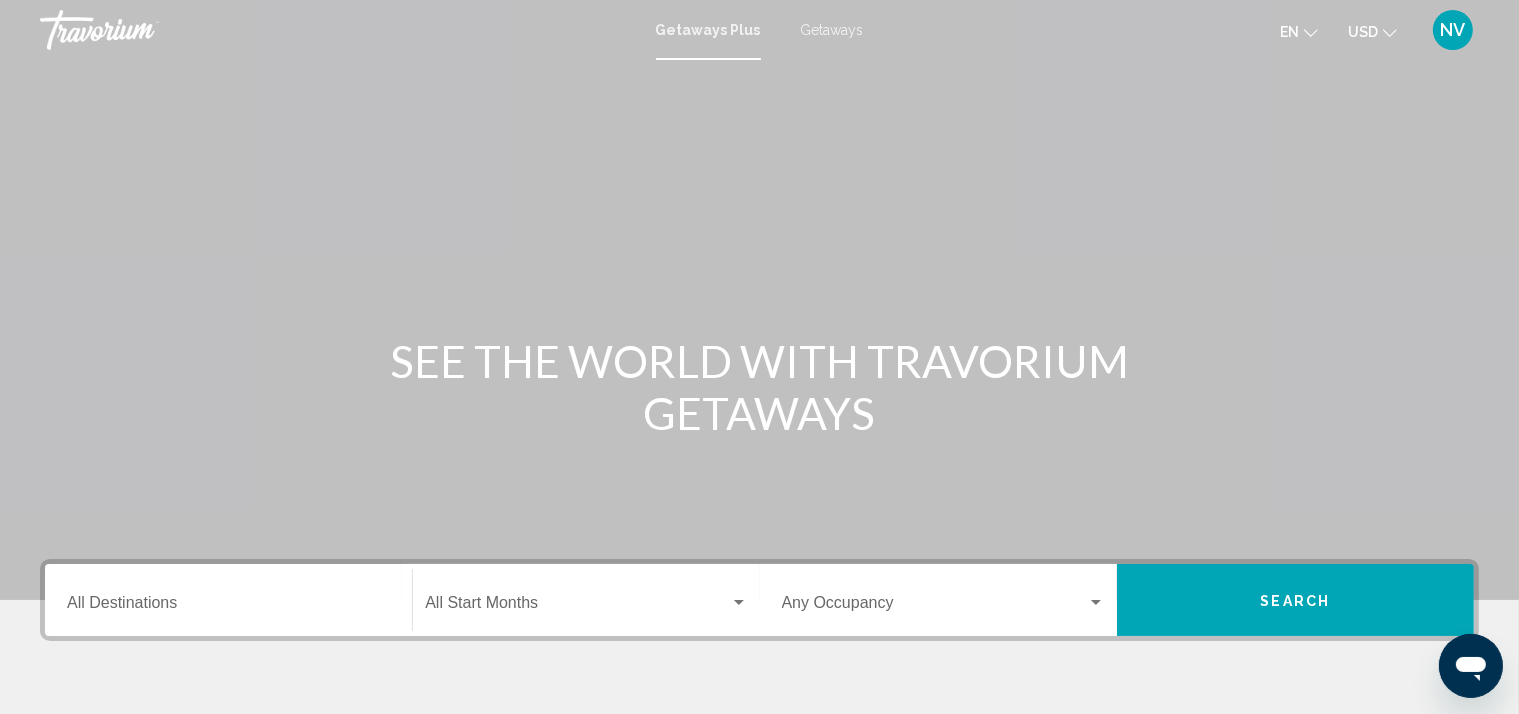 click on "Destination All Destinations" at bounding box center (228, 600) 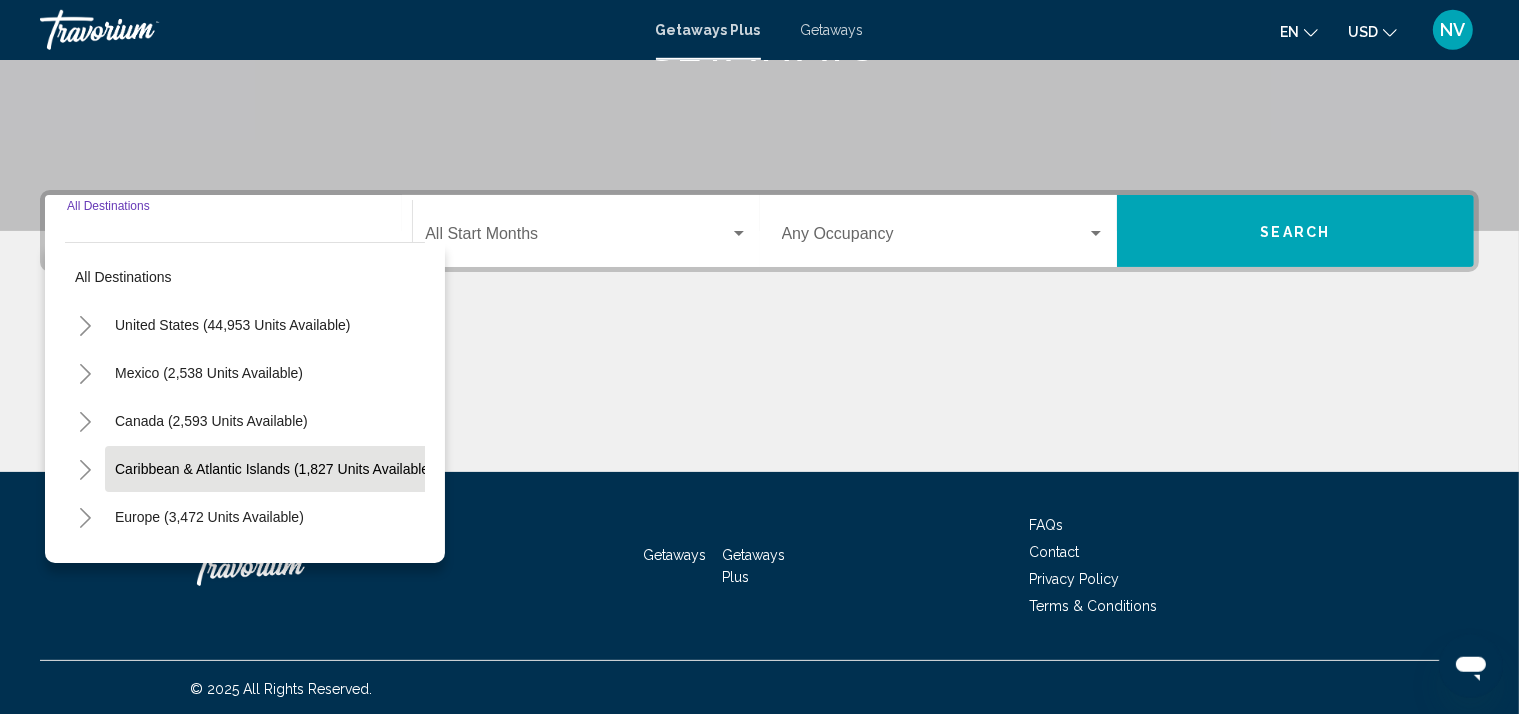 scroll, scrollTop: 372, scrollLeft: 0, axis: vertical 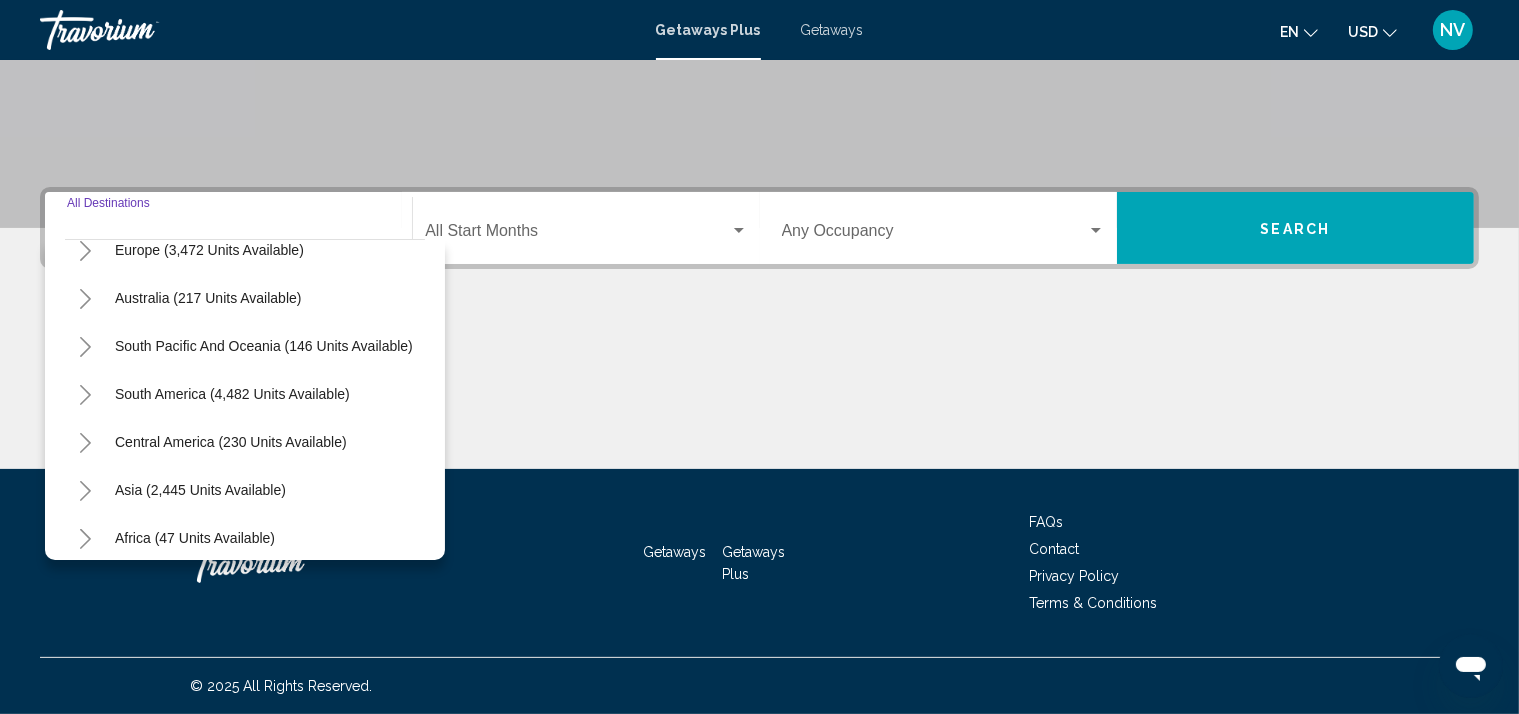 click on "Destination All Destinations" at bounding box center (228, 228) 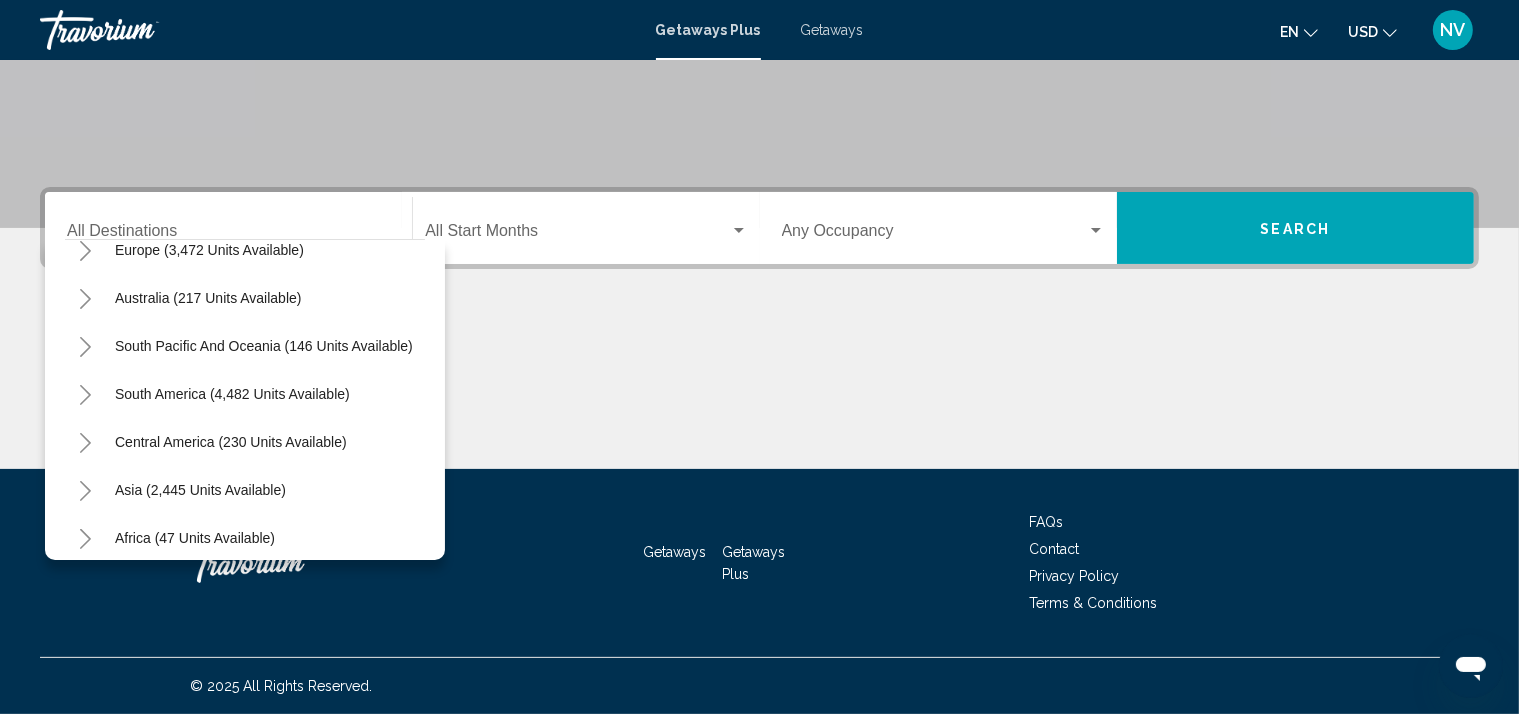 click on "Destination All Destinations" at bounding box center [228, 228] 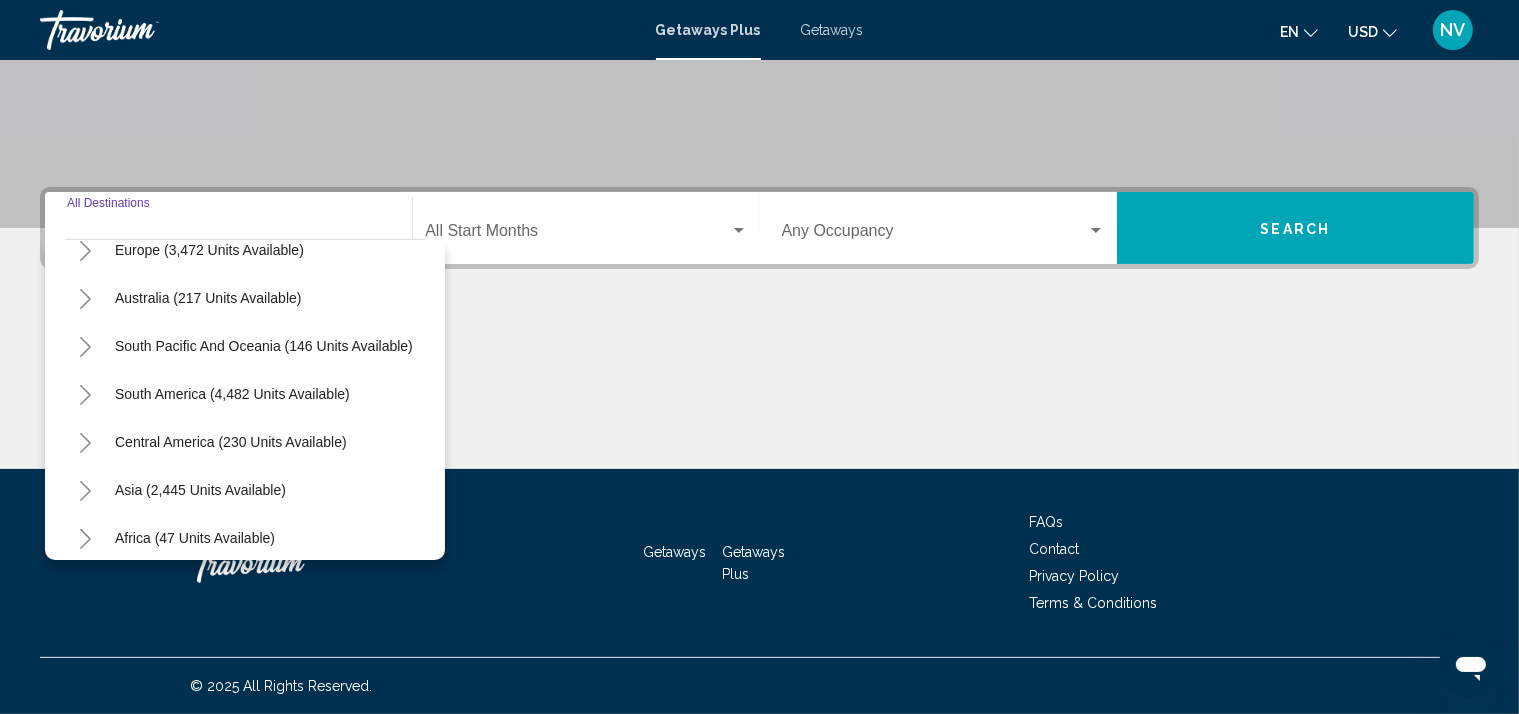 scroll, scrollTop: 0, scrollLeft: 0, axis: both 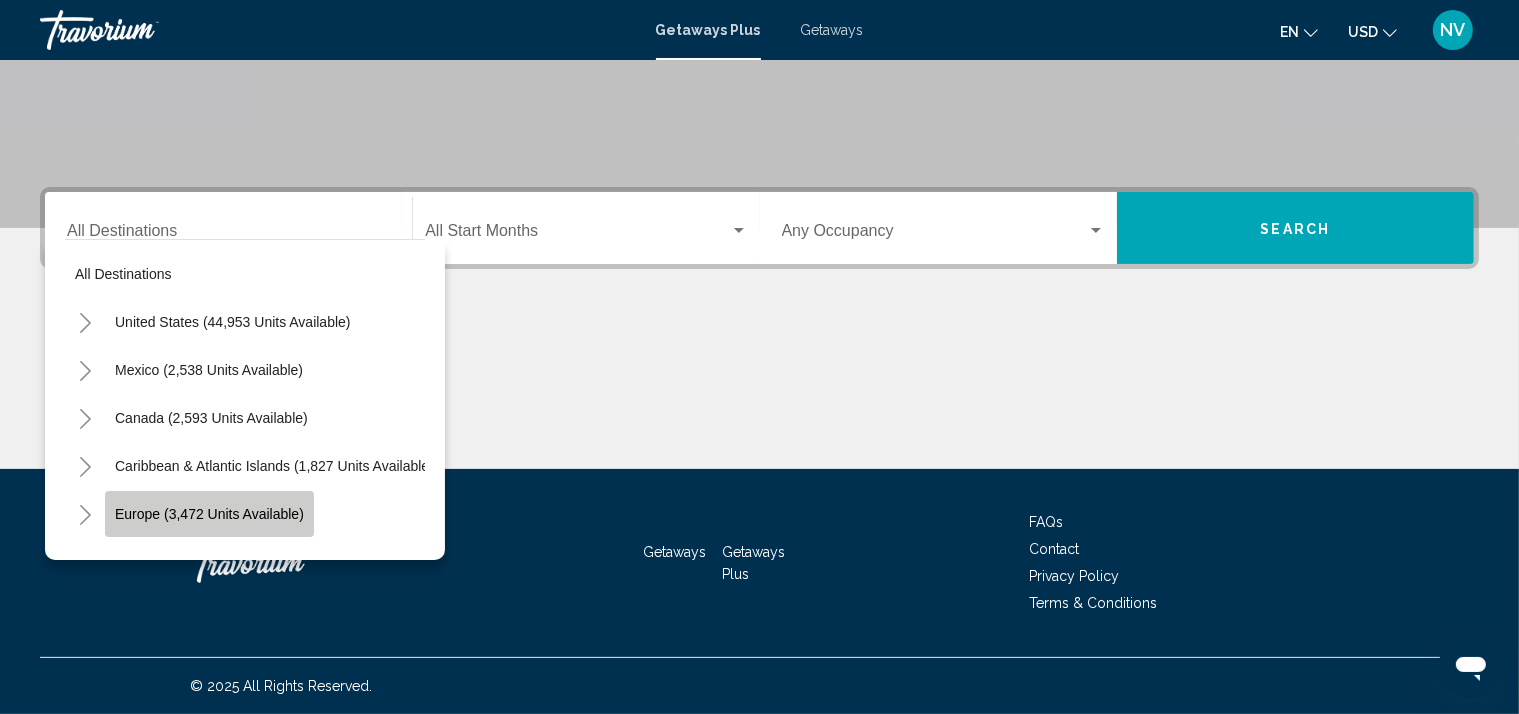 click on "Europe (3,472 units available)" 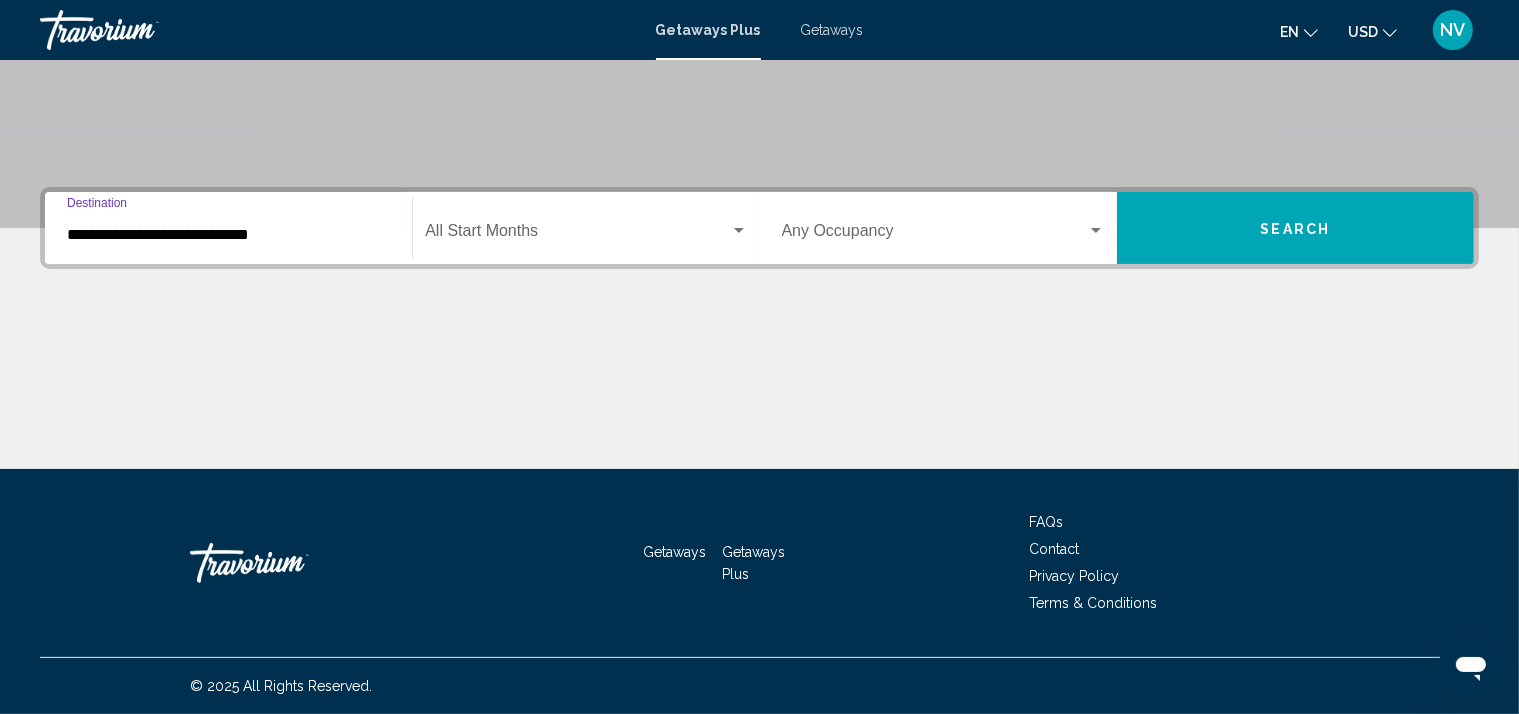 click at bounding box center [739, 231] 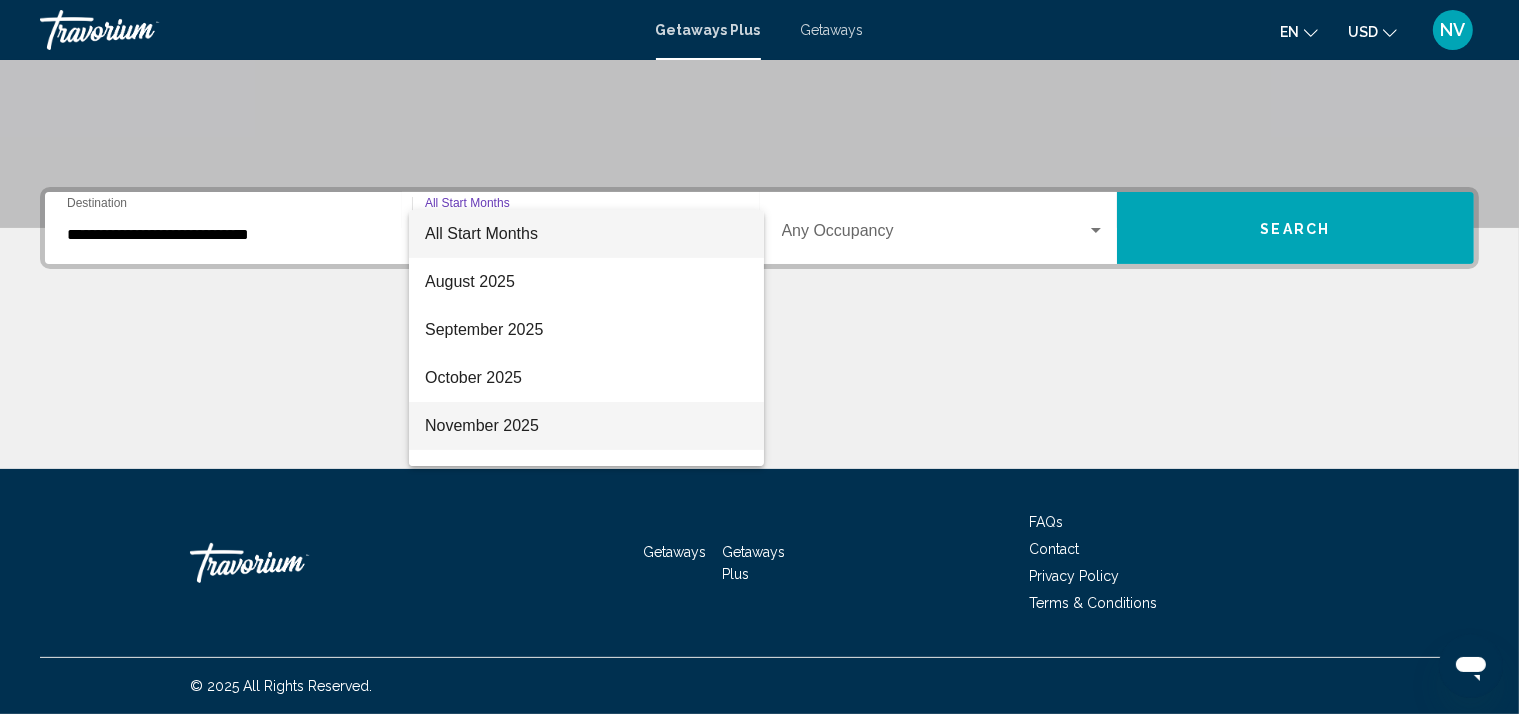 click on "November 2025" at bounding box center (586, 426) 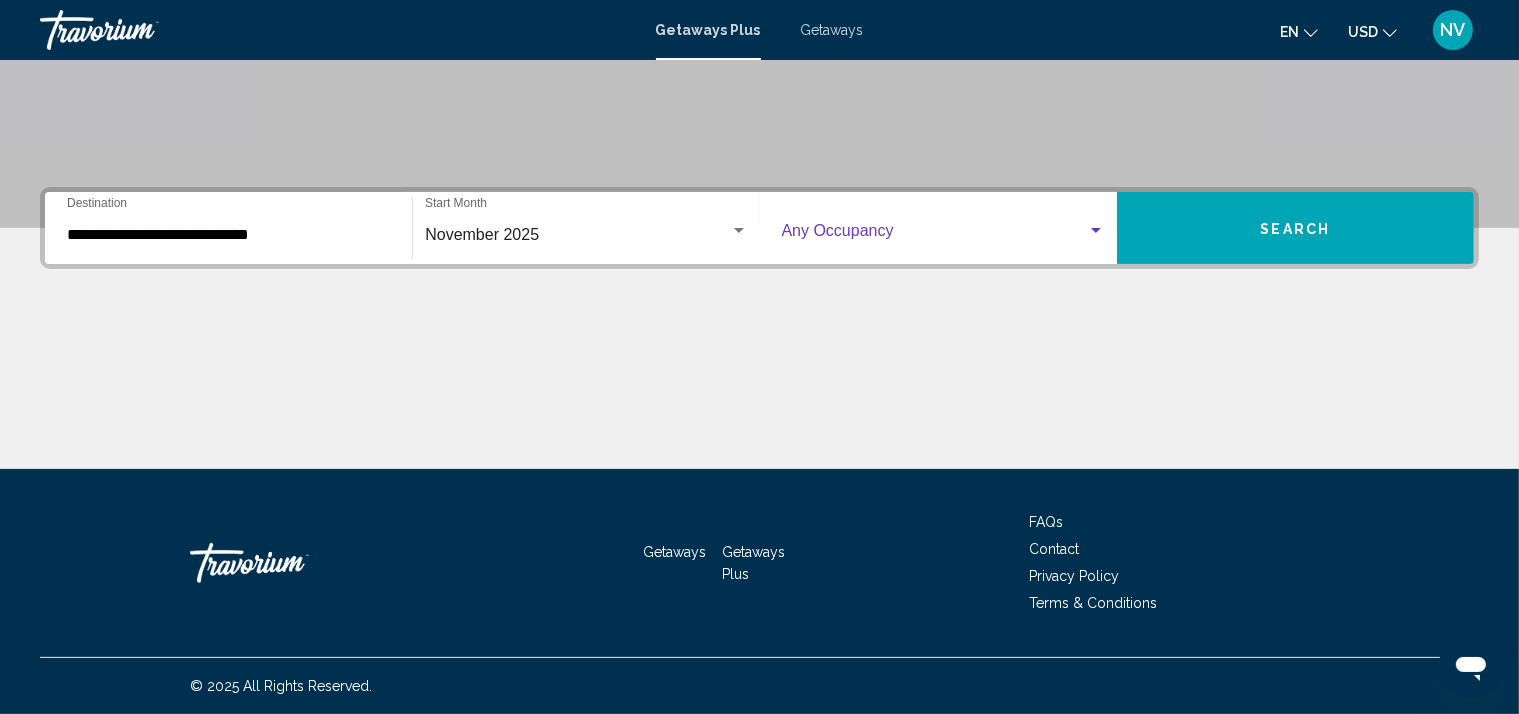 click at bounding box center [1096, 231] 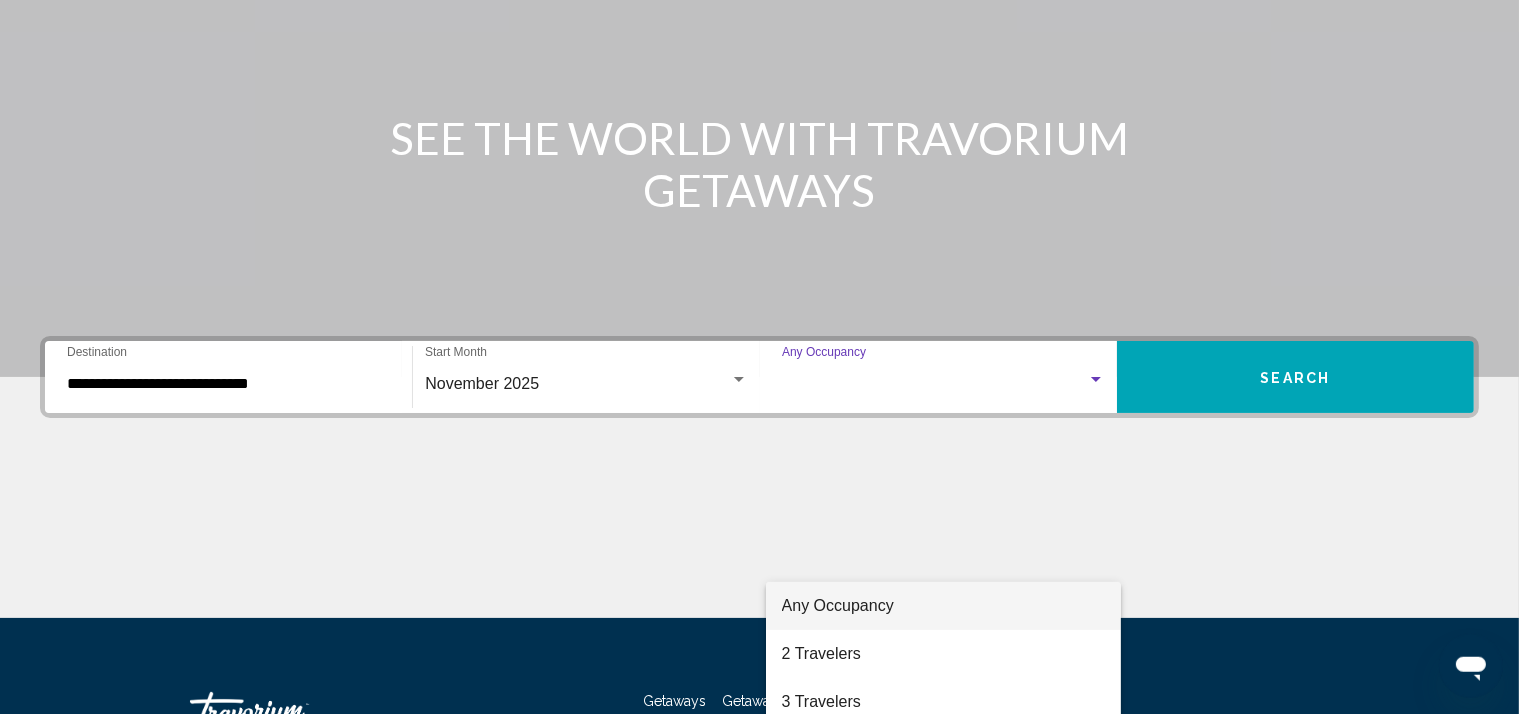 scroll, scrollTop: 372, scrollLeft: 0, axis: vertical 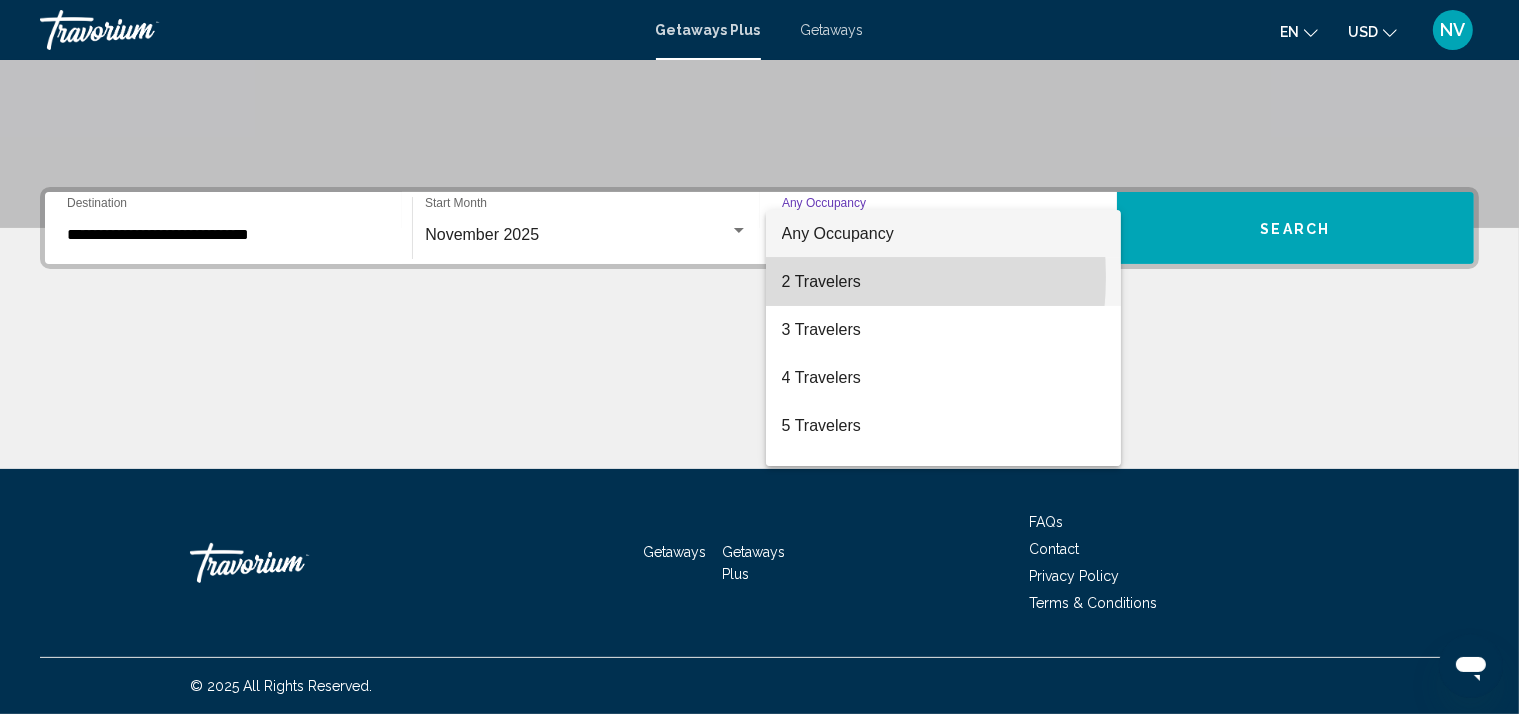 click on "2 Travelers" at bounding box center [943, 282] 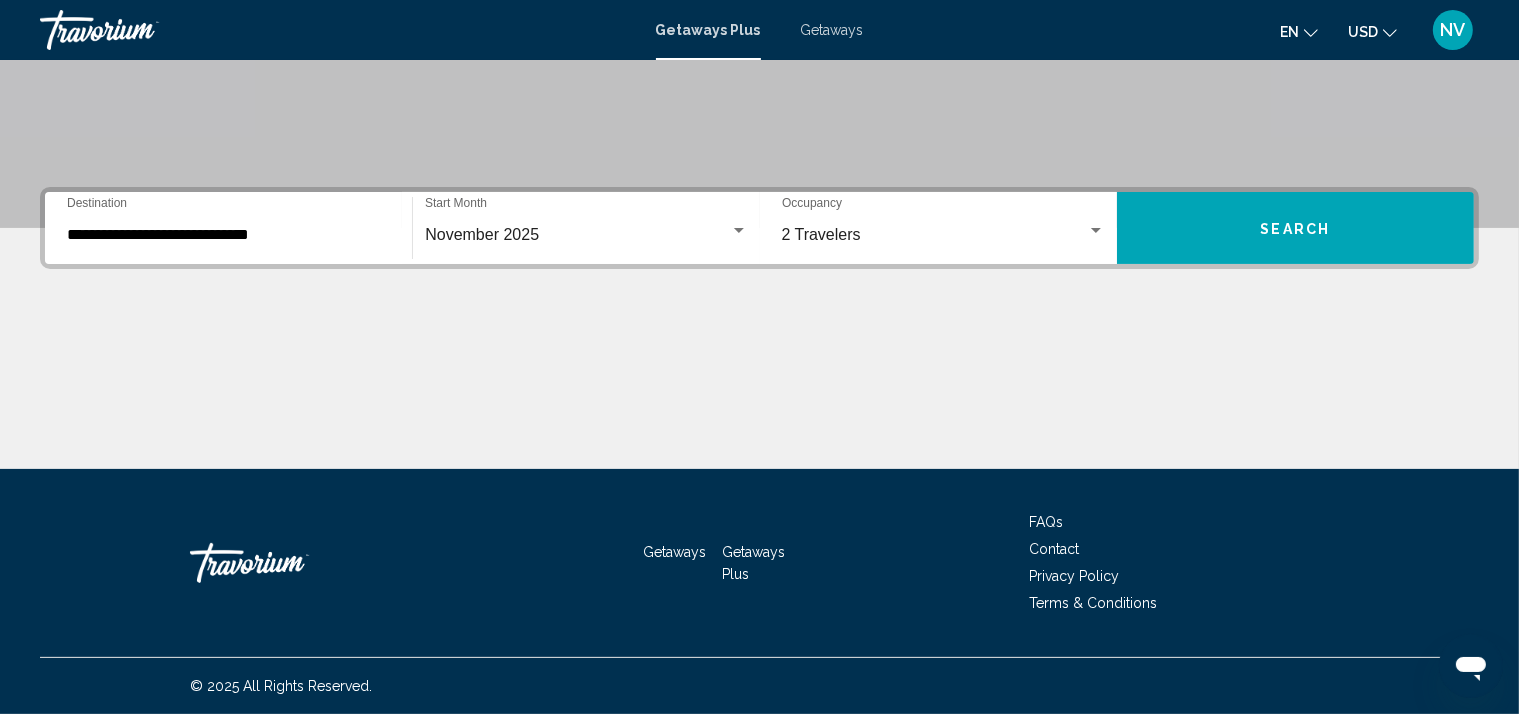 click on "USD
USD ($) MXN (Mex$) CAD (Can$) GBP (£) EUR (€) AUD (A$) NZD (NZ$) CNY (CN¥)" 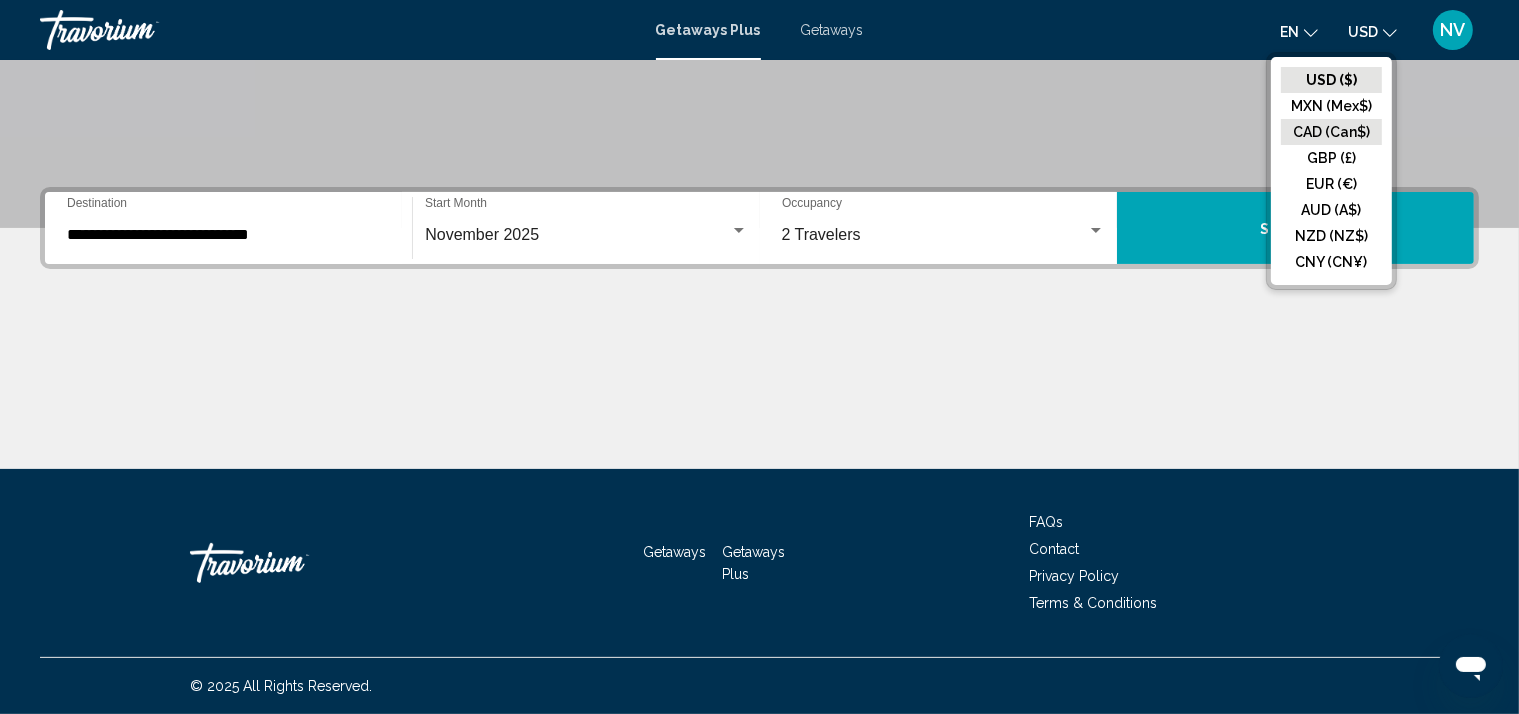 click on "CAD (Can$)" 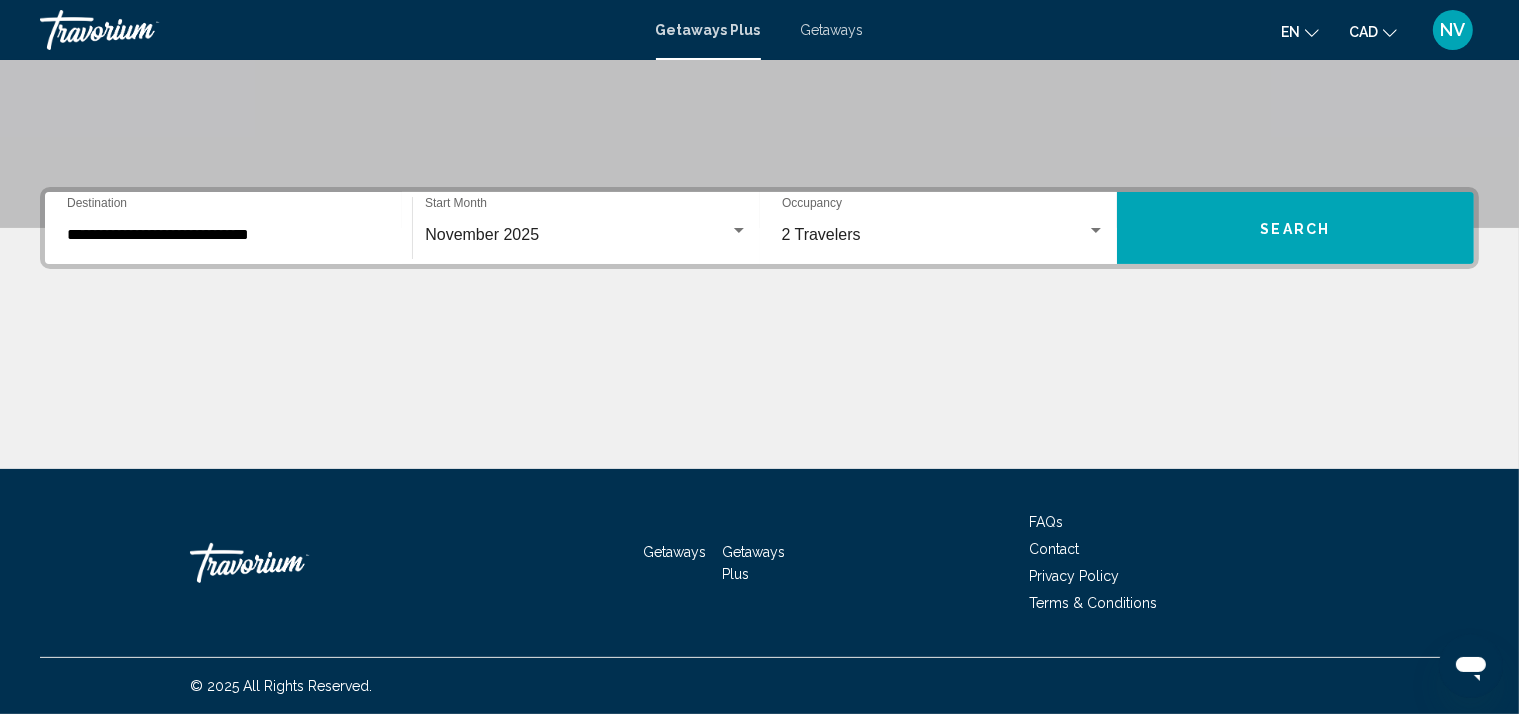 click on "Search" at bounding box center [1296, 229] 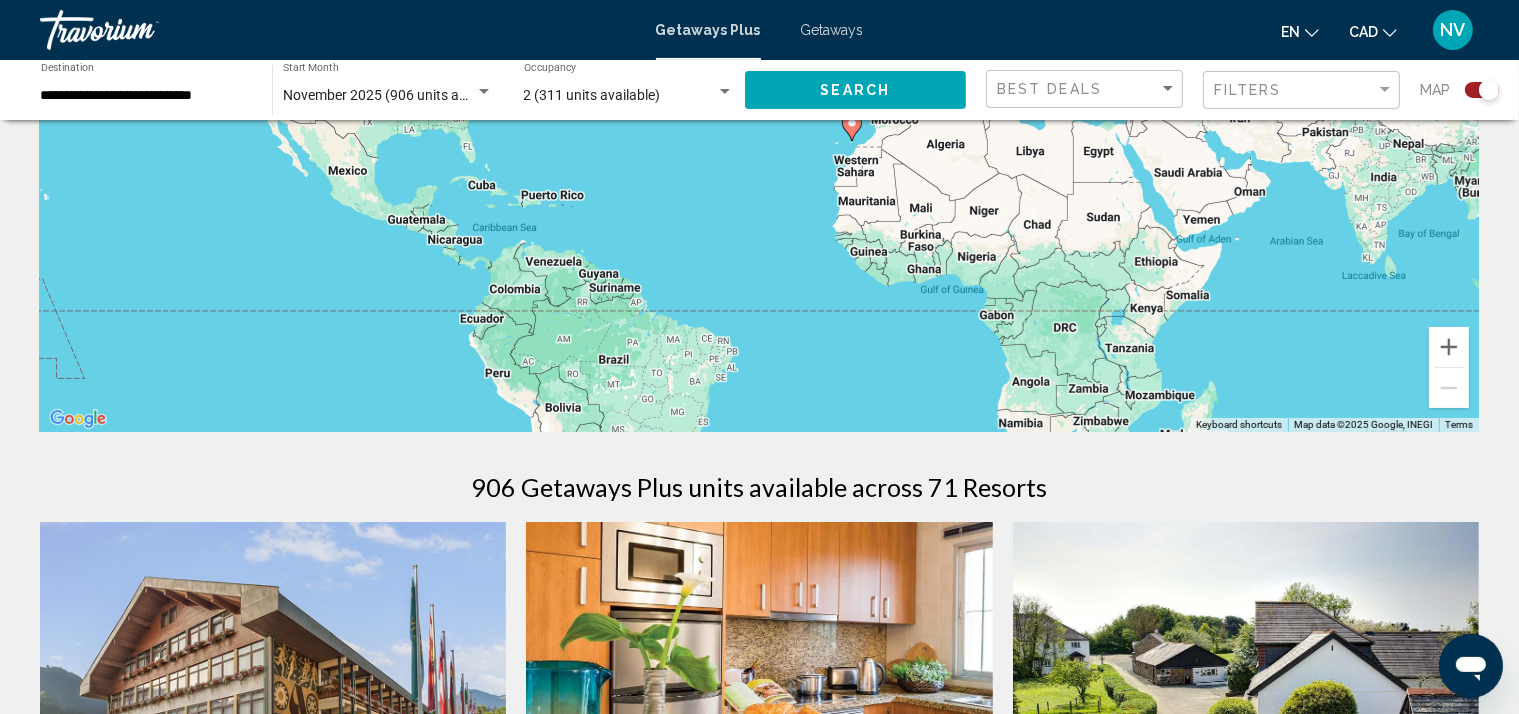 scroll, scrollTop: 0, scrollLeft: 0, axis: both 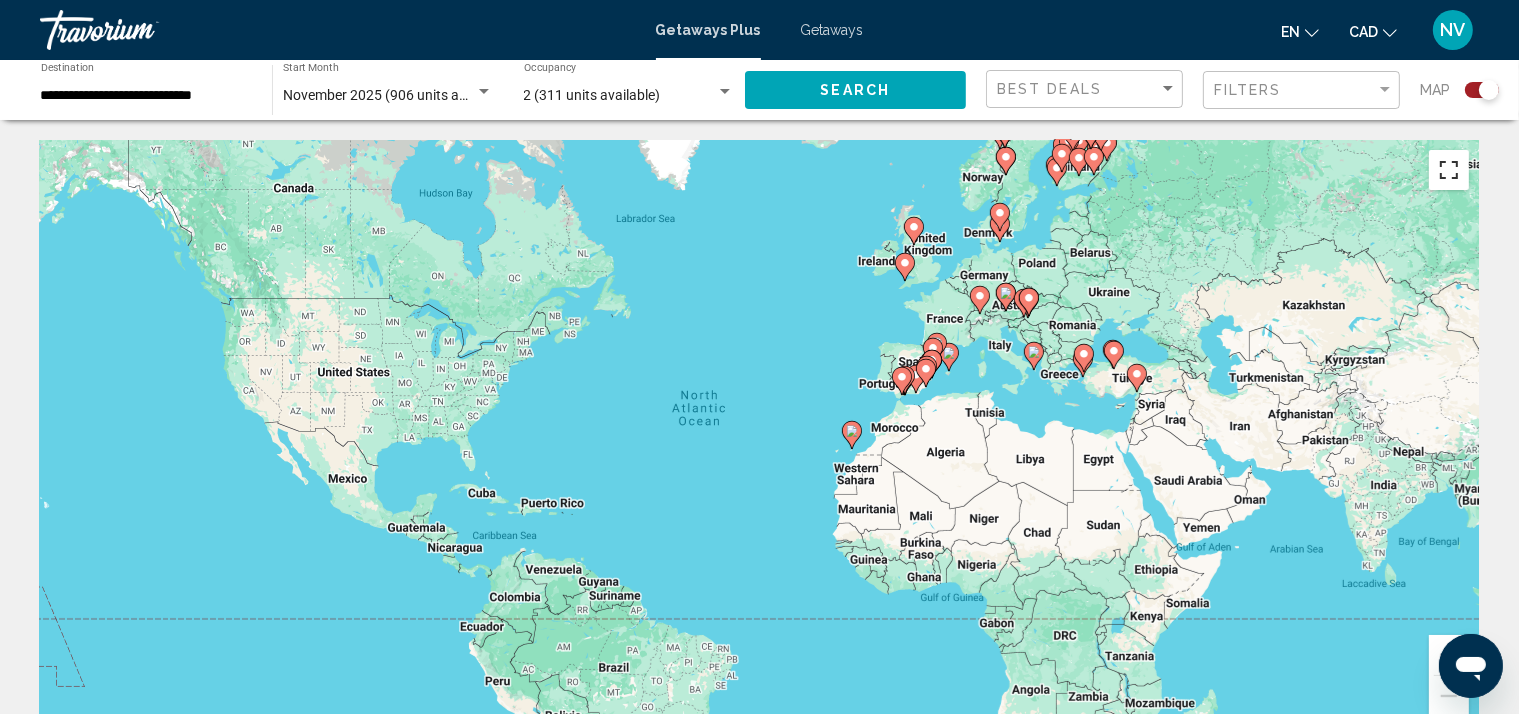 click at bounding box center [1449, 170] 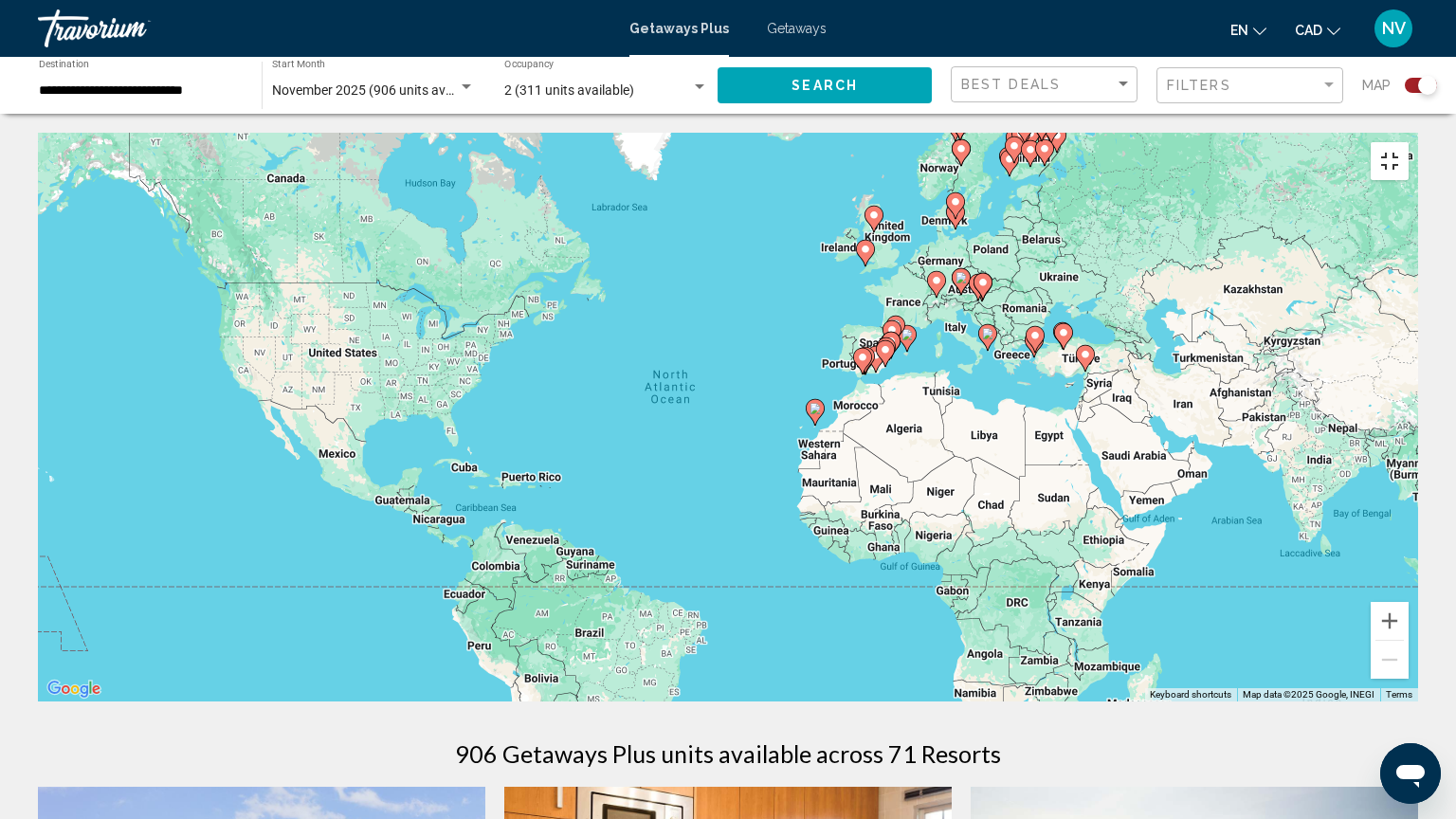click at bounding box center (1390, 161) 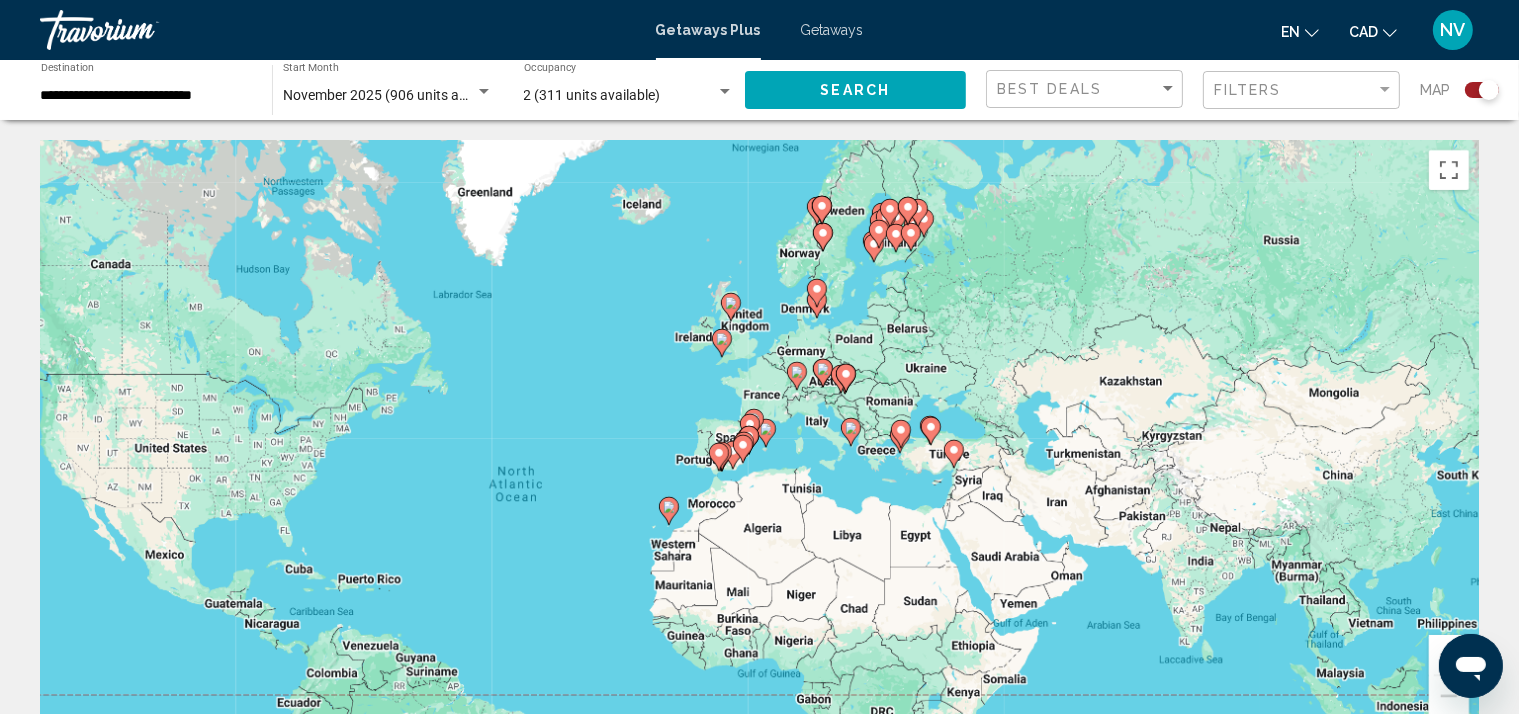 drag, startPoint x: 1040, startPoint y: 398, endPoint x: 855, endPoint y: 474, distance: 200.0025 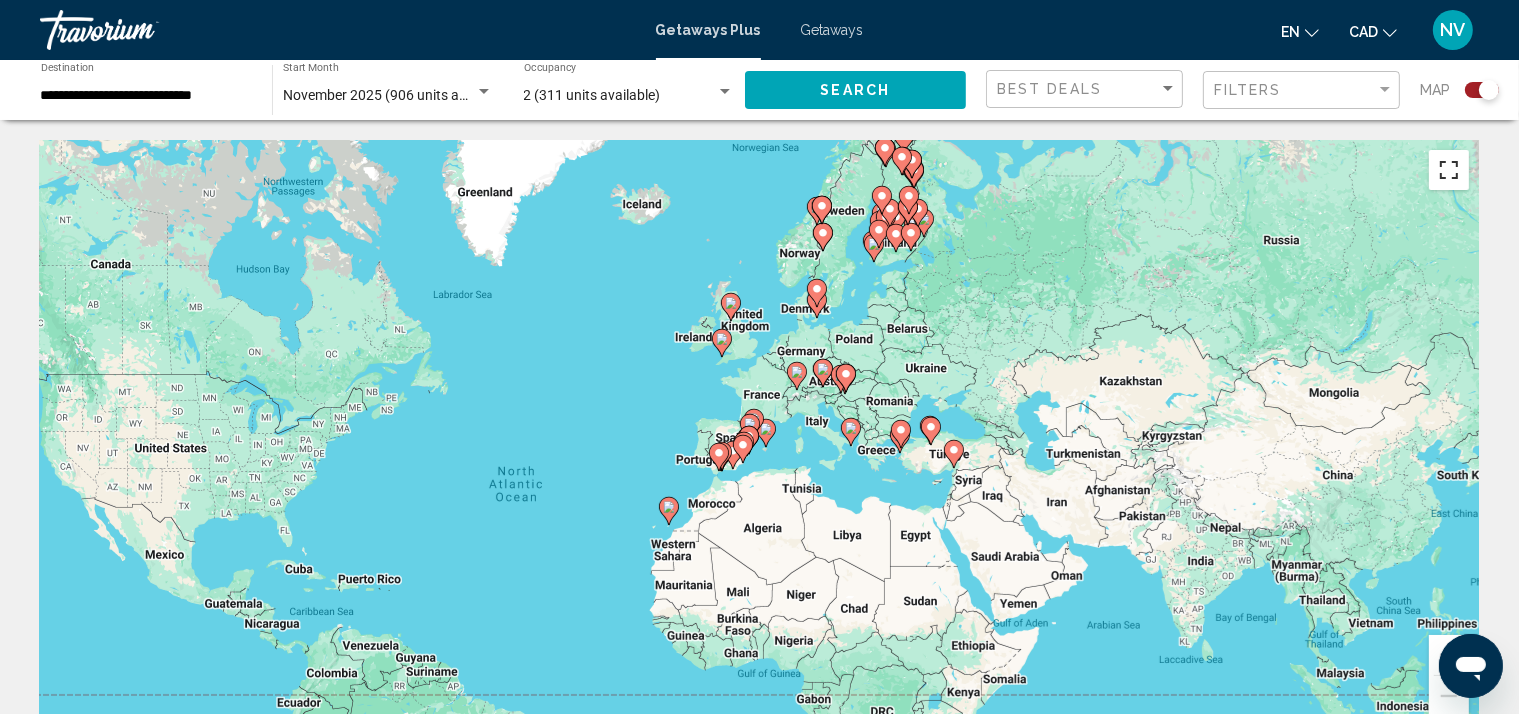 click at bounding box center [1449, 170] 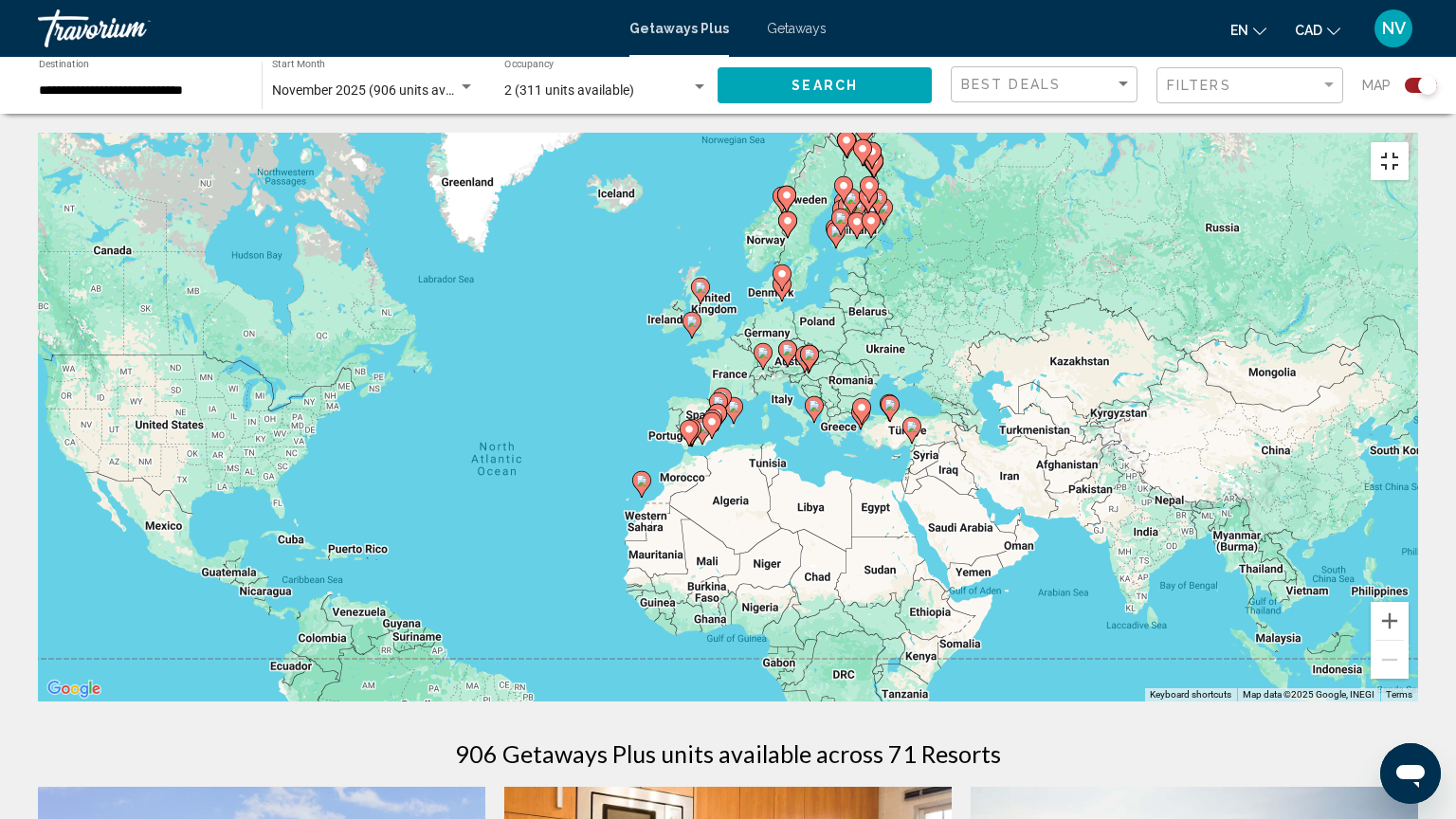 click at bounding box center [1390, 161] 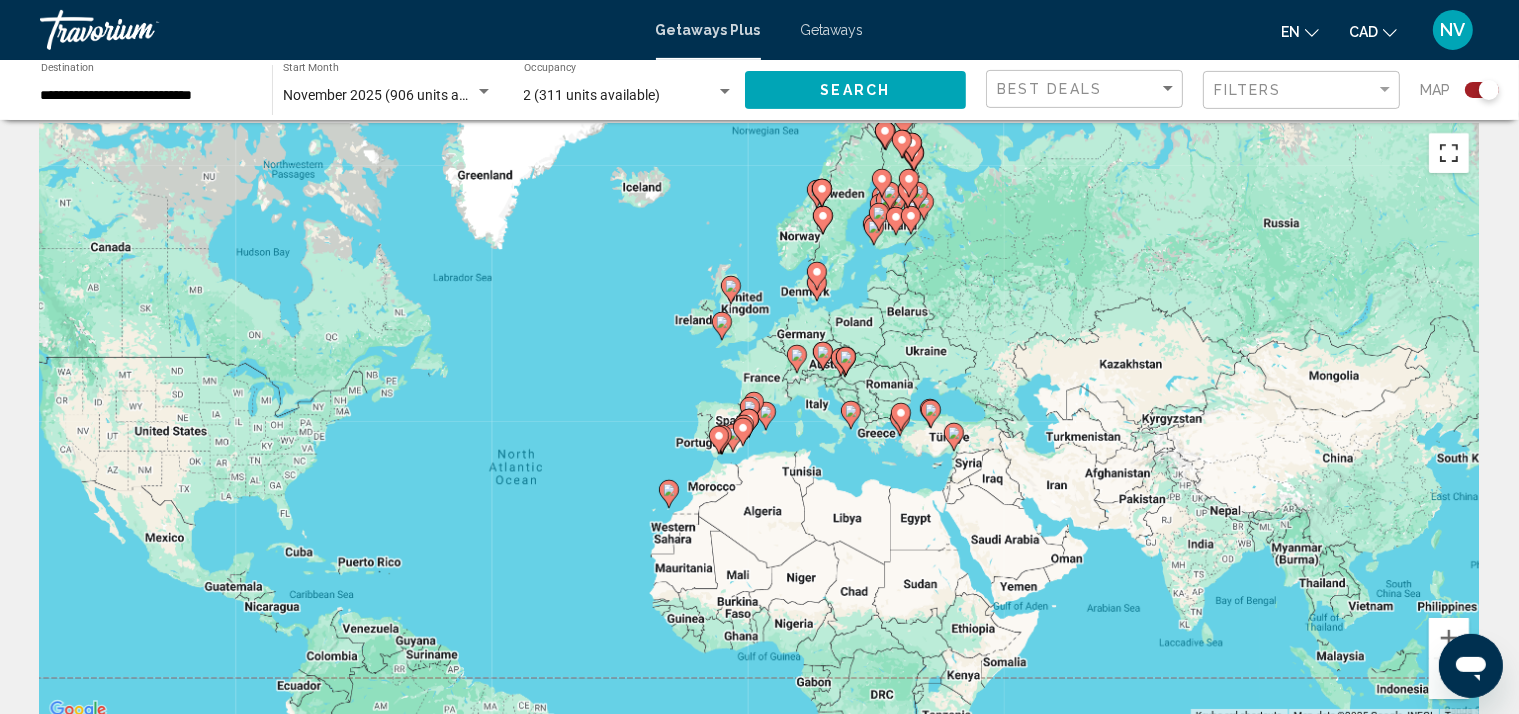 scroll, scrollTop: 0, scrollLeft: 0, axis: both 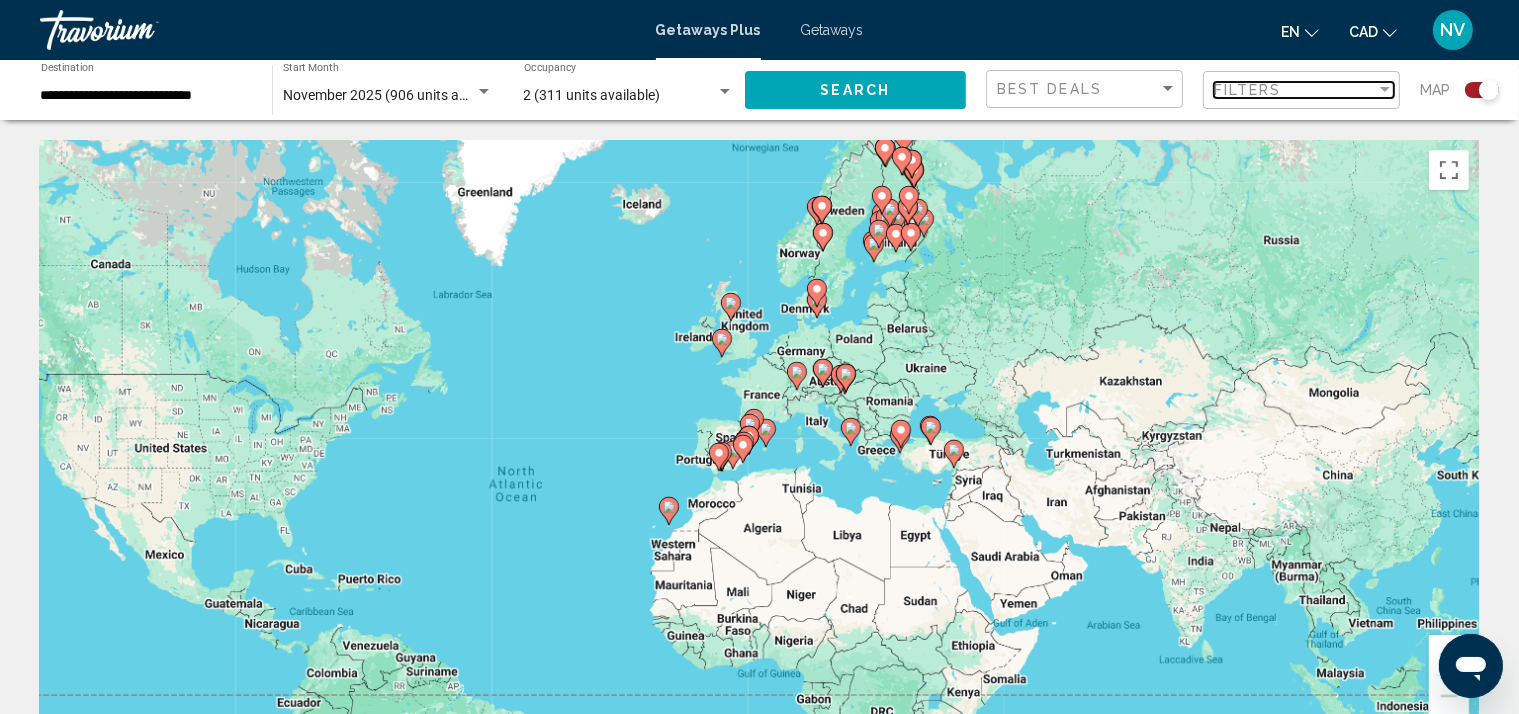 click on "Filters" at bounding box center [1304, 90] 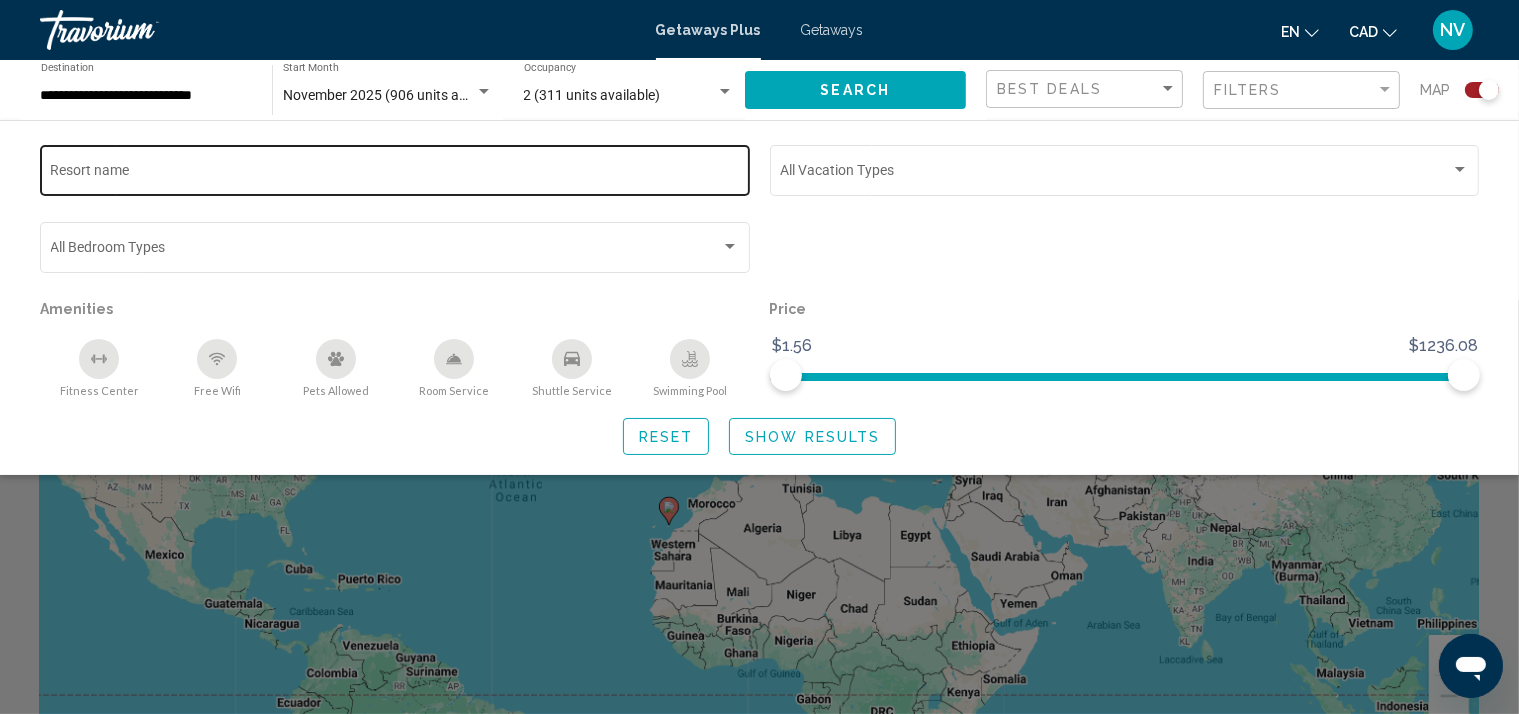 click on "Resort name" at bounding box center [395, 174] 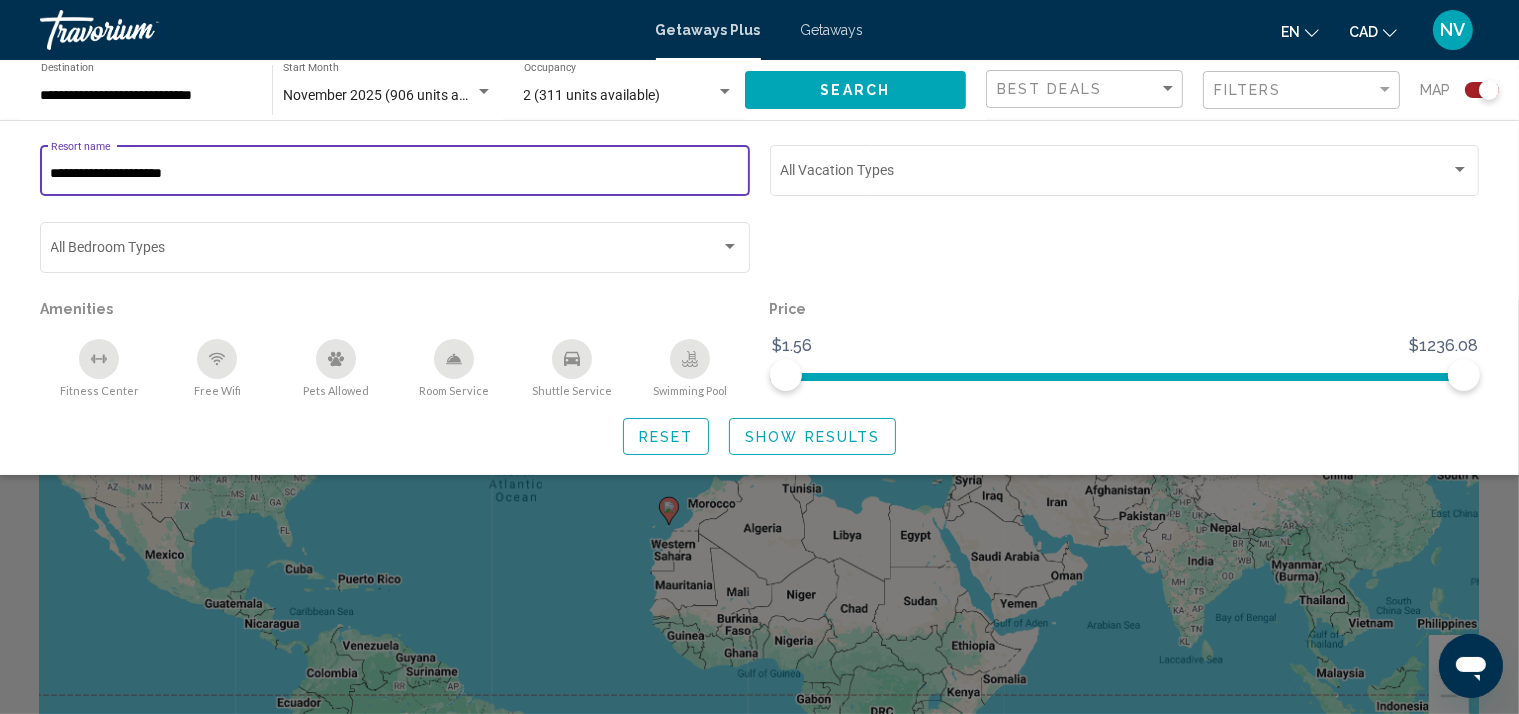 click on "**********" at bounding box center [395, 174] 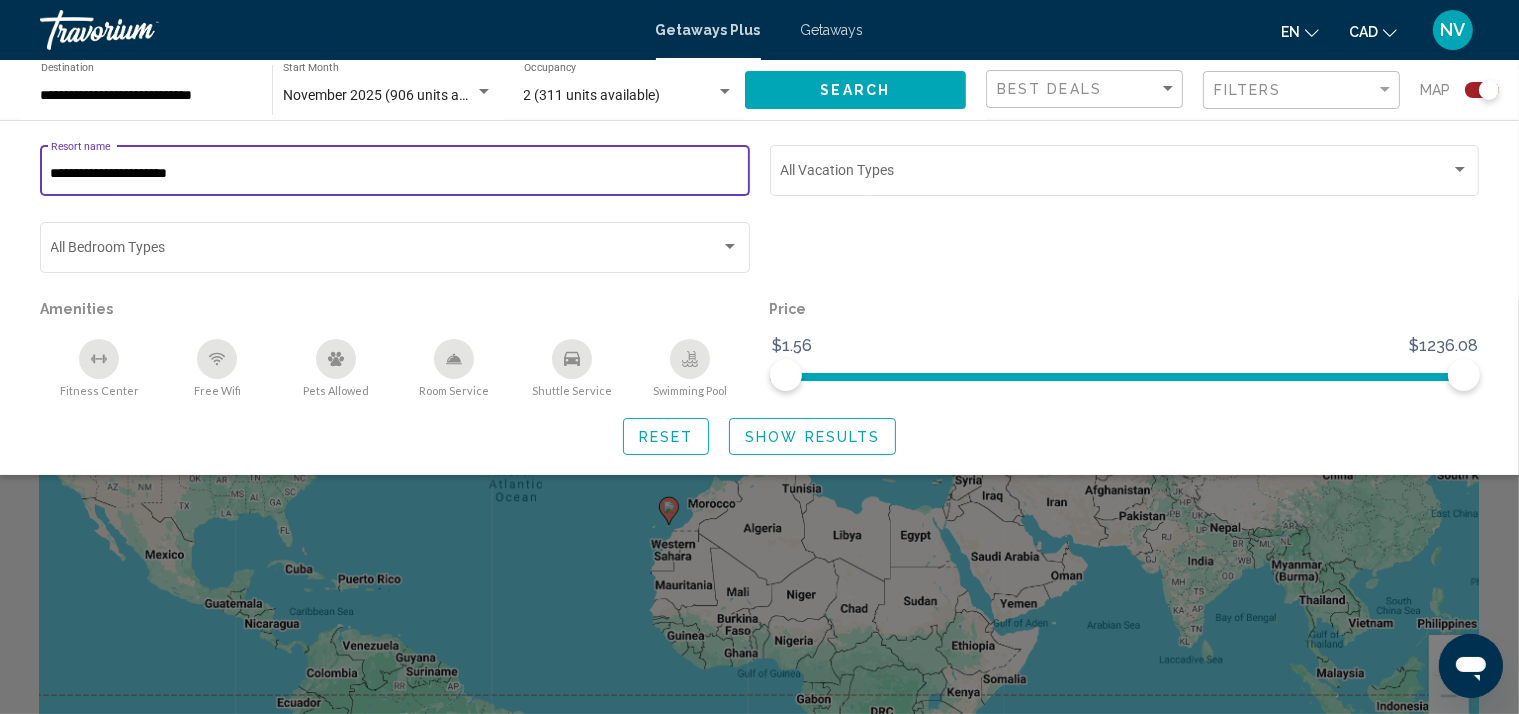 click on "**********" 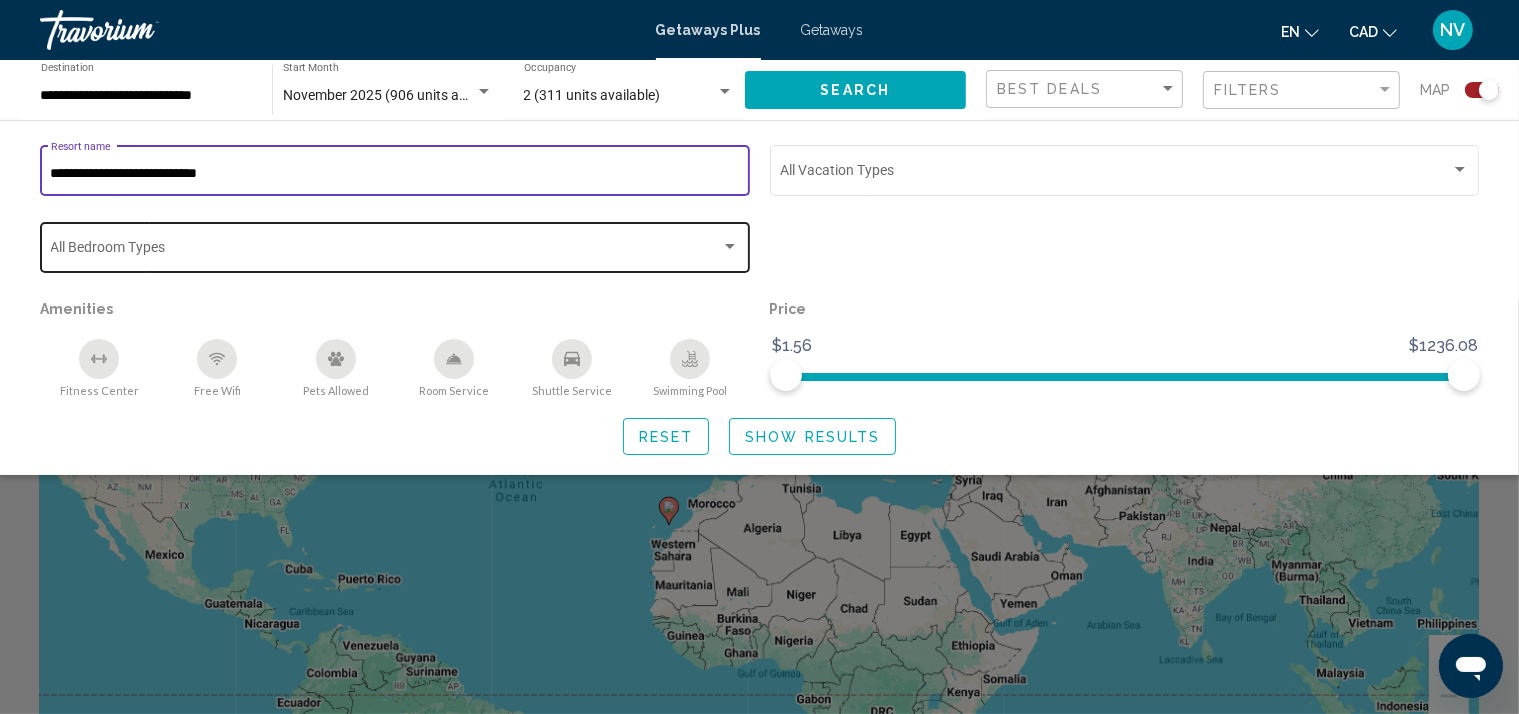 type on "**********" 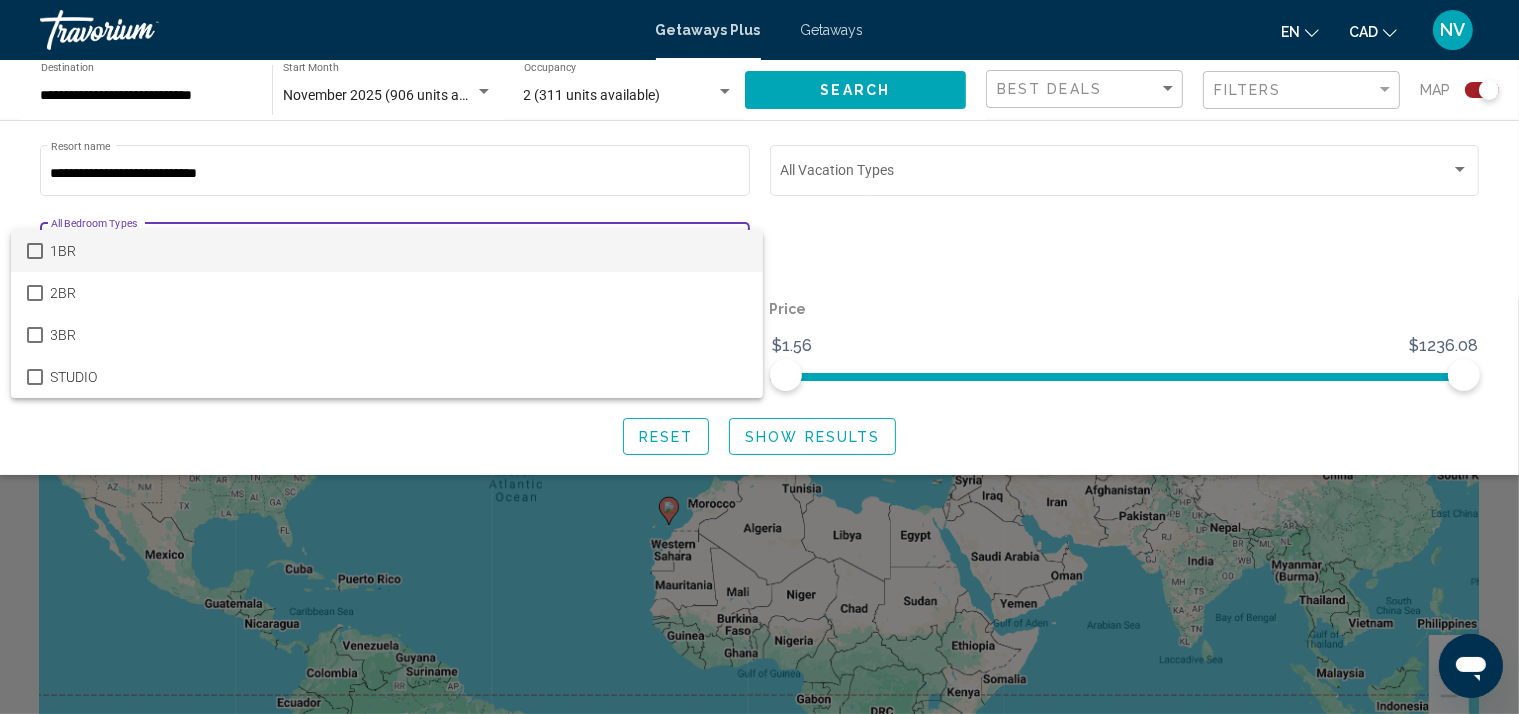 click on "1BR" at bounding box center [399, 251] 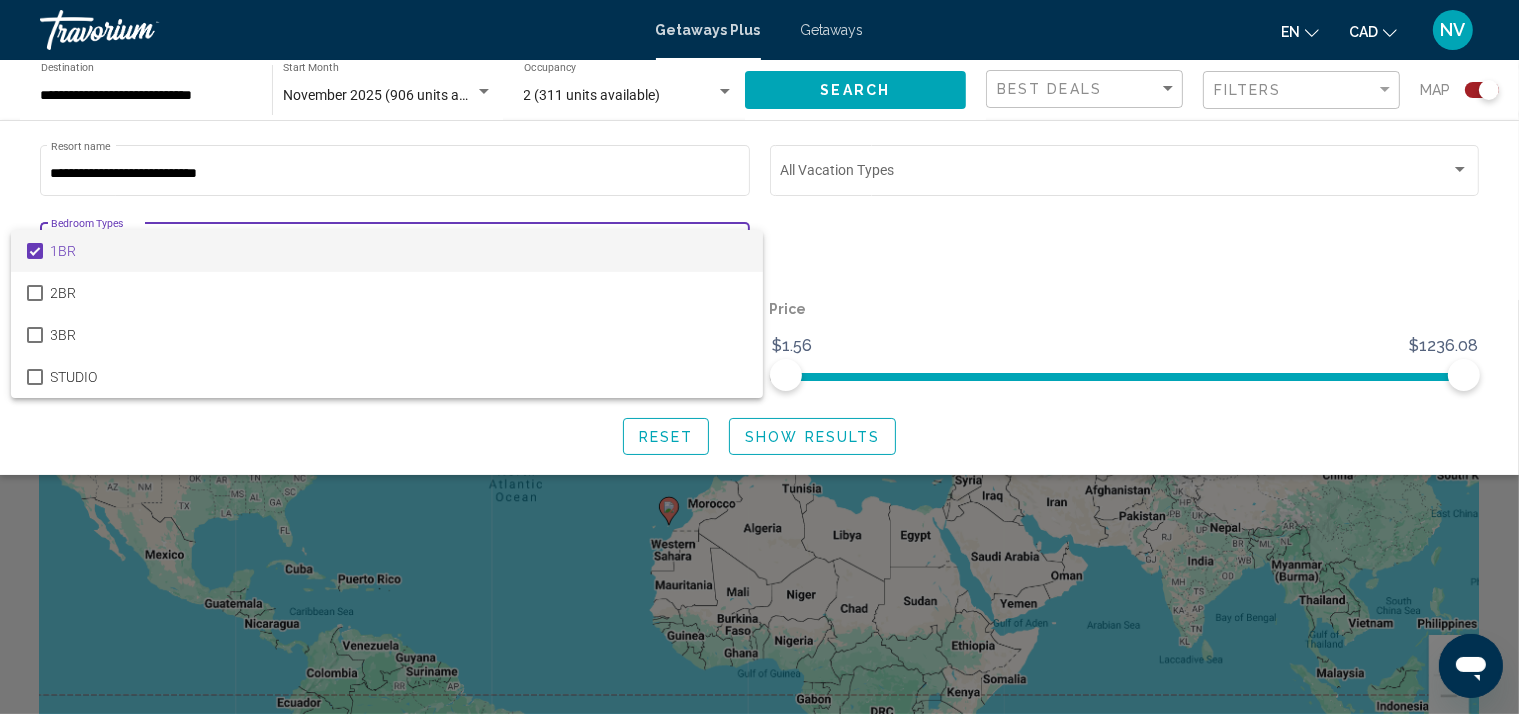 click at bounding box center (759, 357) 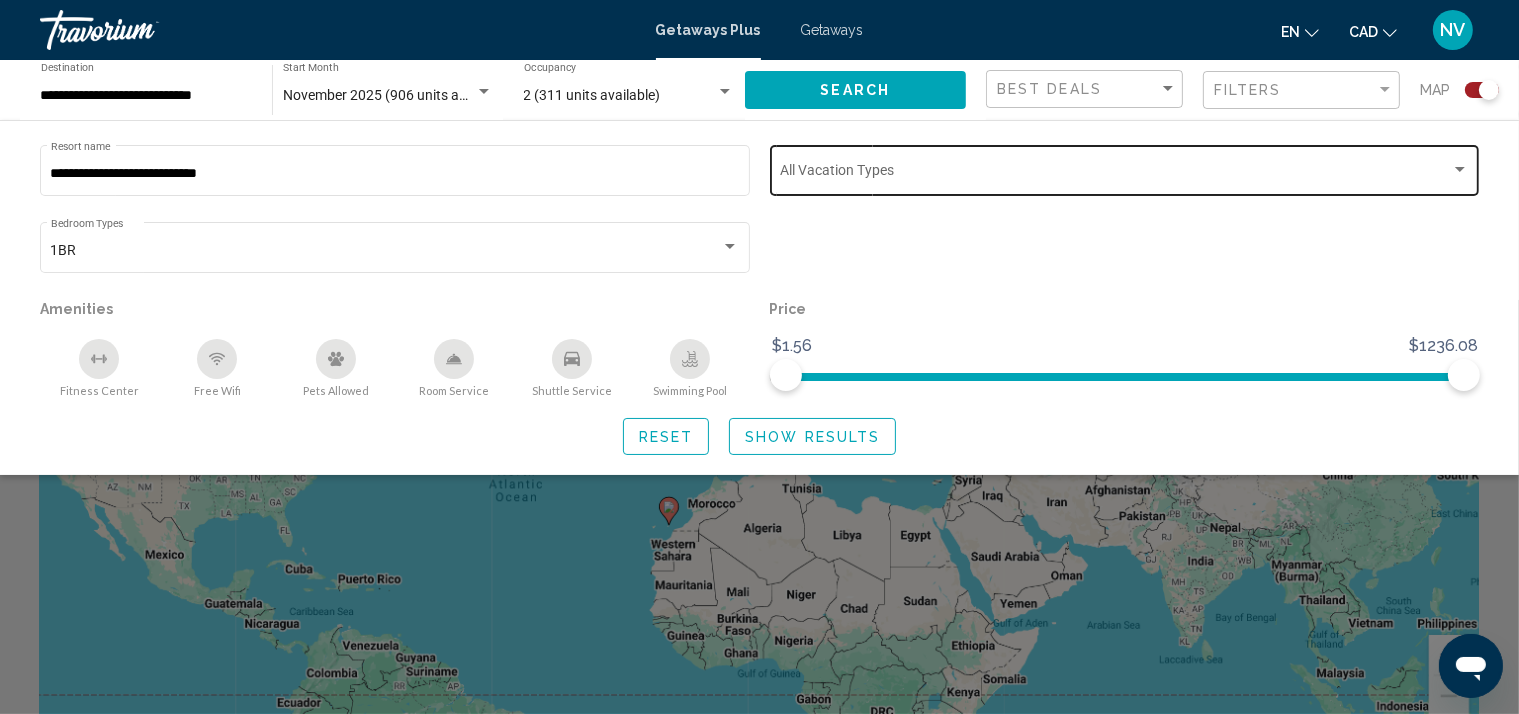 click at bounding box center [1460, 170] 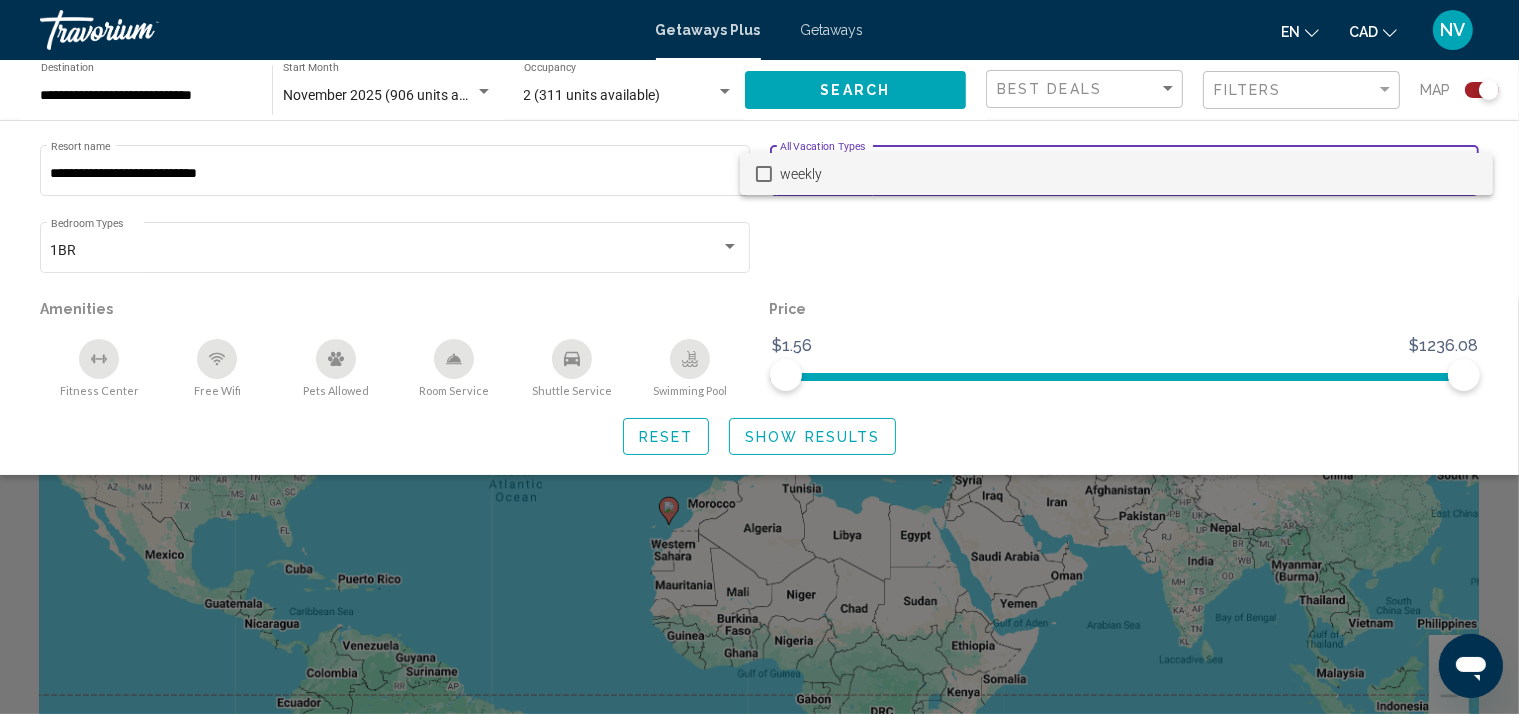 click at bounding box center [764, 174] 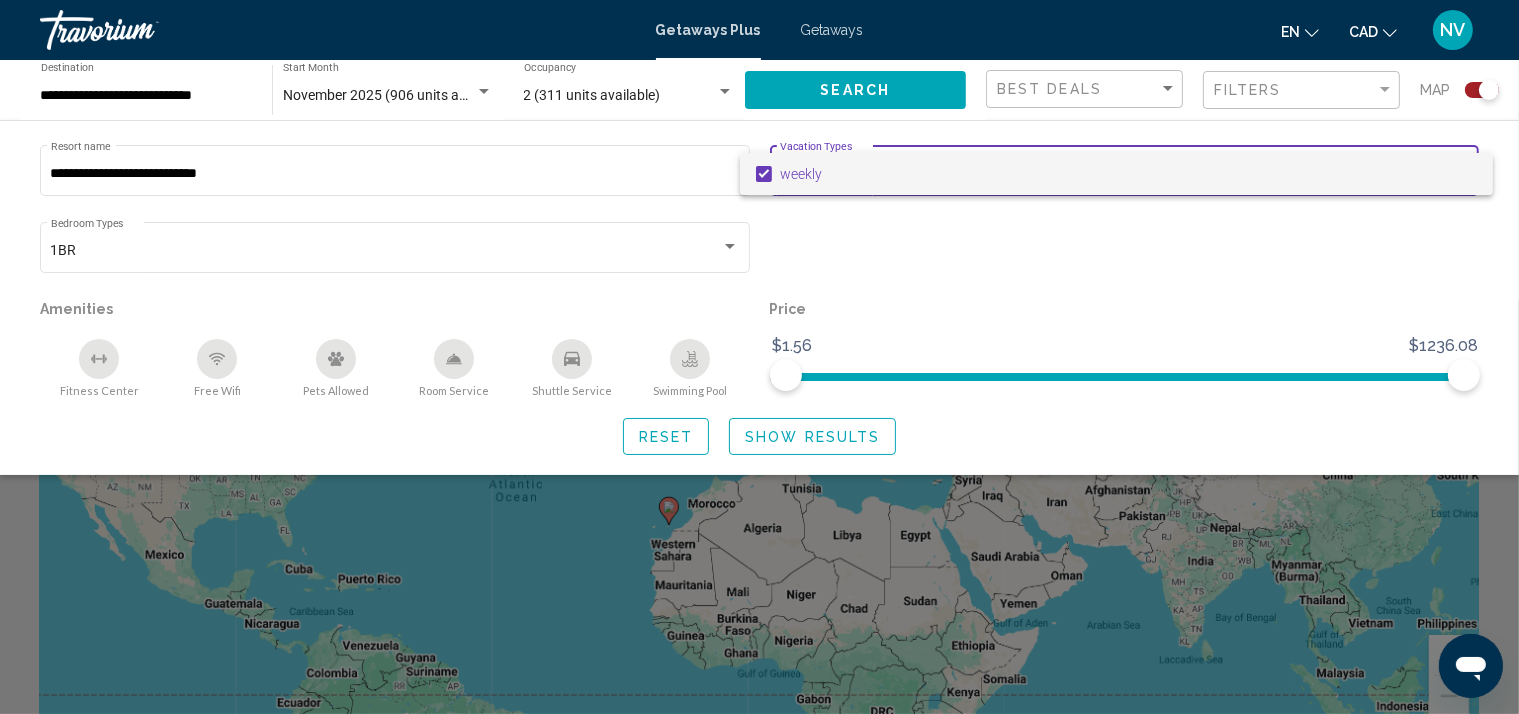 click at bounding box center [759, 357] 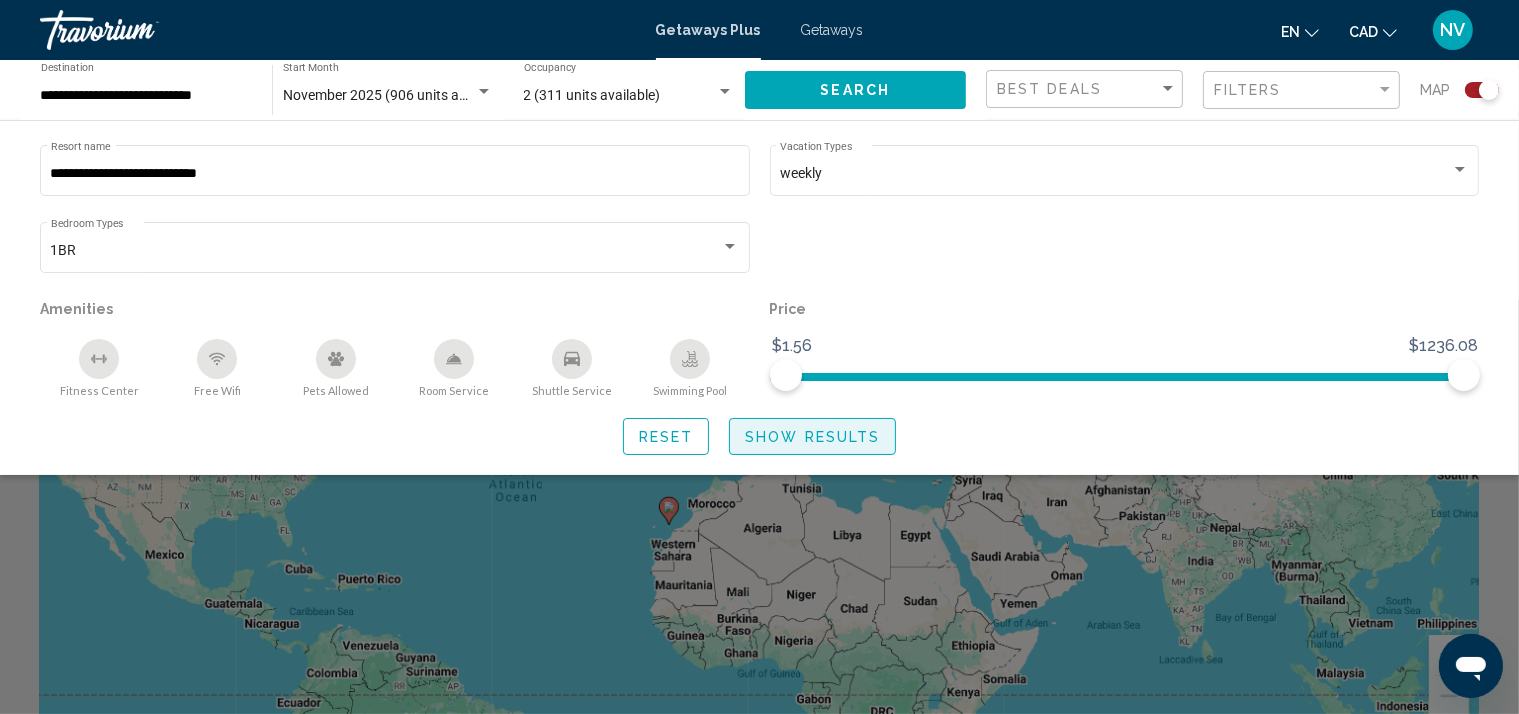 click on "Show Results" 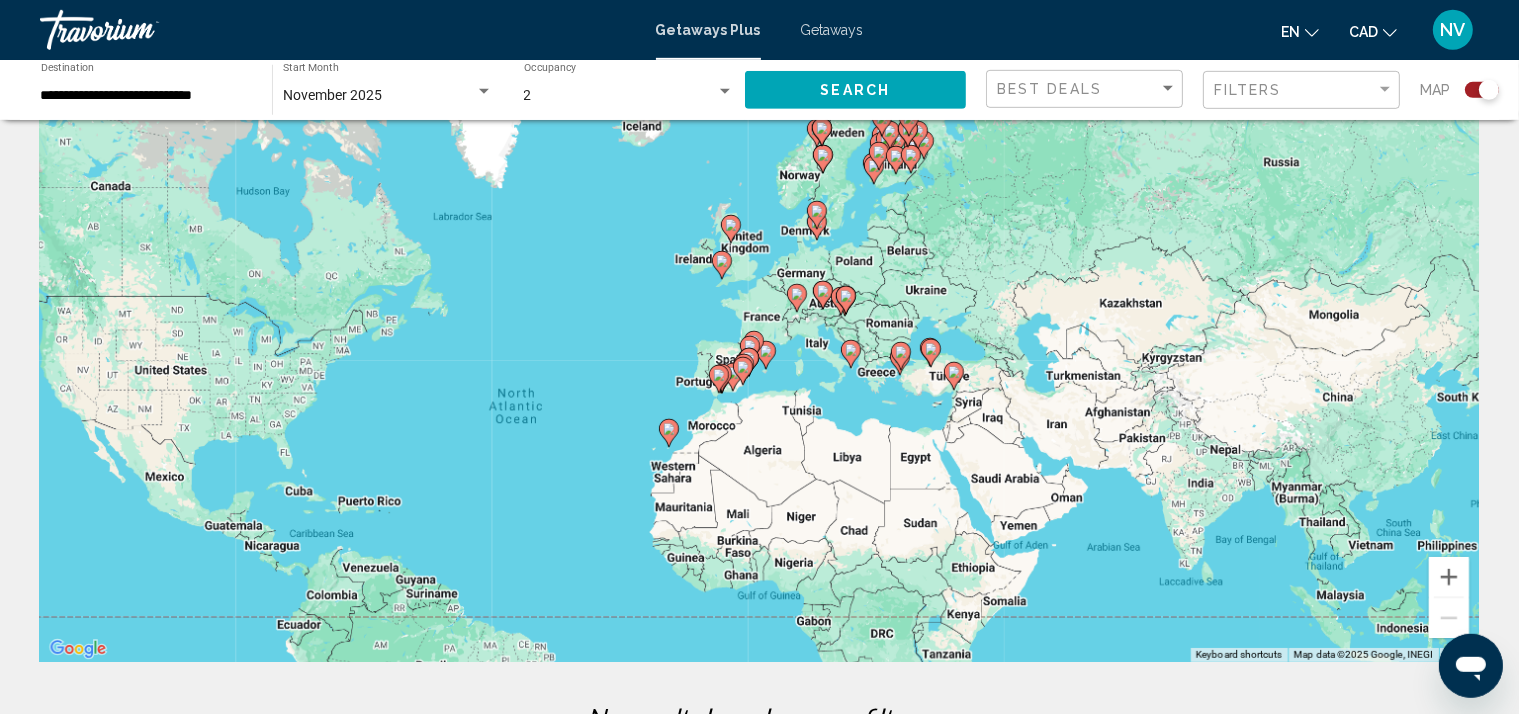 scroll, scrollTop: 0, scrollLeft: 0, axis: both 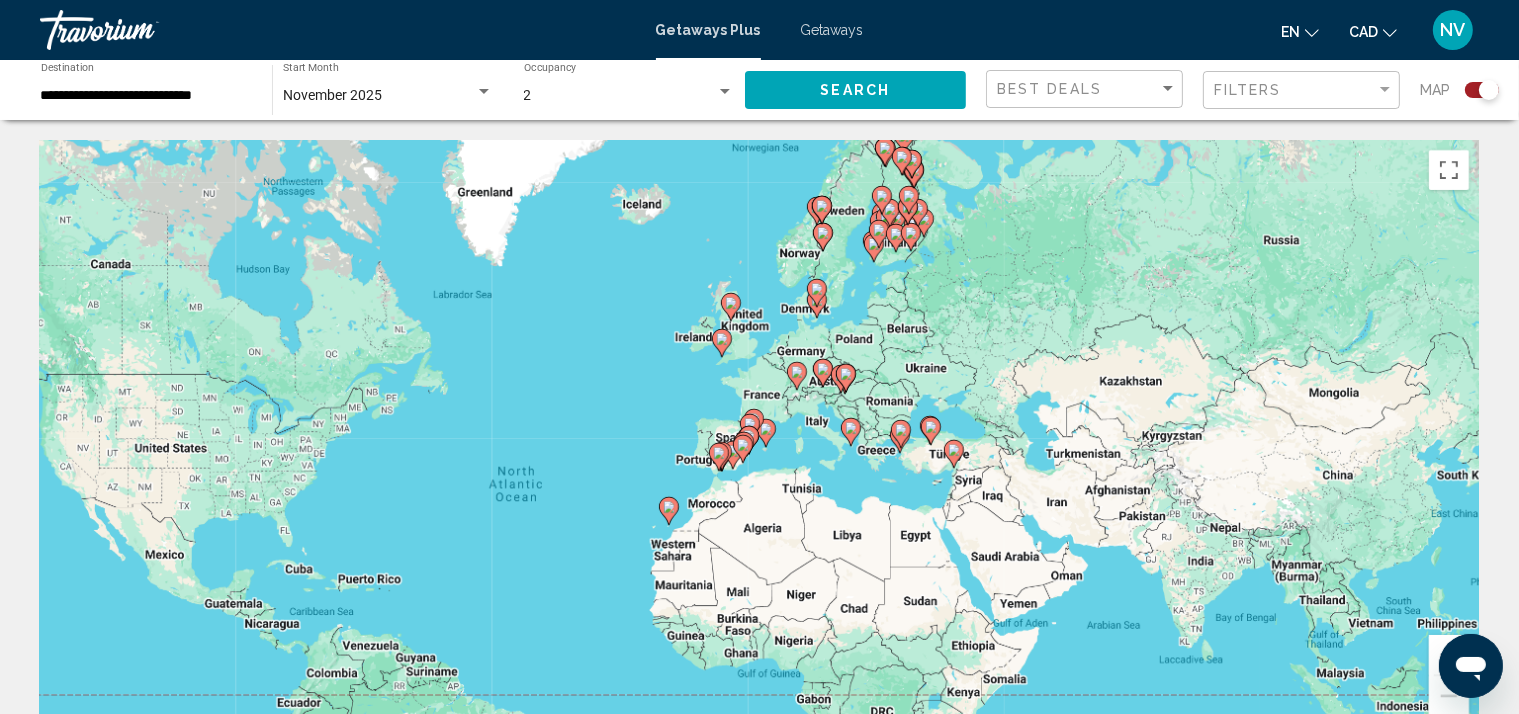 click on "November 2025" at bounding box center [332, 95] 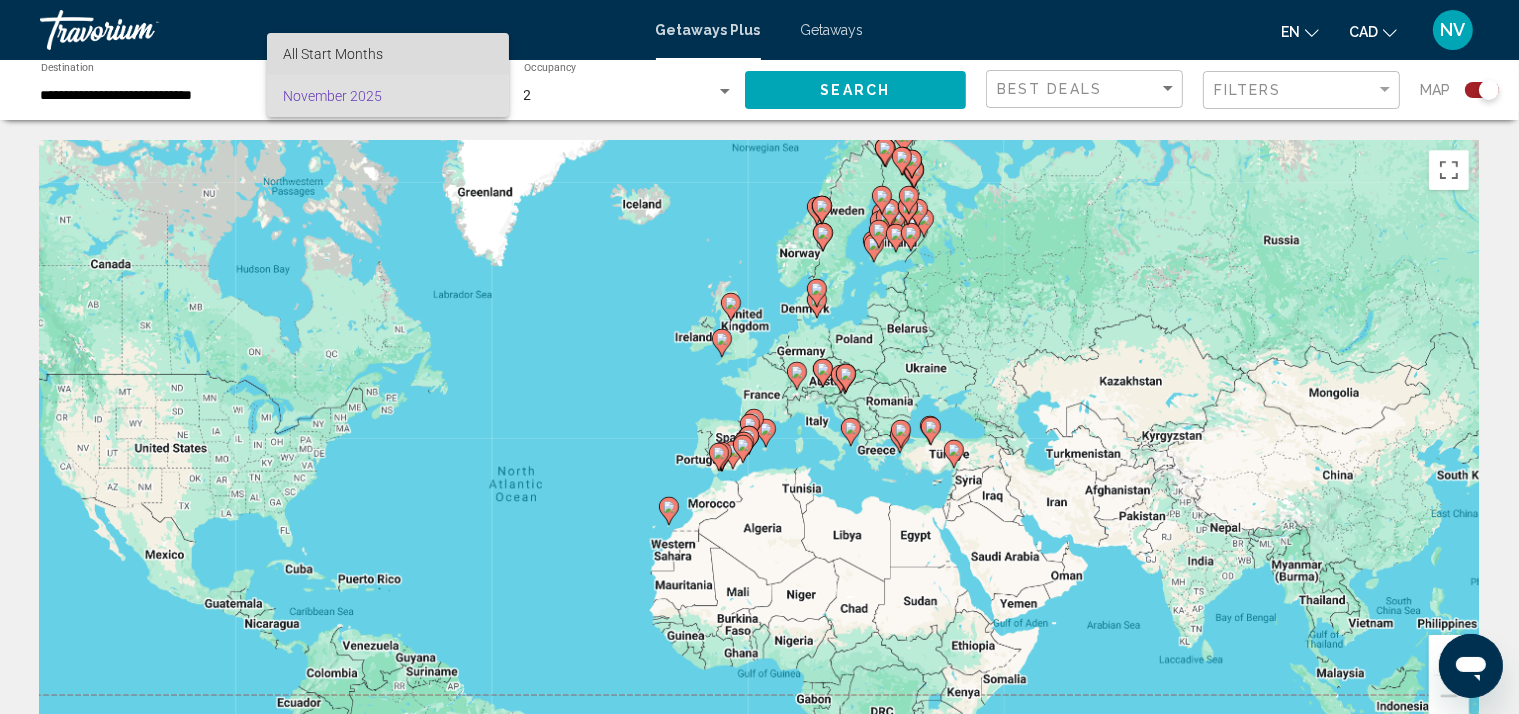 click on "All Start Months" at bounding box center (333, 54) 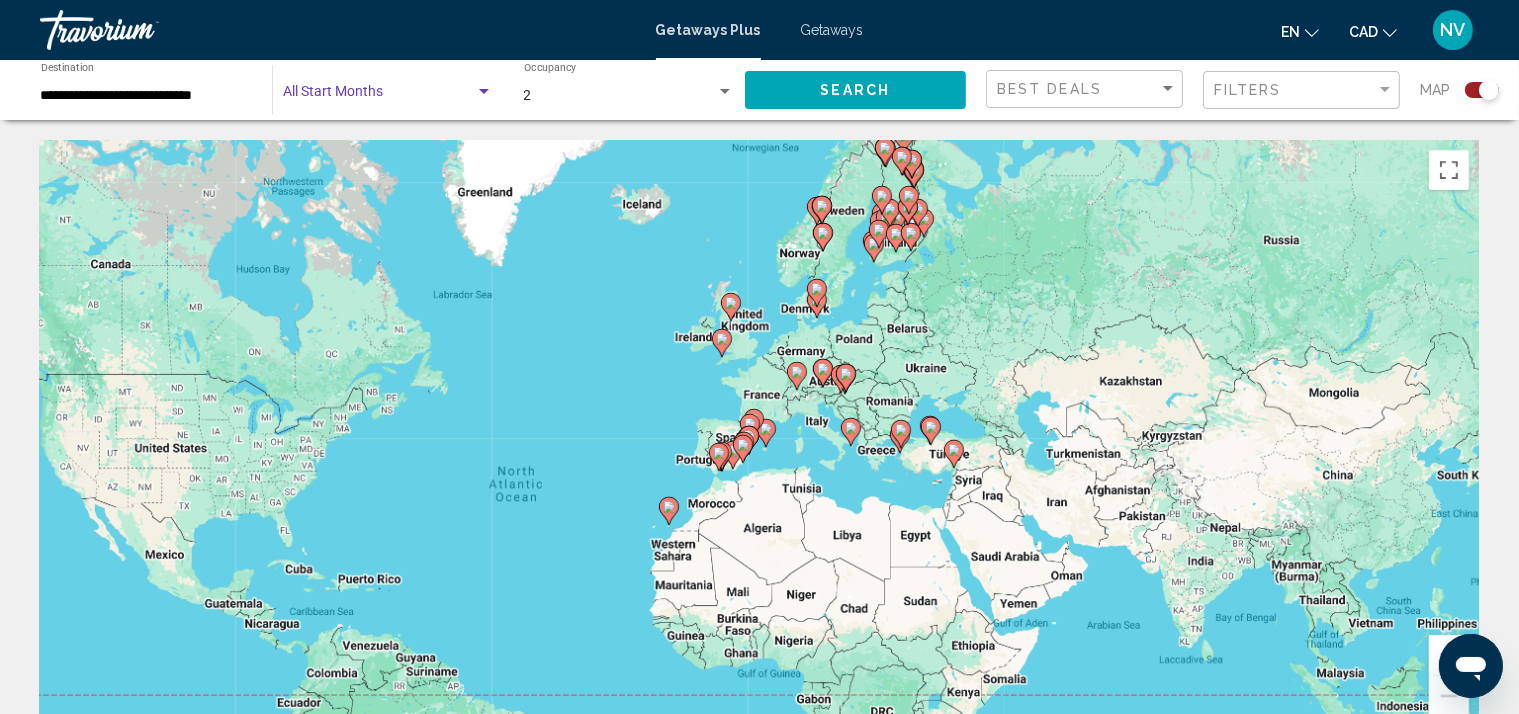 click at bounding box center (484, 91) 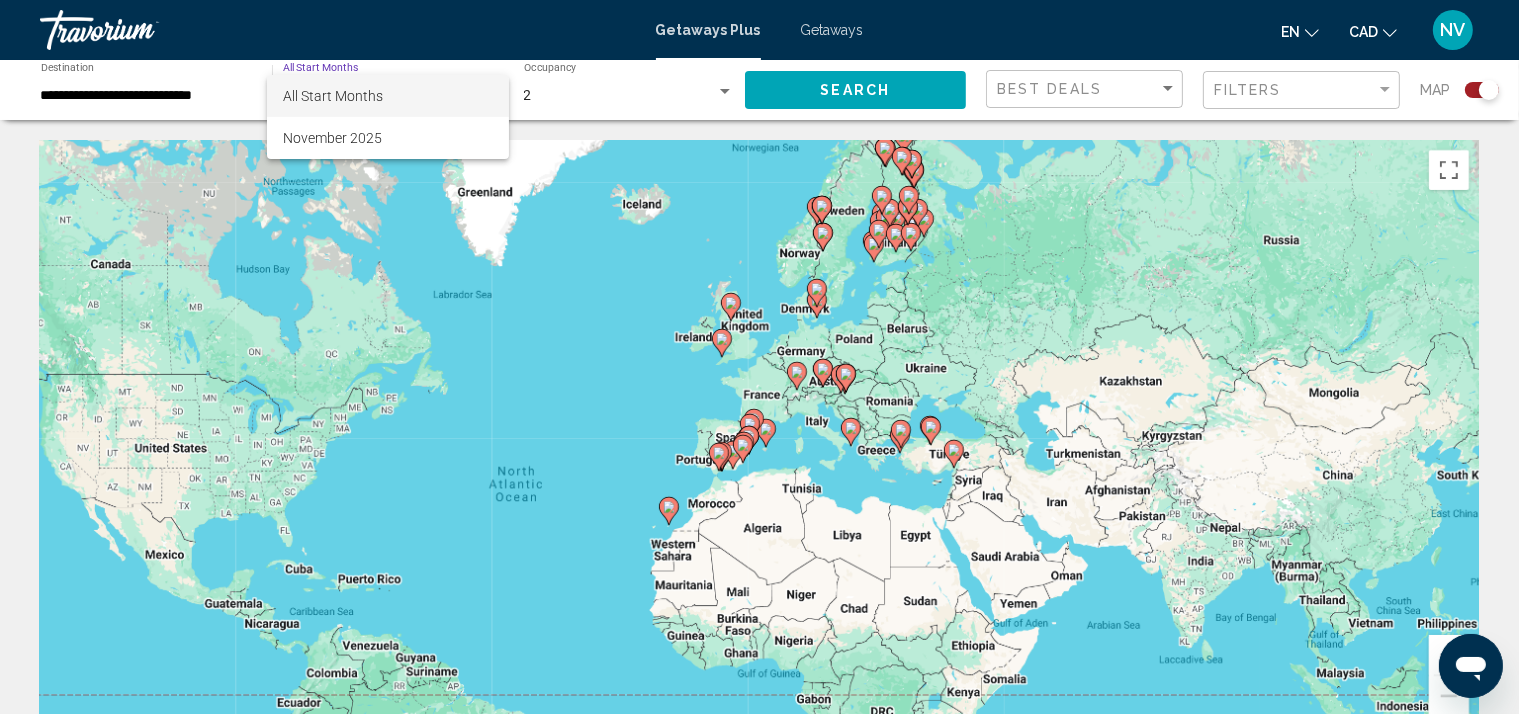 click on "All Start Months" at bounding box center (388, 96) 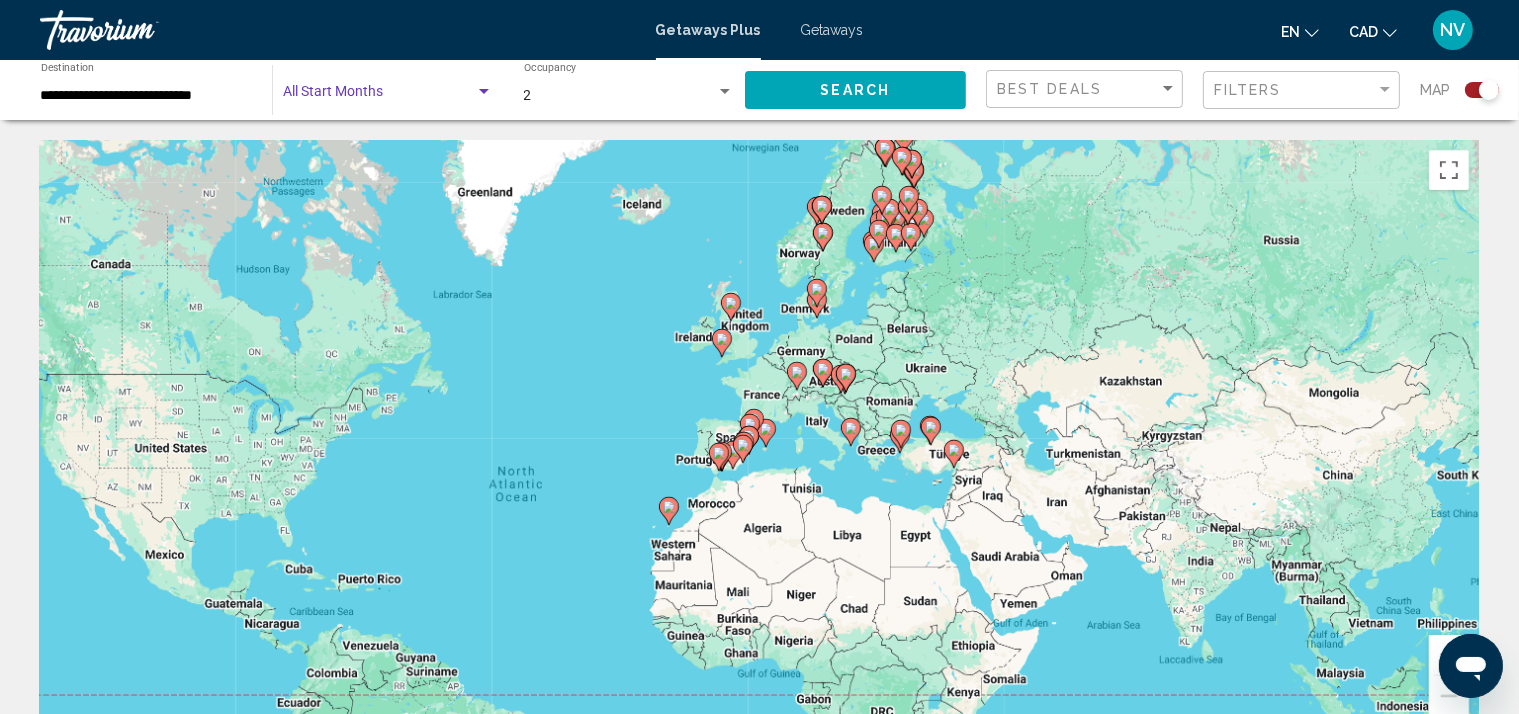 click on "Search" 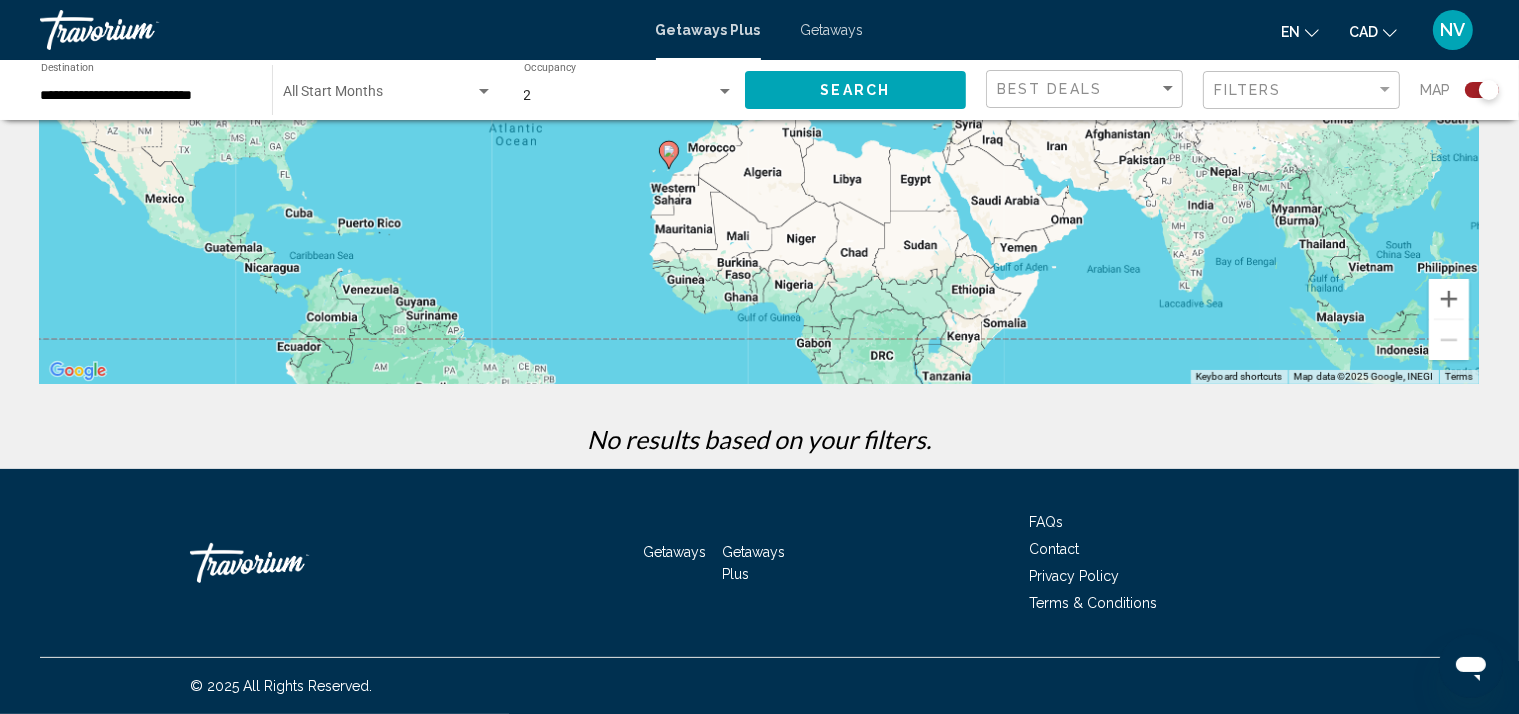 scroll, scrollTop: 0, scrollLeft: 0, axis: both 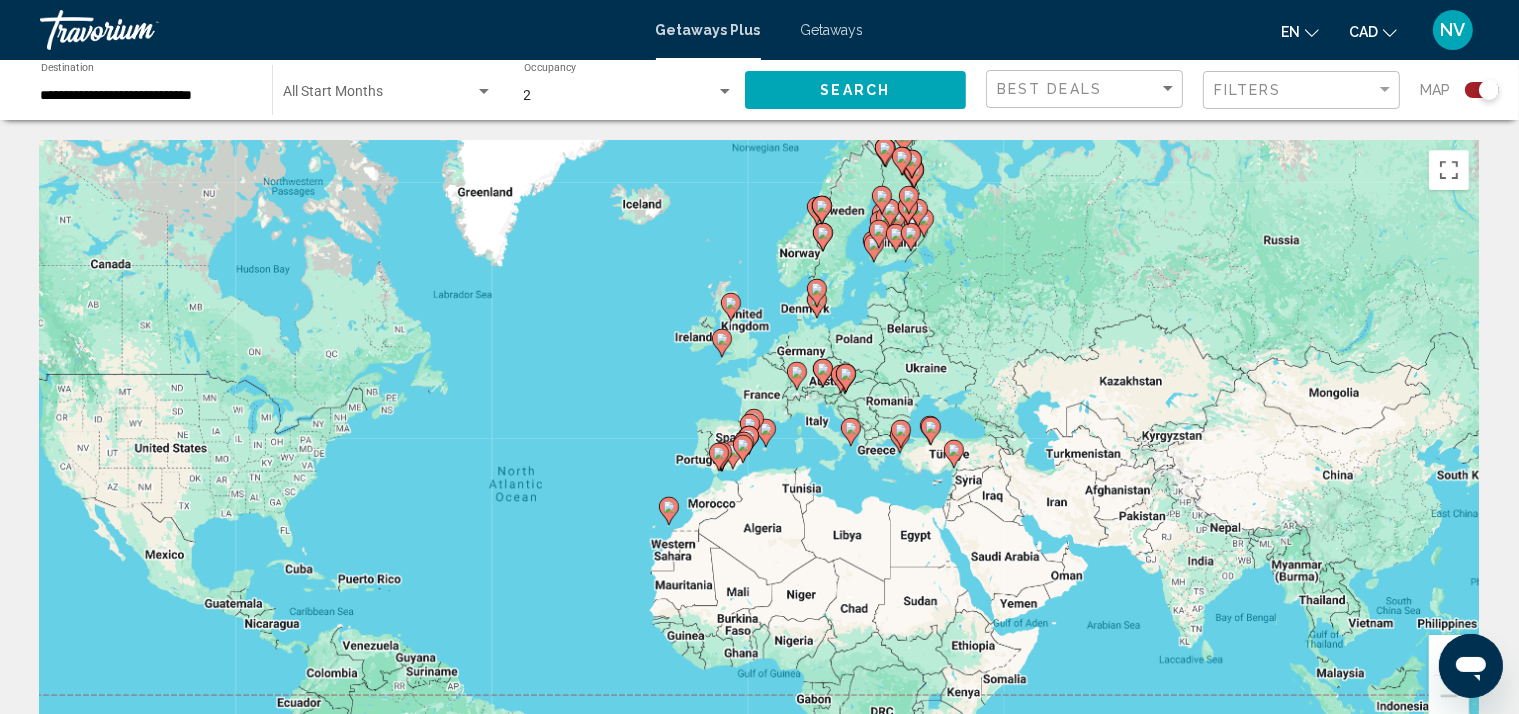 click on "Filters" 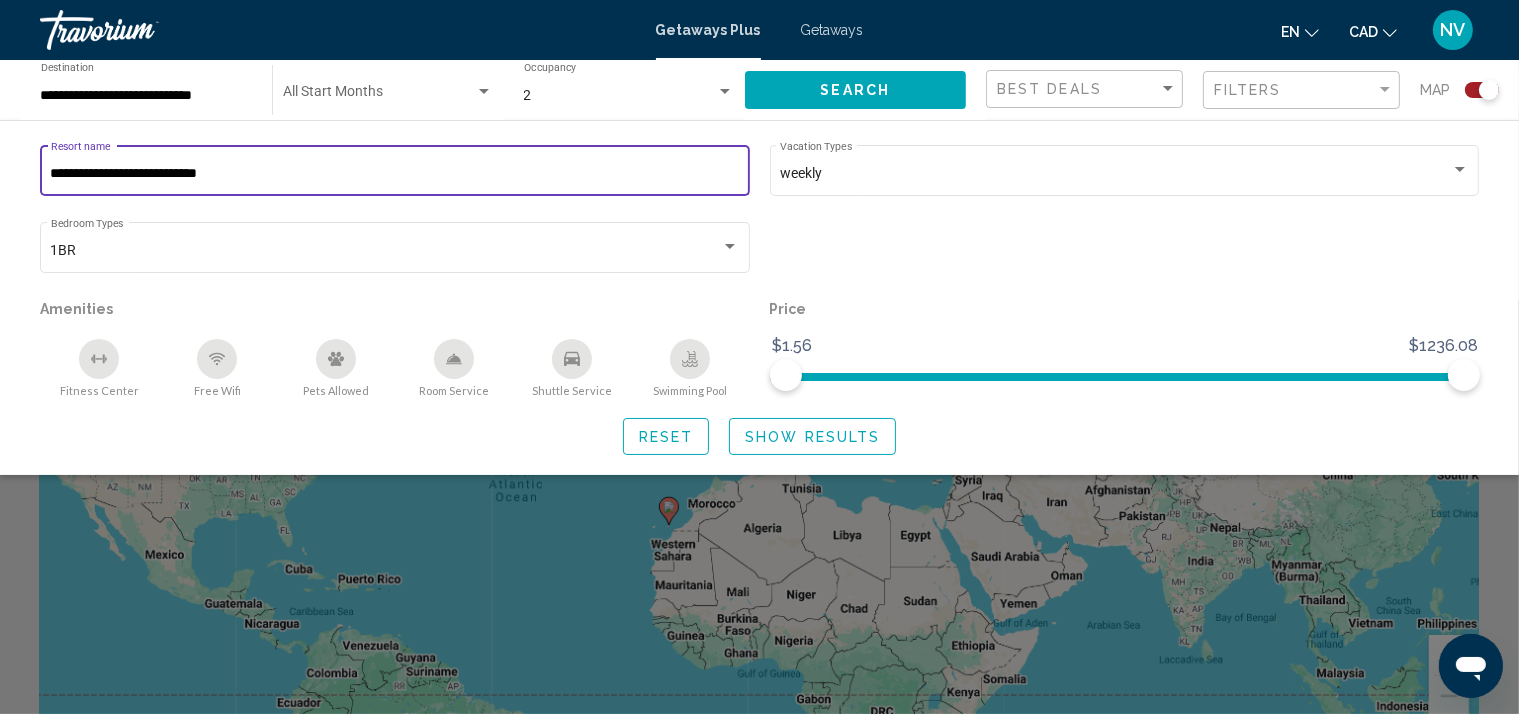 click on "**********" at bounding box center [395, 174] 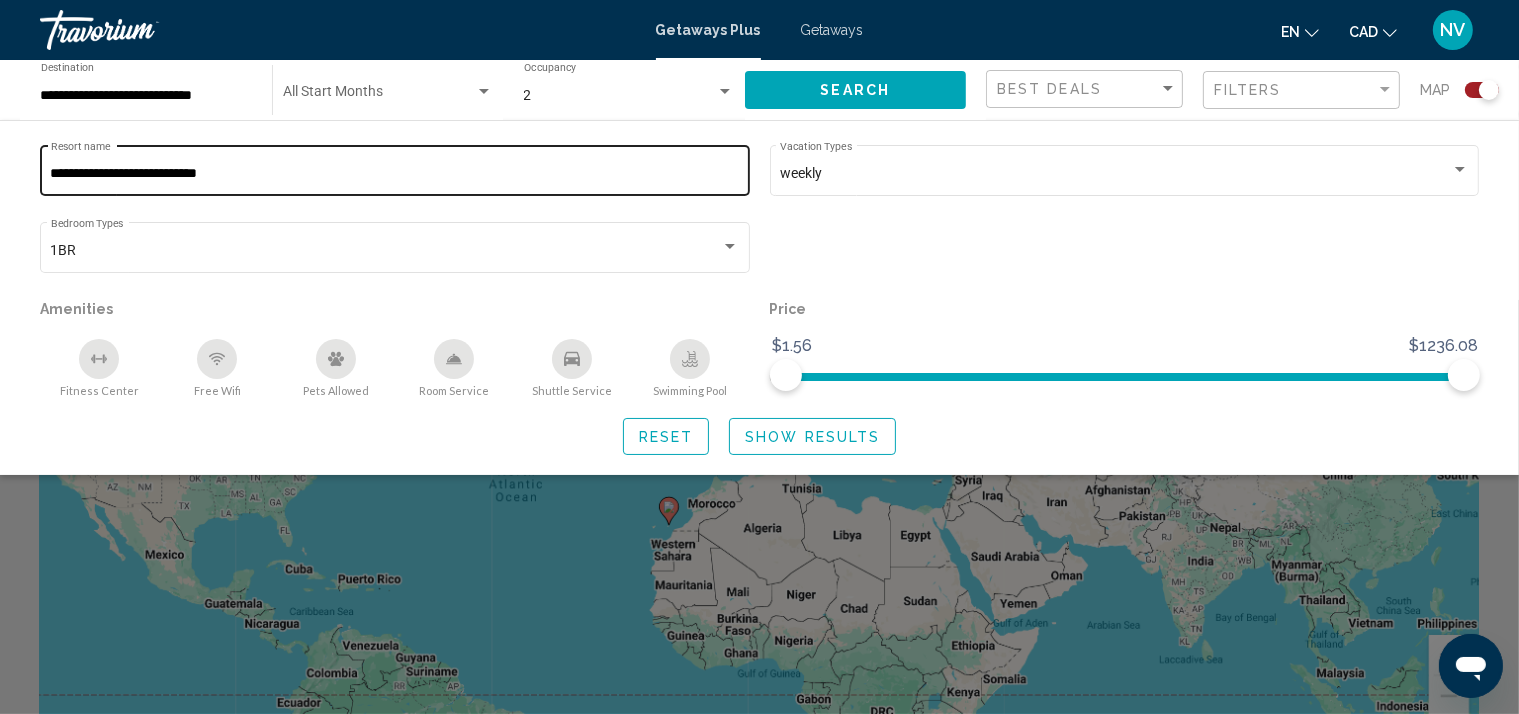 drag, startPoint x: 168, startPoint y: 157, endPoint x: 245, endPoint y: 161, distance: 77.10383 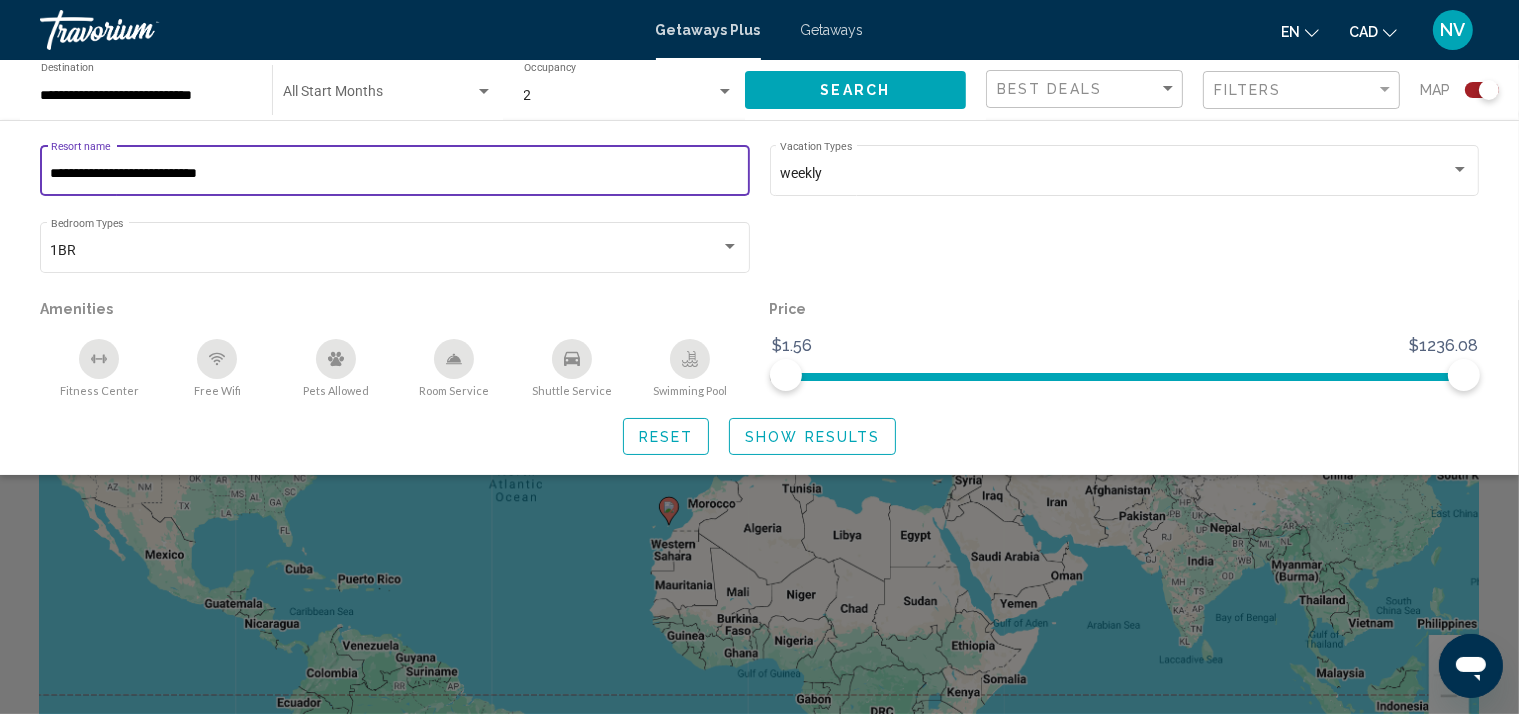 click on "**********" at bounding box center [395, 174] 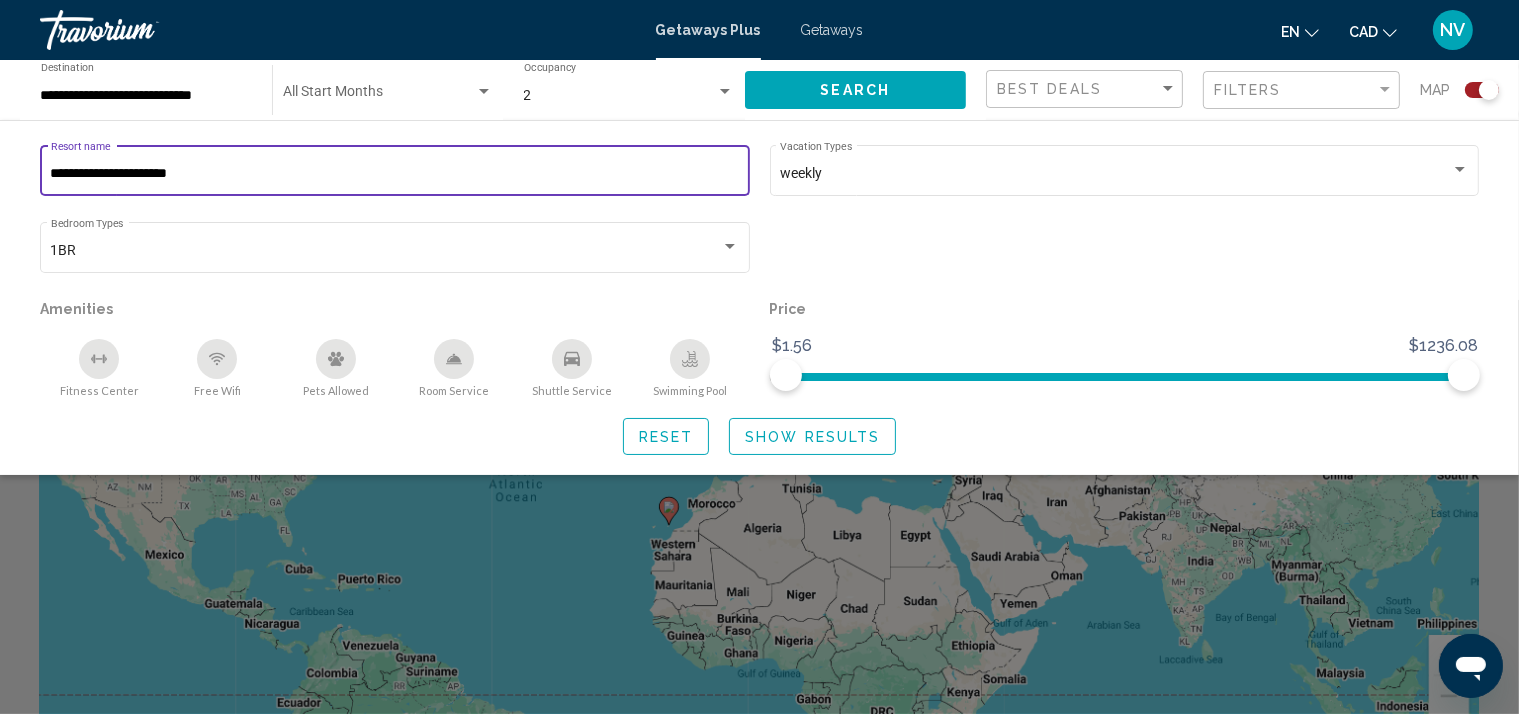 type on "**********" 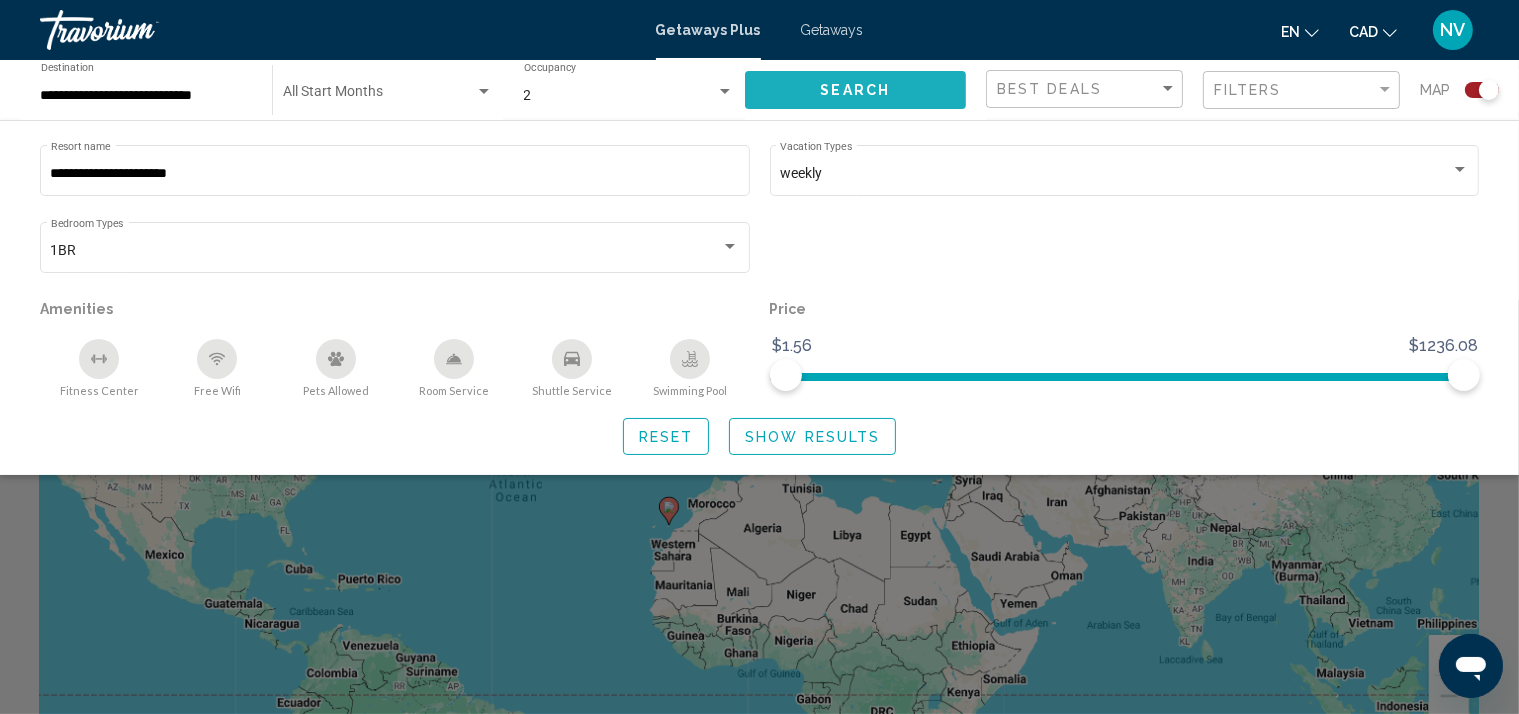 click on "Search" 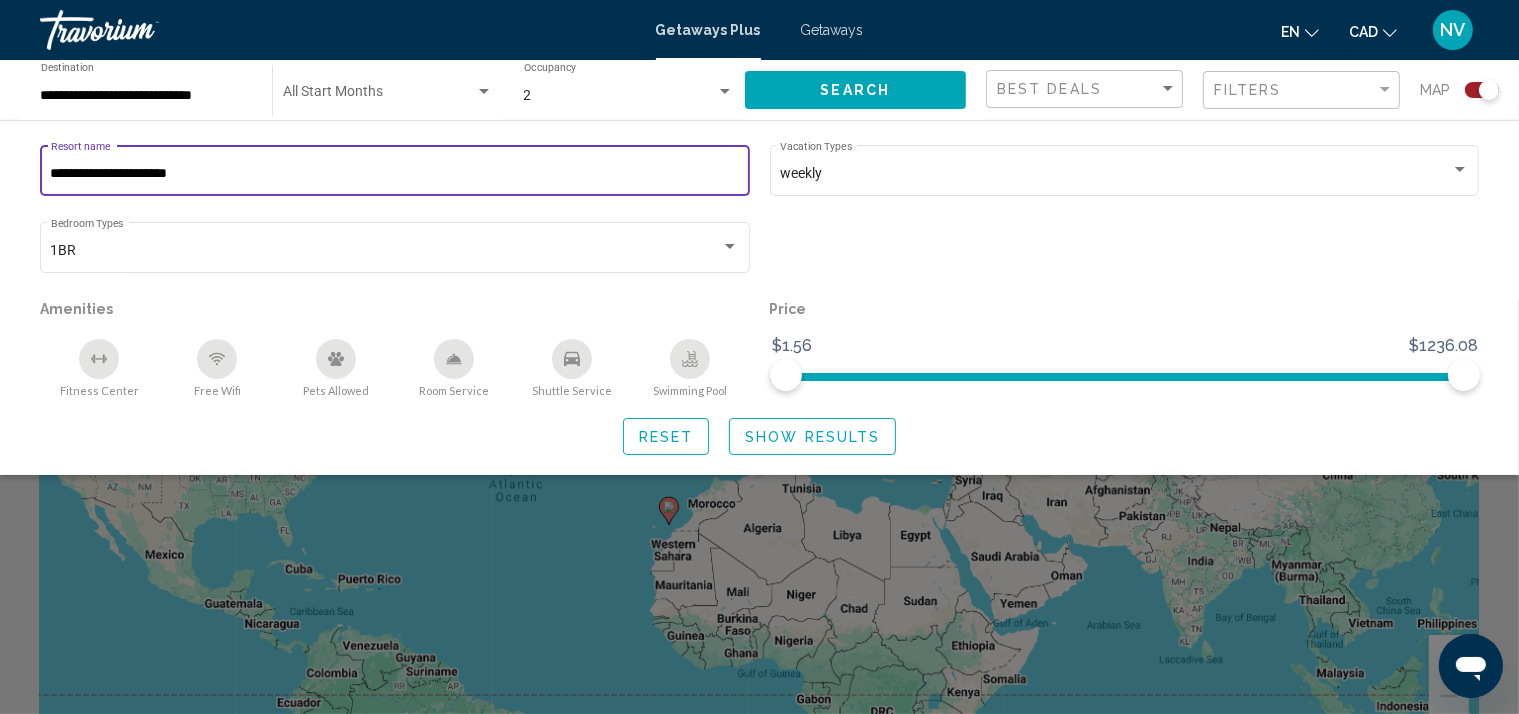 click on "**********" at bounding box center (395, 174) 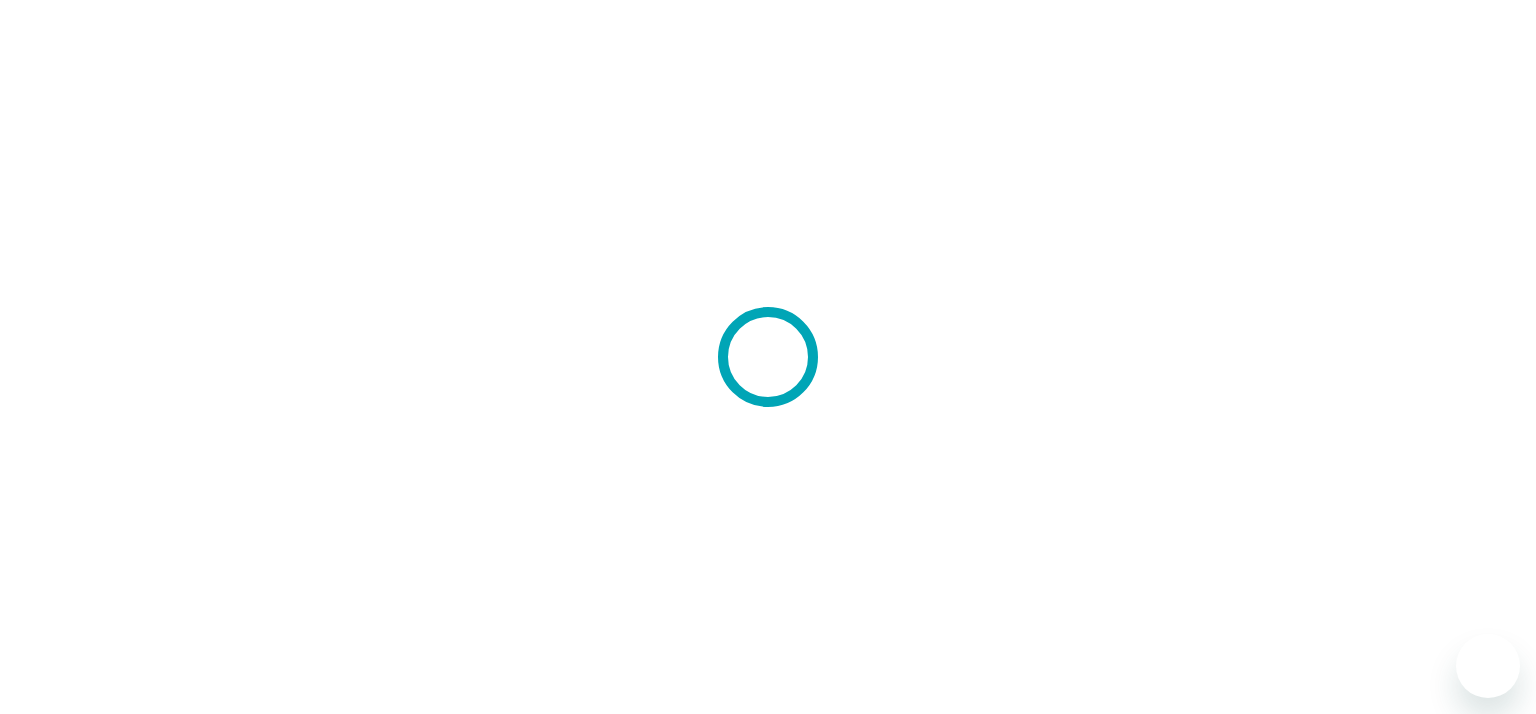 scroll, scrollTop: 0, scrollLeft: 0, axis: both 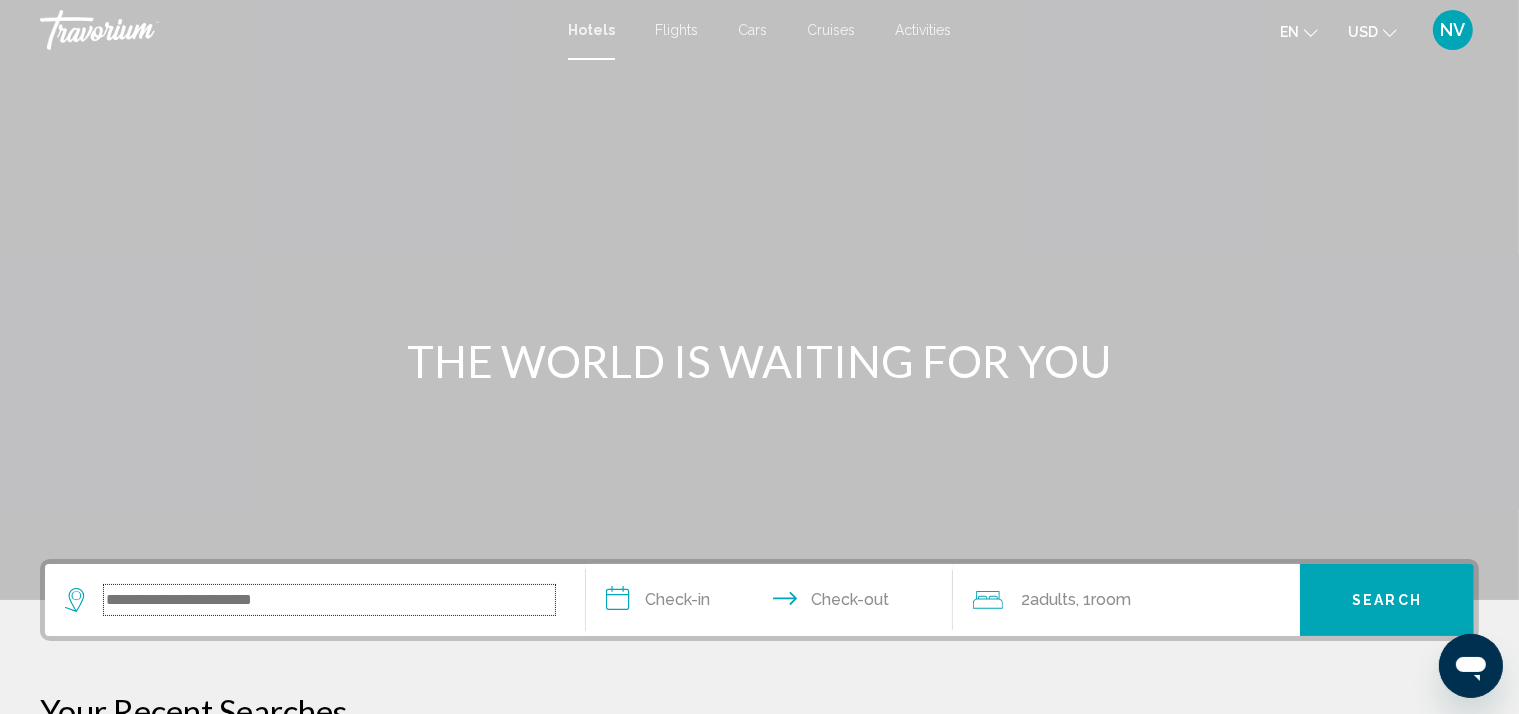 click at bounding box center [329, 600] 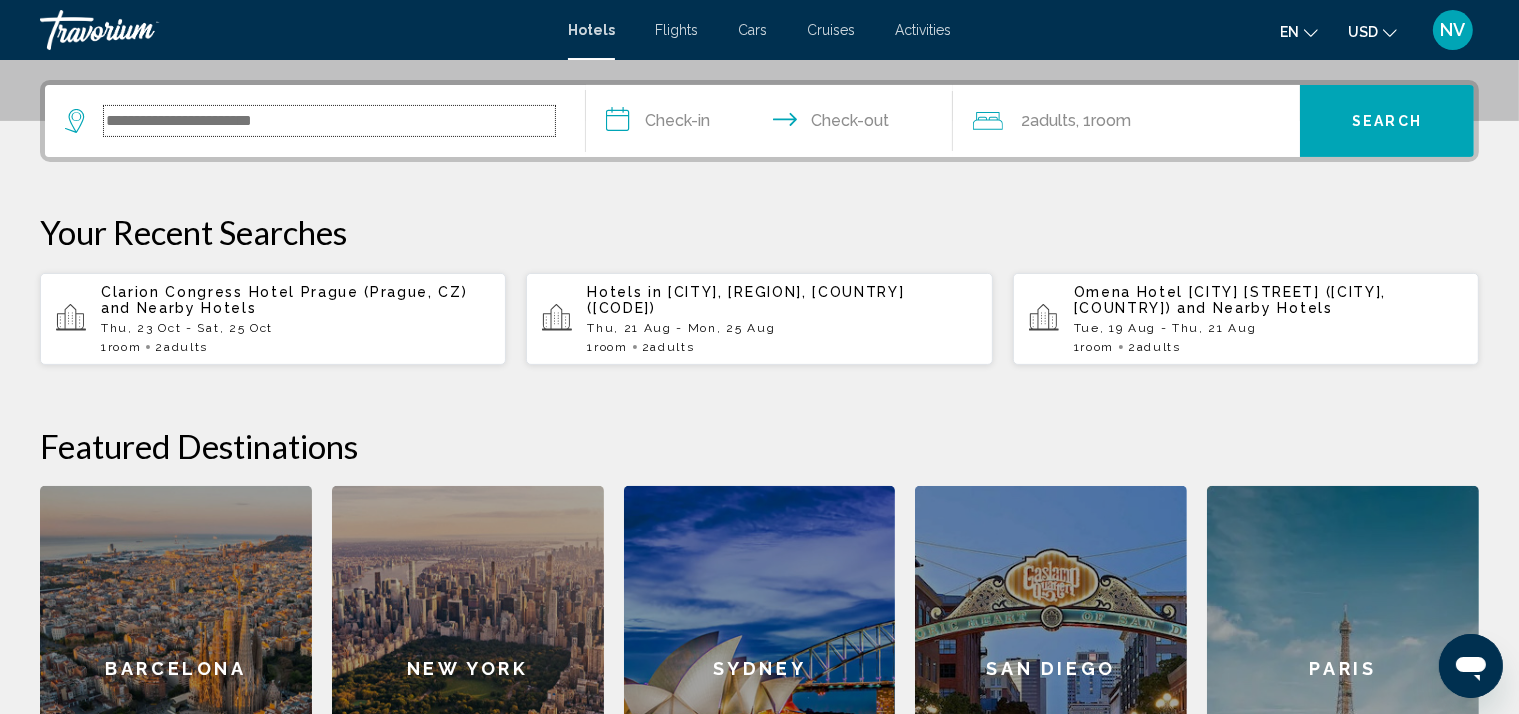 scroll, scrollTop: 493, scrollLeft: 0, axis: vertical 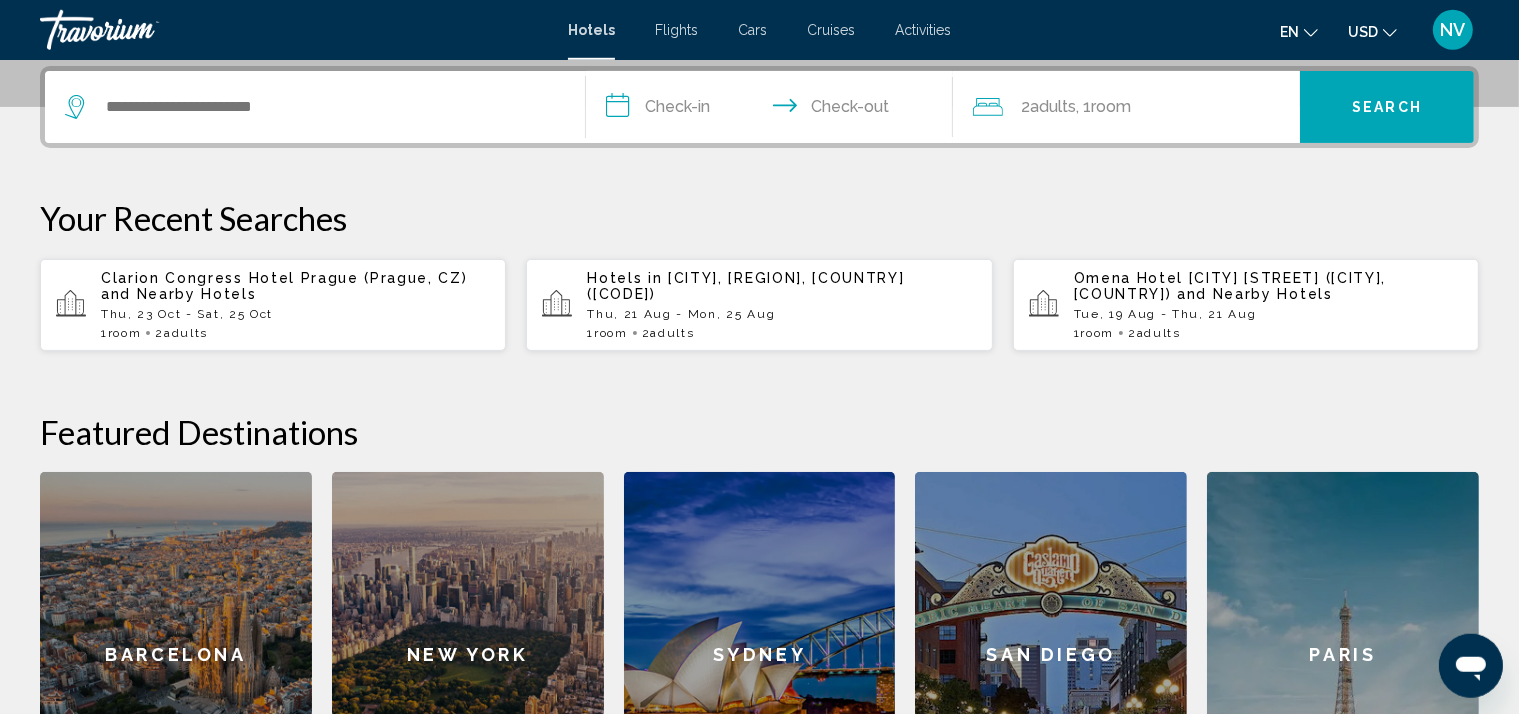 click on "Clarion Congress Hotel Prague (Prague, CZ)" at bounding box center [284, 278] 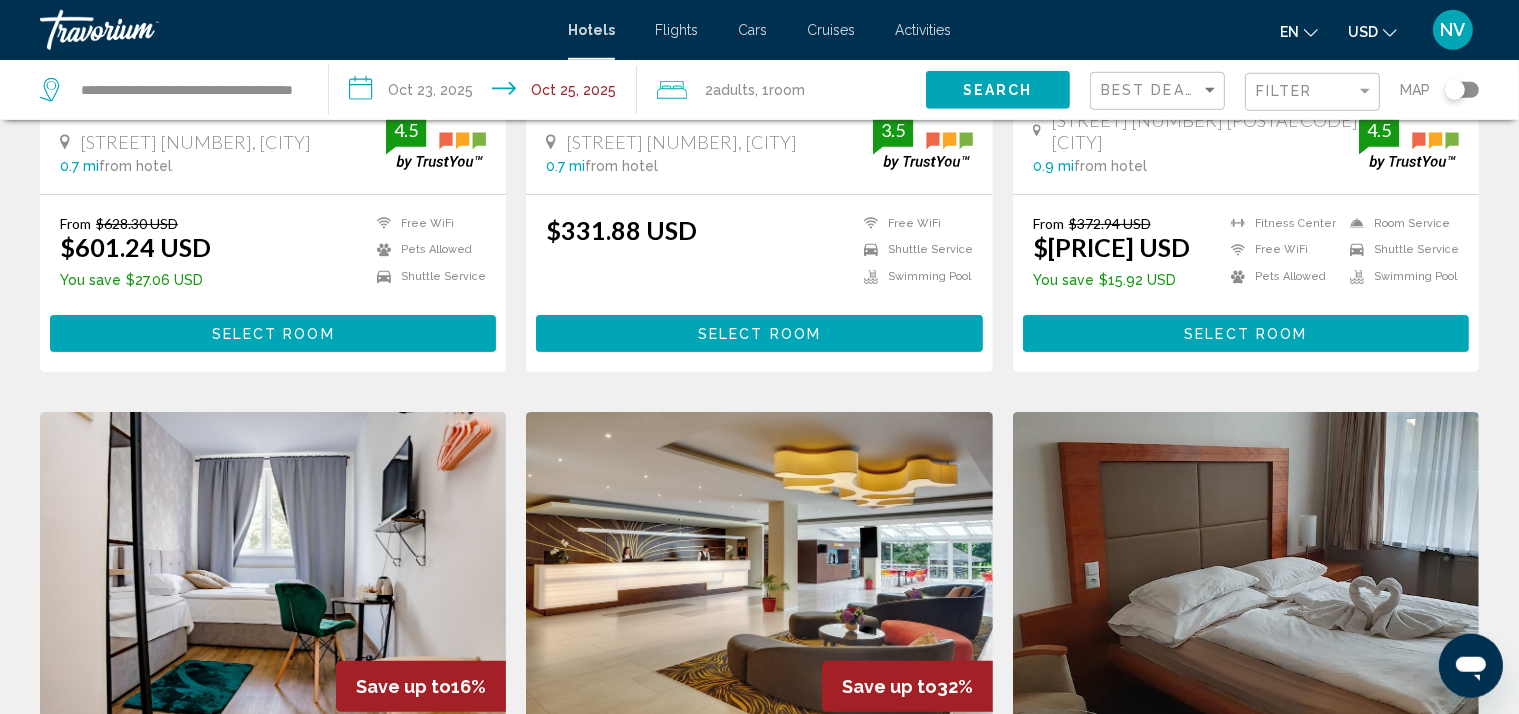 scroll, scrollTop: 0, scrollLeft: 0, axis: both 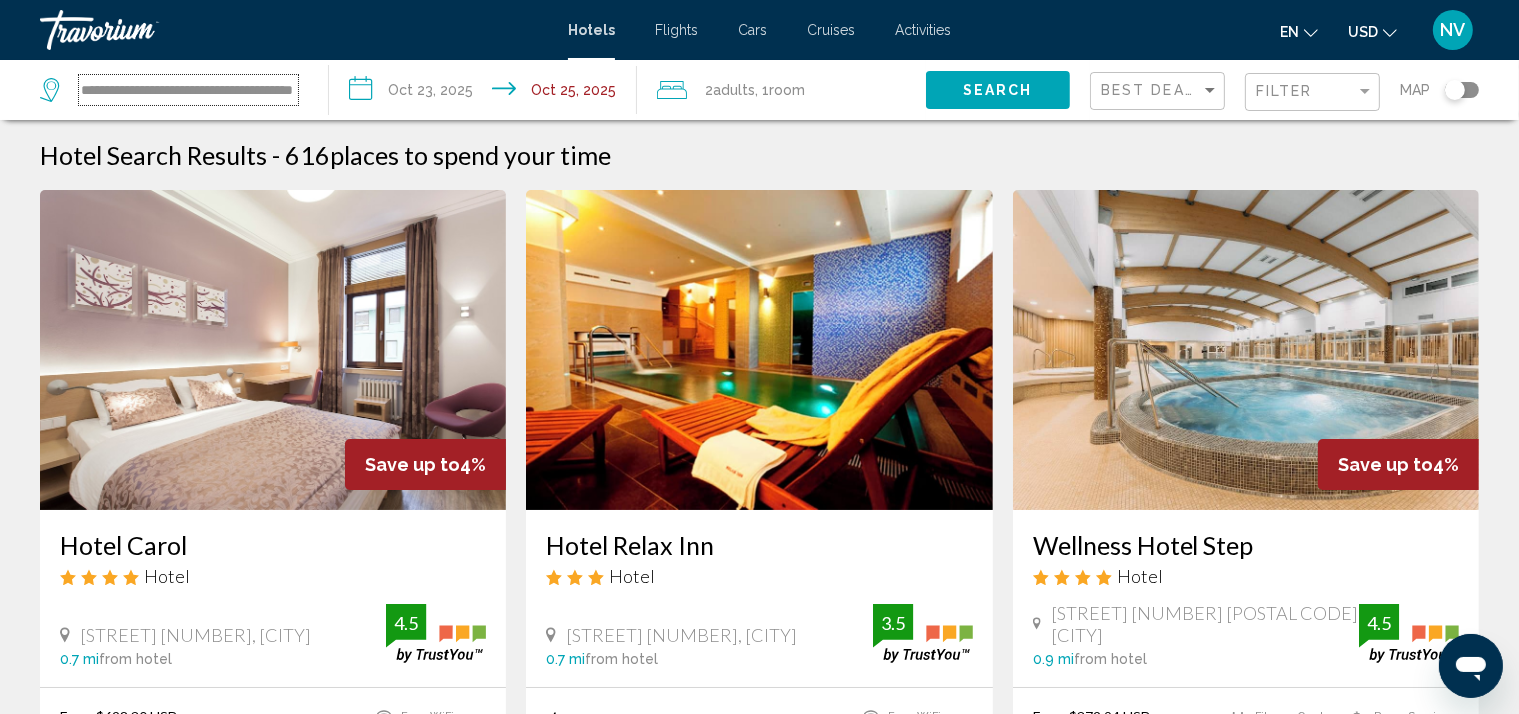 click on "**********" at bounding box center [188, 90] 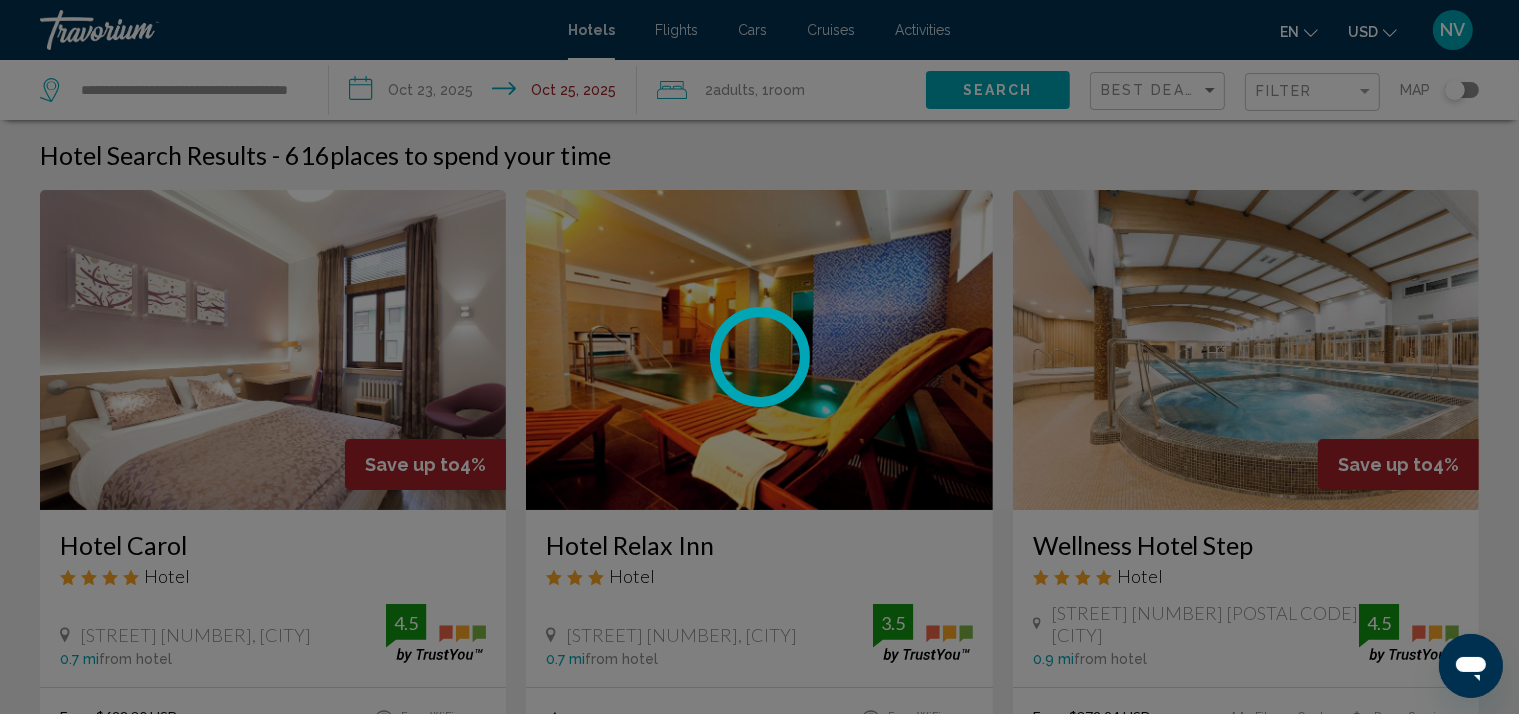 click on "**********" at bounding box center (759, 357) 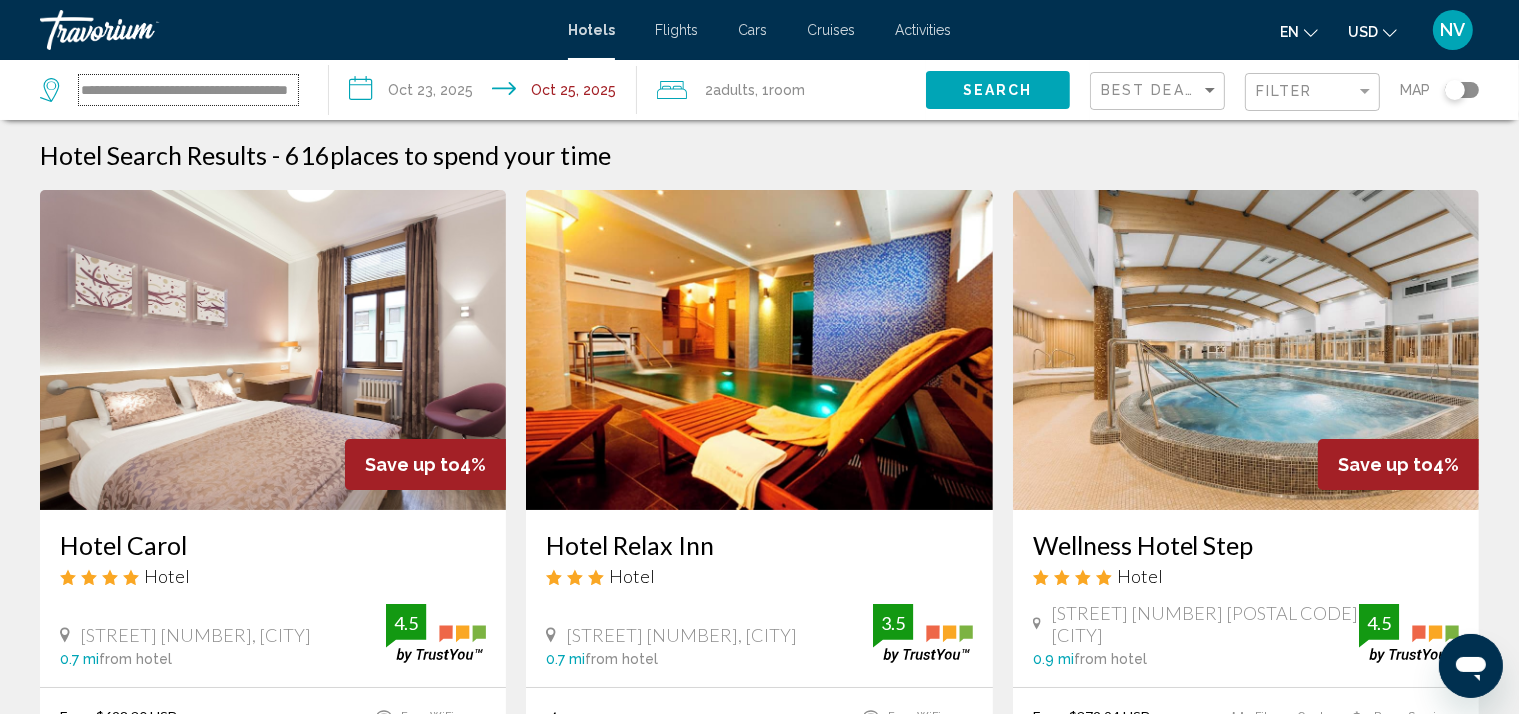 click on "**********" at bounding box center (188, 90) 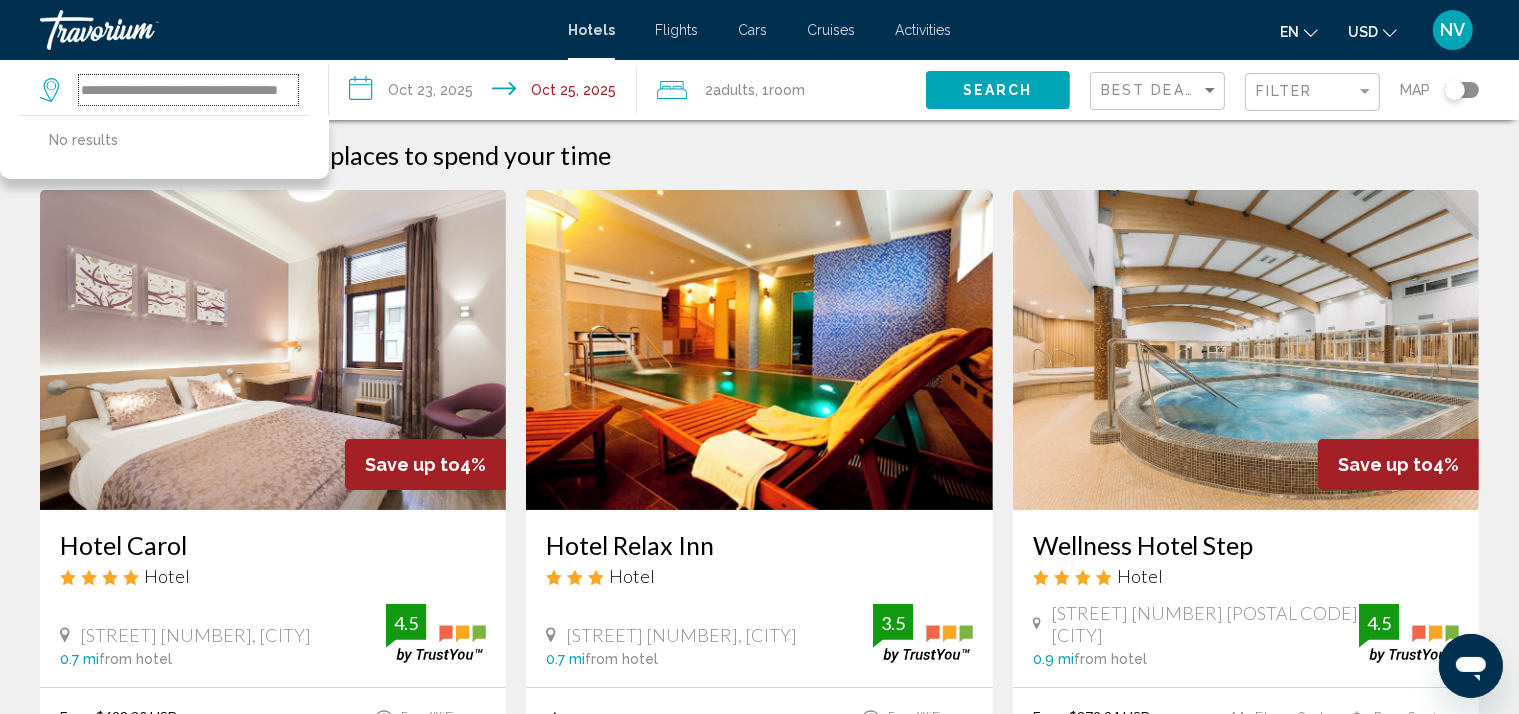 scroll, scrollTop: 0, scrollLeft: 52, axis: horizontal 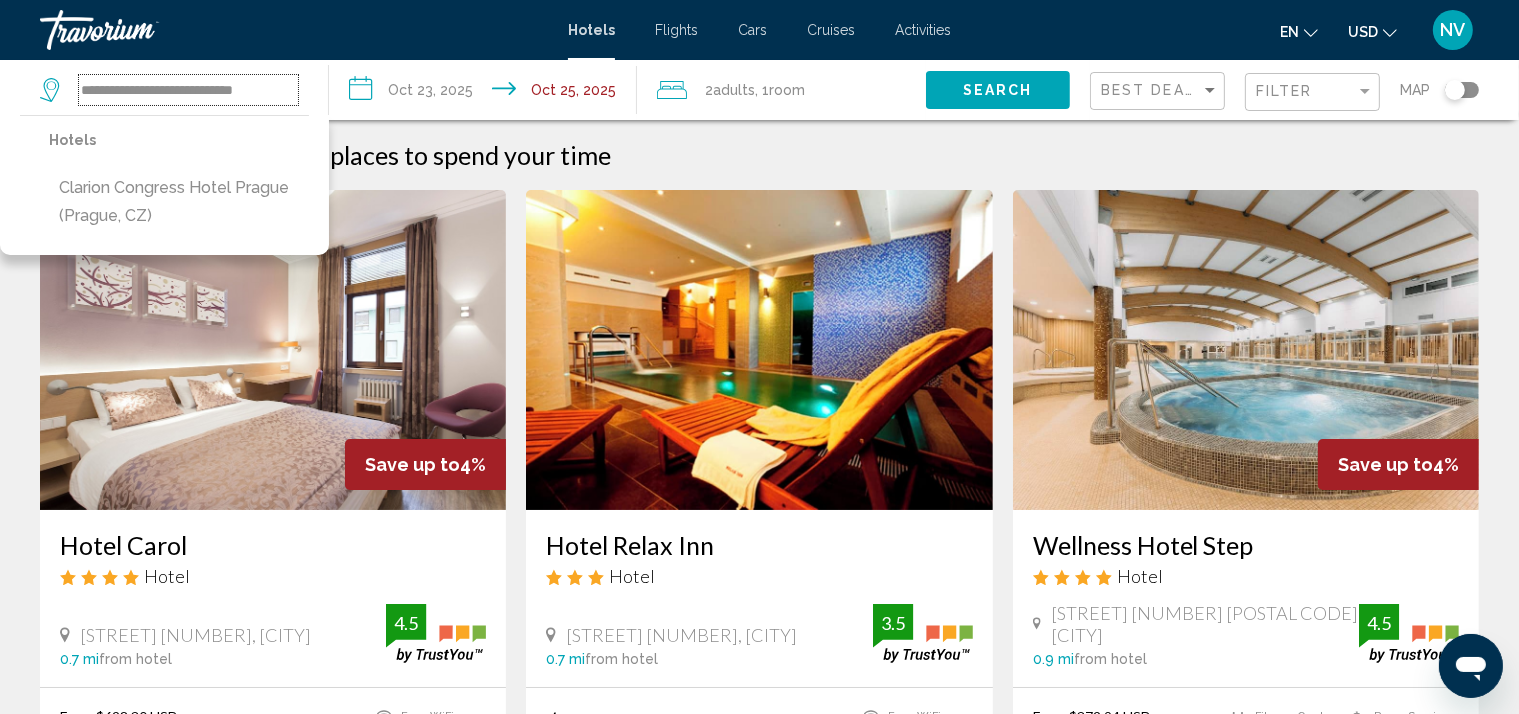 type on "**********" 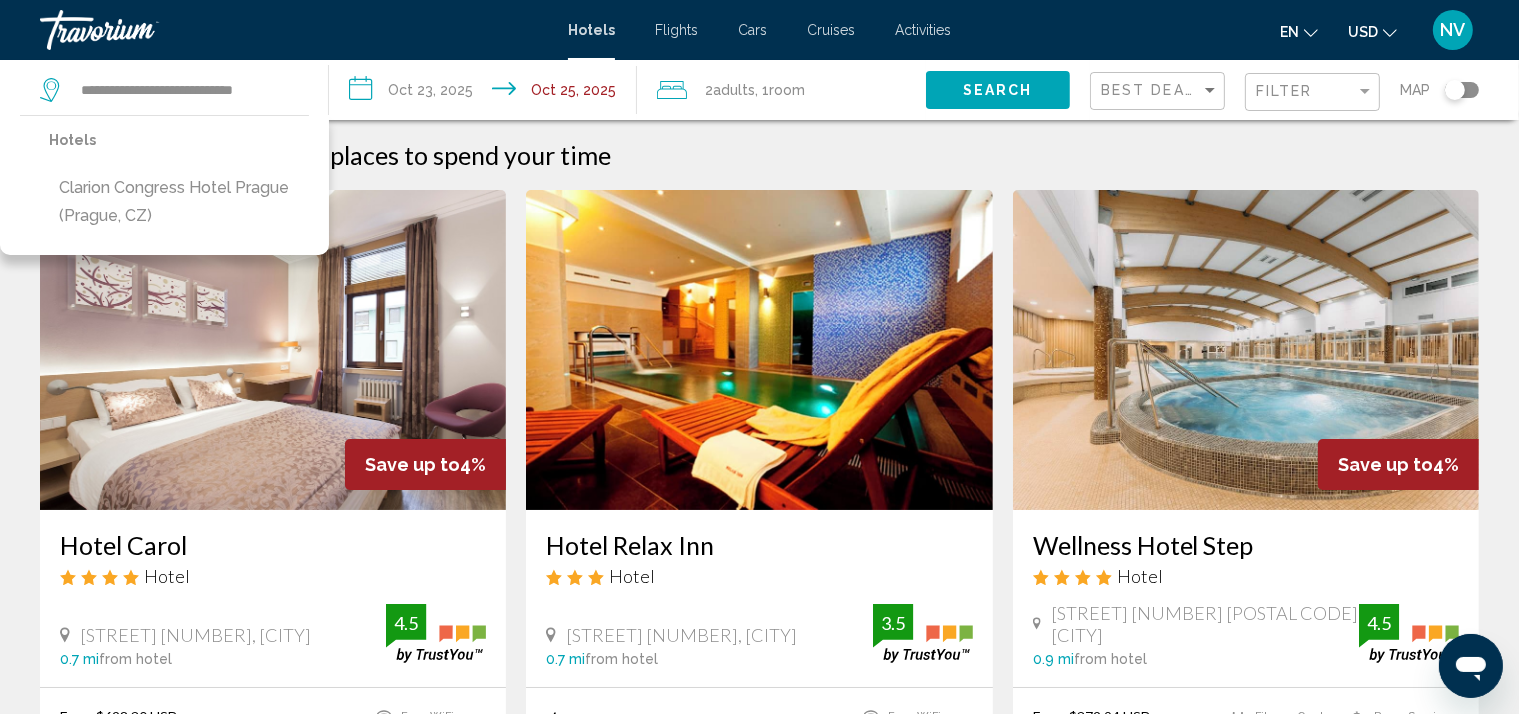 click on "**********" at bounding box center [487, 93] 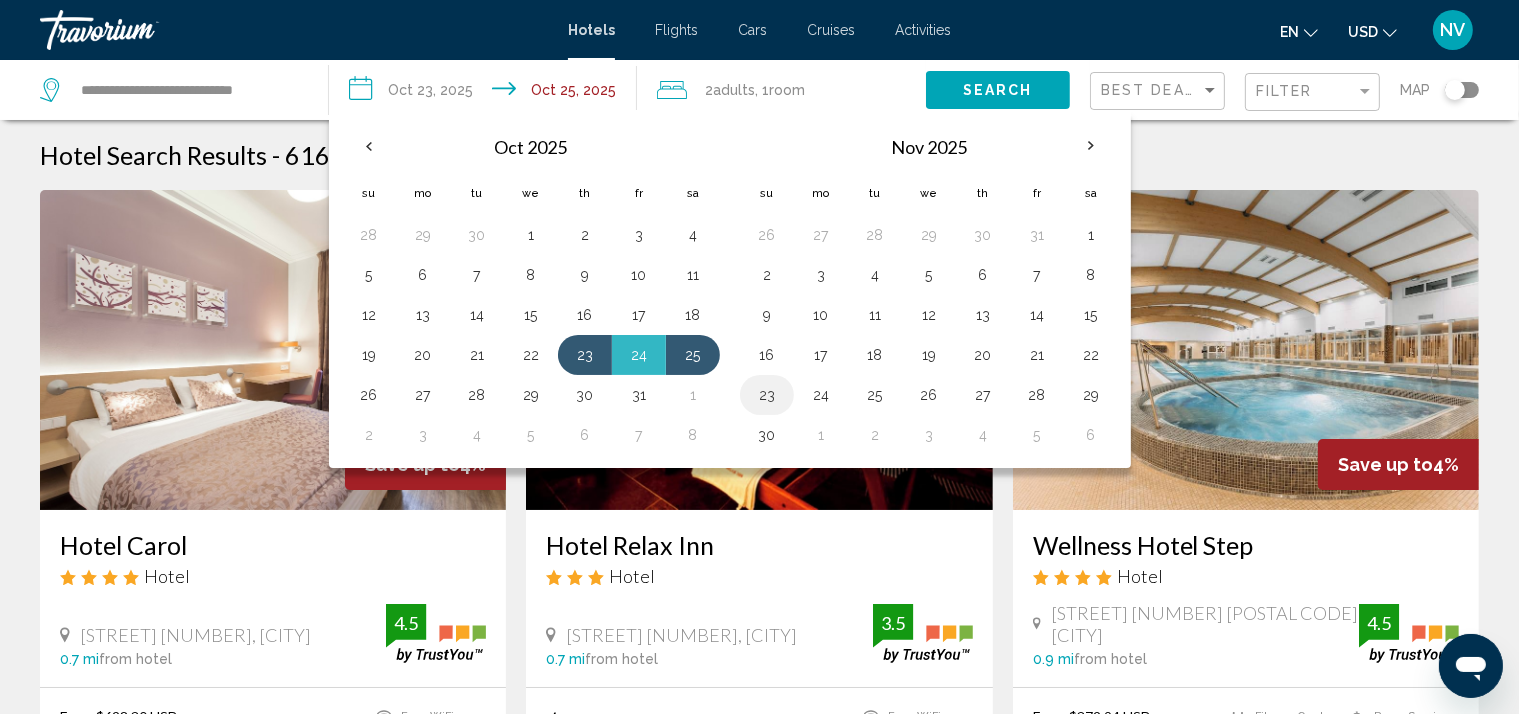 click on "23" at bounding box center (767, 395) 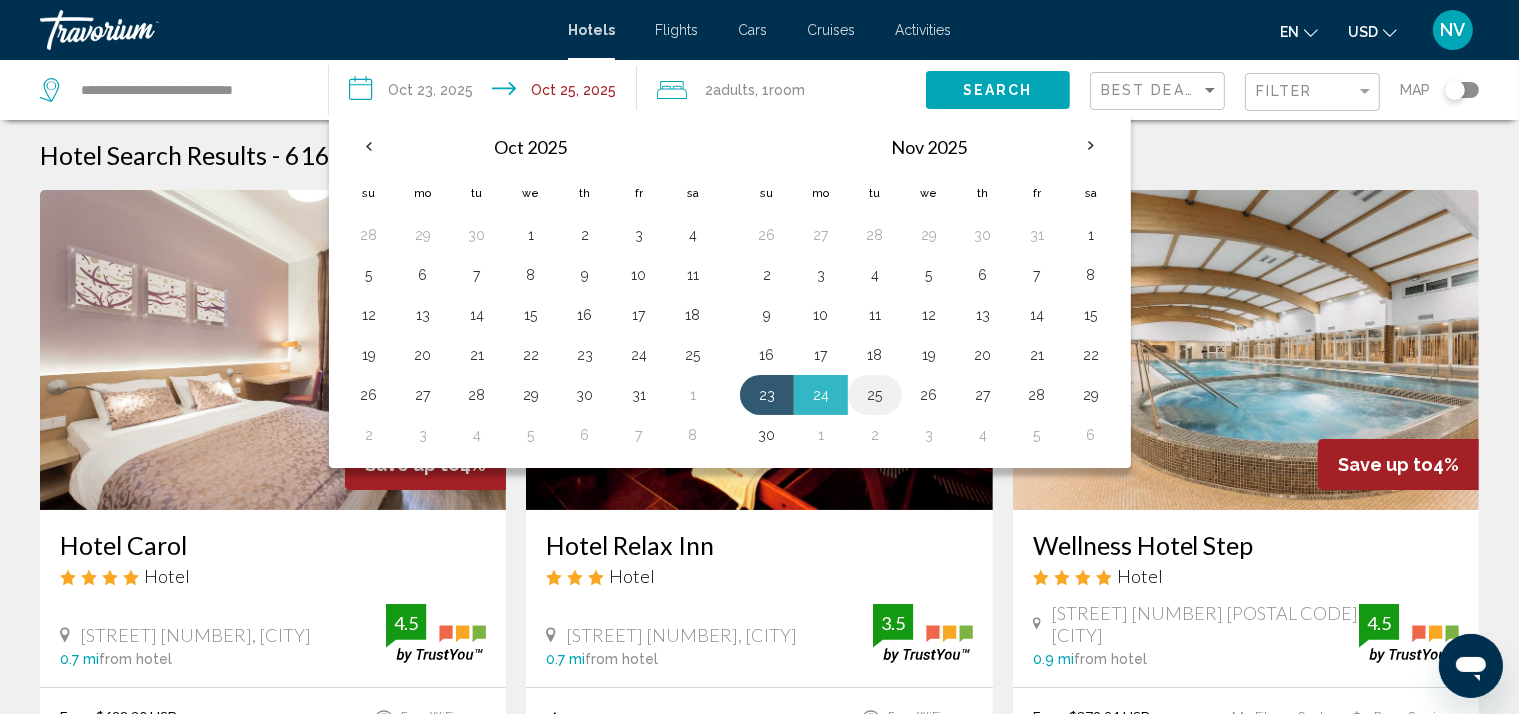 click on "25" at bounding box center [875, 395] 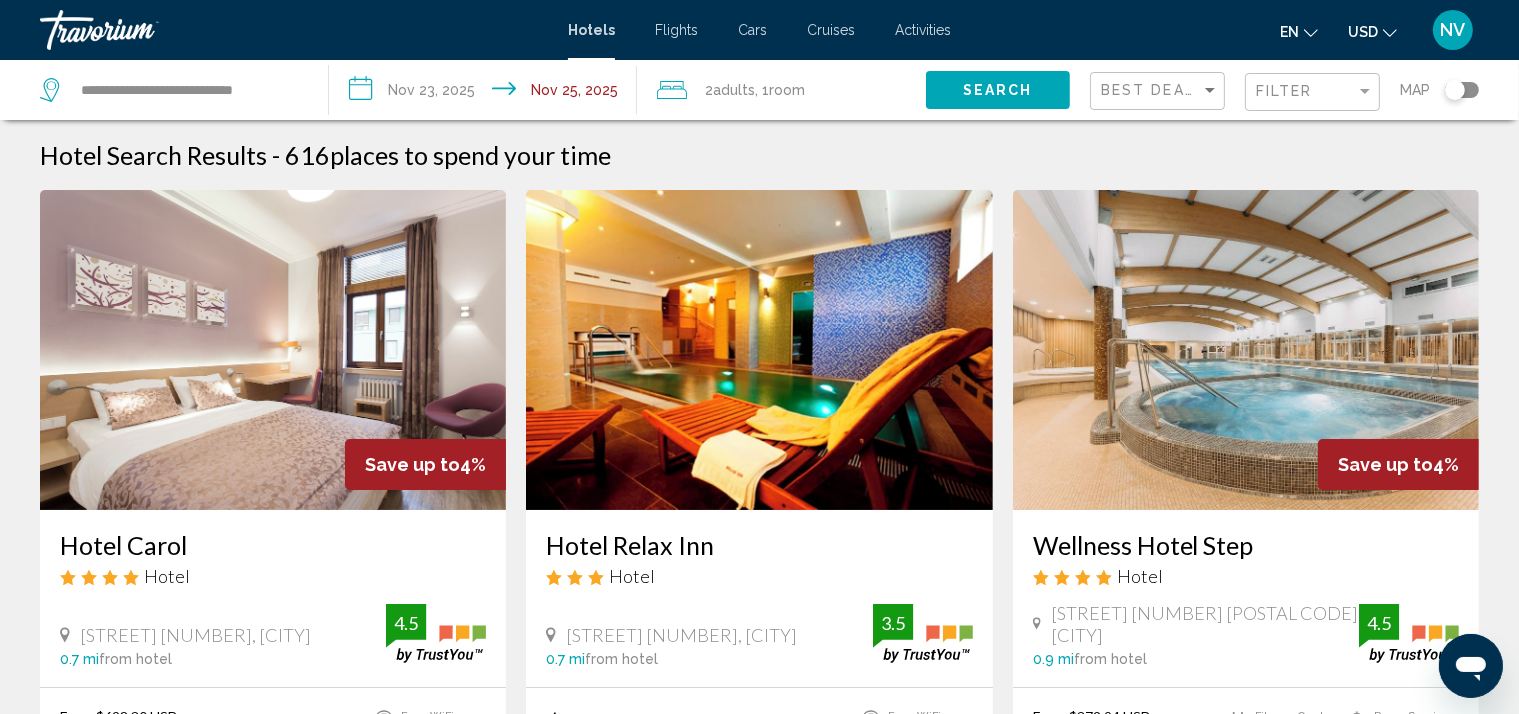 type on "**********" 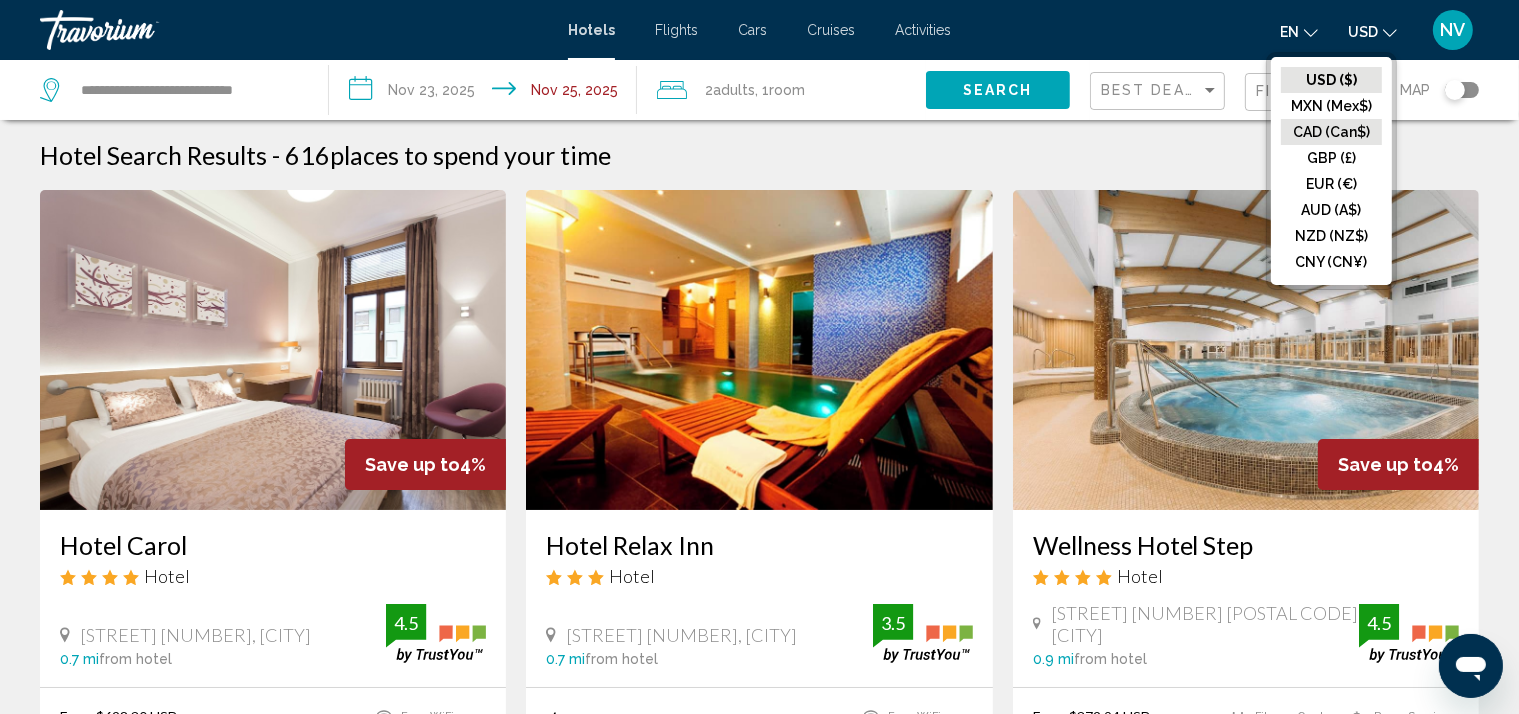 click on "CAD (Can$)" 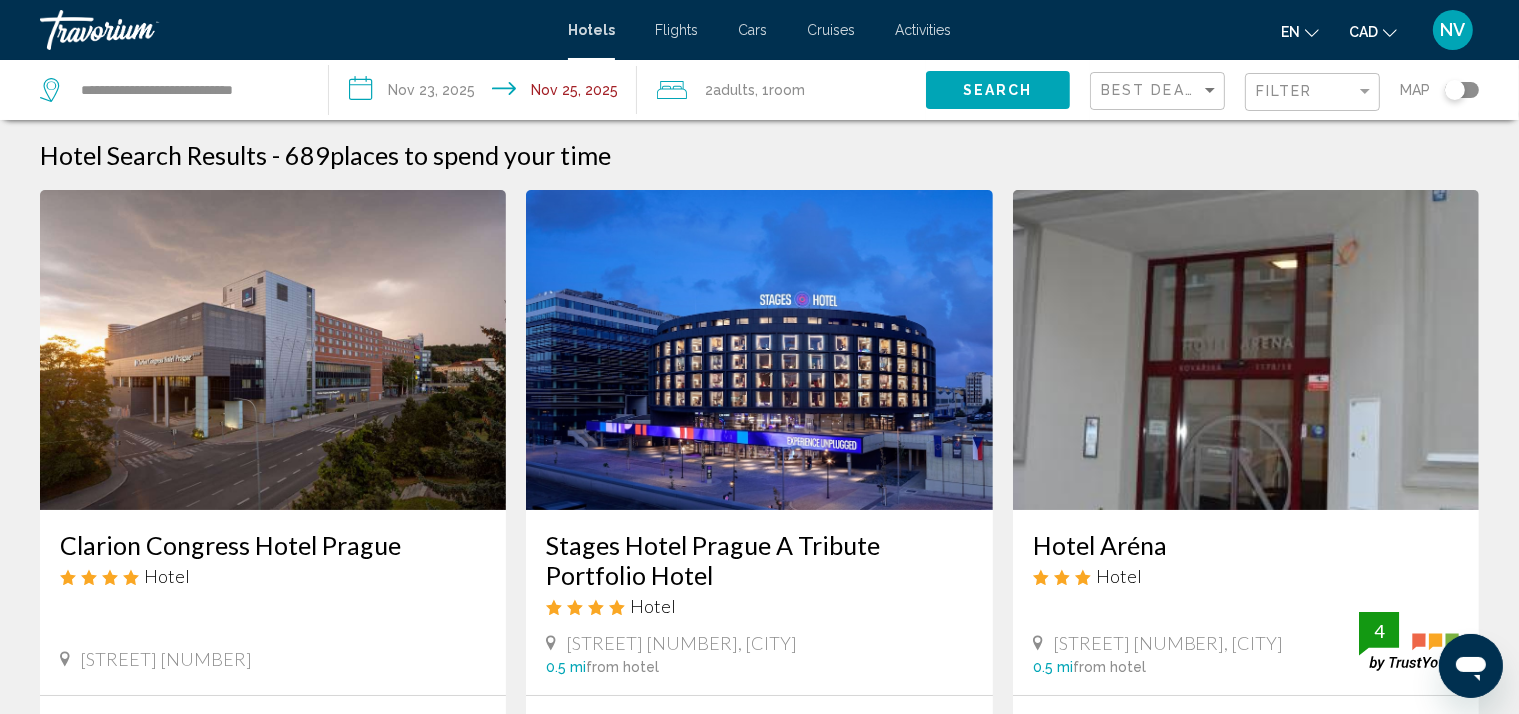 click at bounding box center [273, 350] 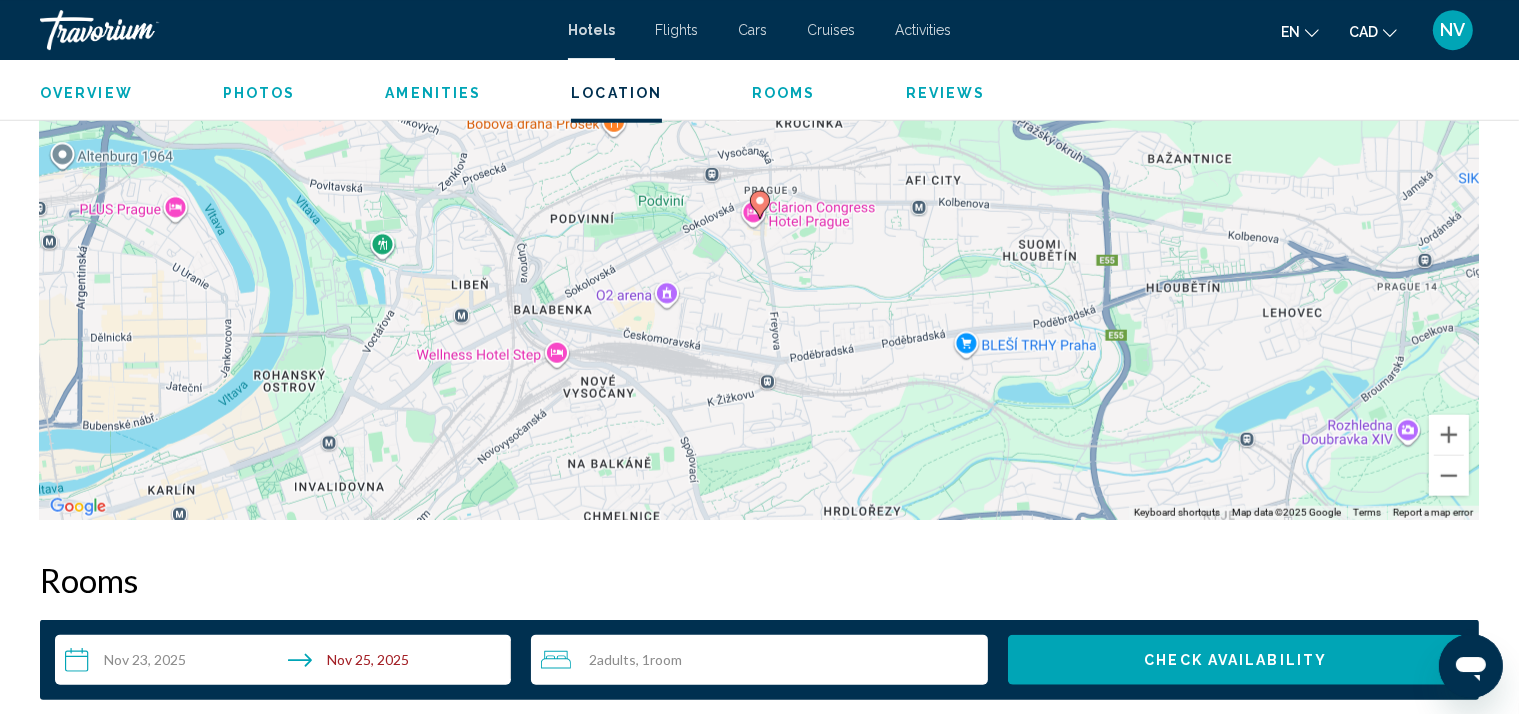 scroll, scrollTop: 2089, scrollLeft: 0, axis: vertical 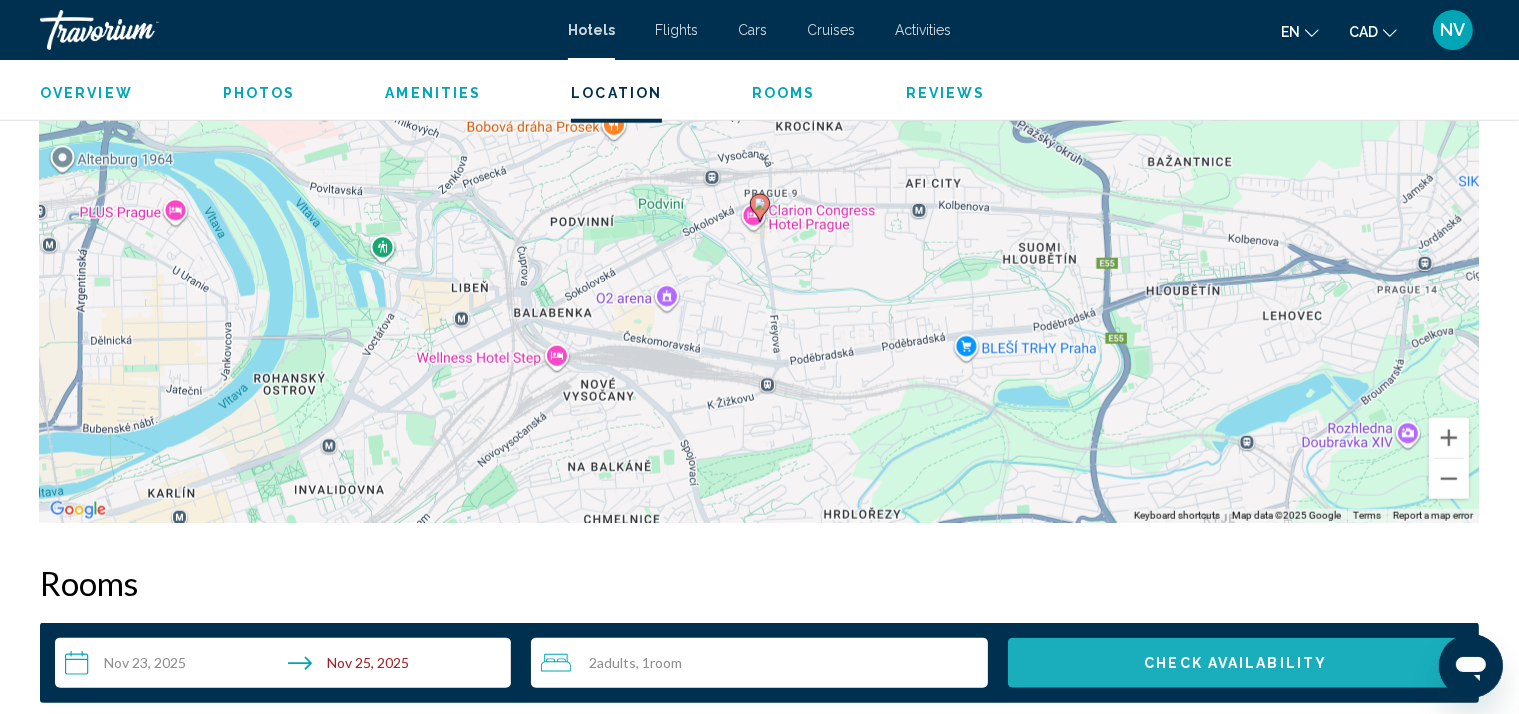click on "Check Availability" at bounding box center [1235, 664] 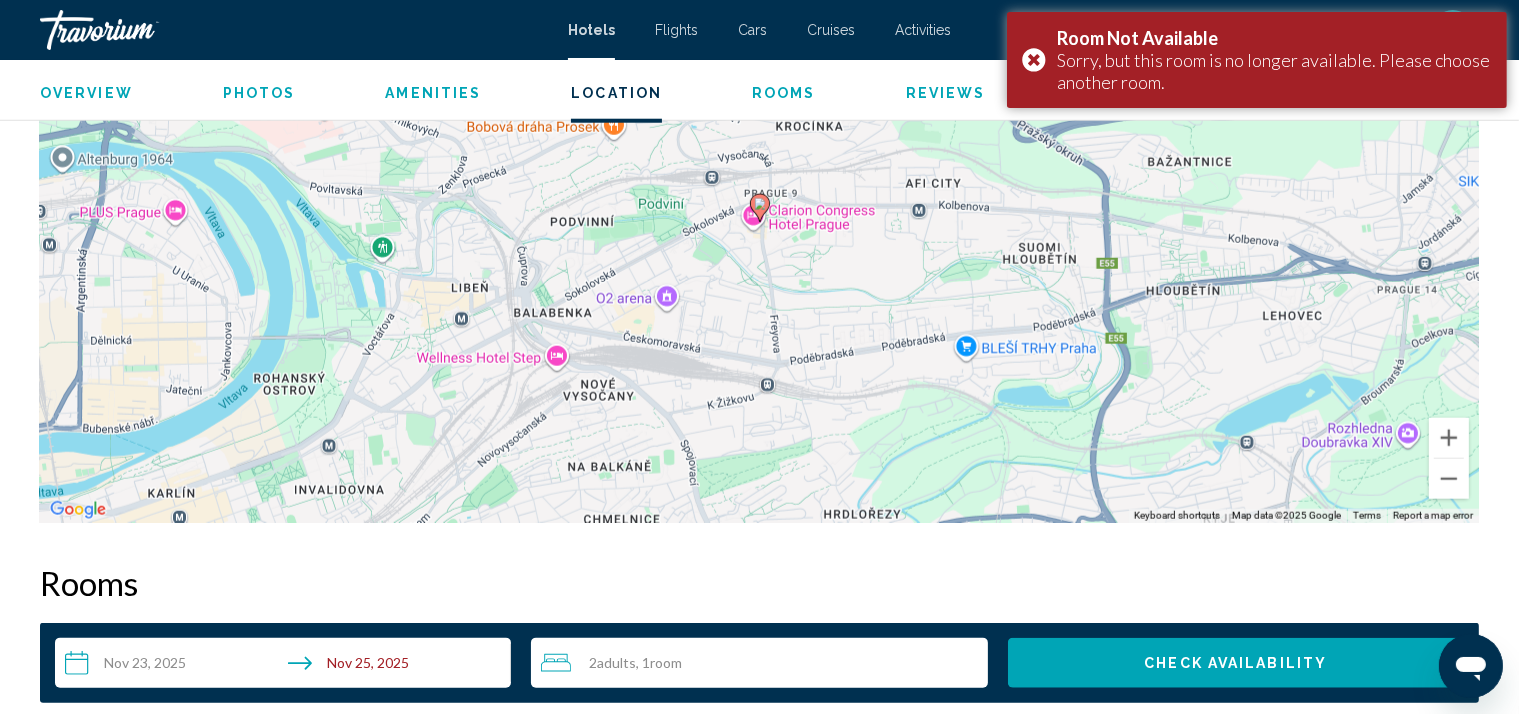 click on "Overview Type Hotel Address [STREET] [NUMBER], [CITY]  [POSTAL CODE], [COUNTRY] Description Amenities Pamper yourself with a visit to the spa, which offers massages. You're sure to appreciate the recreational amenities, which include 2 hot tubs, a sauna, and a fitness center. Additional features at this hotel include complimentary wireless internet access, concierge services, and babysitting. Getting to nearby attractions is a breeze with the area shuttle (surcharge). Dining Enjoy international cuisine at Restaurant Veduta, one of the hotel's 2 restaurants, or stay in and take advantage of the room service (during limited hours). Quench your thirst with your favorite drink at the bar/lounge. Business Amenities Rooms Attractions Distances are displayed to the nearest 0.1 mile and kilometer. O2 Arena - 1.1 km / 0.7 mi PVA Letnany Exhibition Center - 3.1 km / 1.9 mi Vitkov Hill - 4.1 km / 2.5 mi DOX Centre for Contemporary Art - 4.6 km / 2.9 mi [CITY] Market - 4.7 km / 2.9 mi Czech Lawn Tennis Club - 6.3 km / 3.9 mi ←" at bounding box center [759, -221] 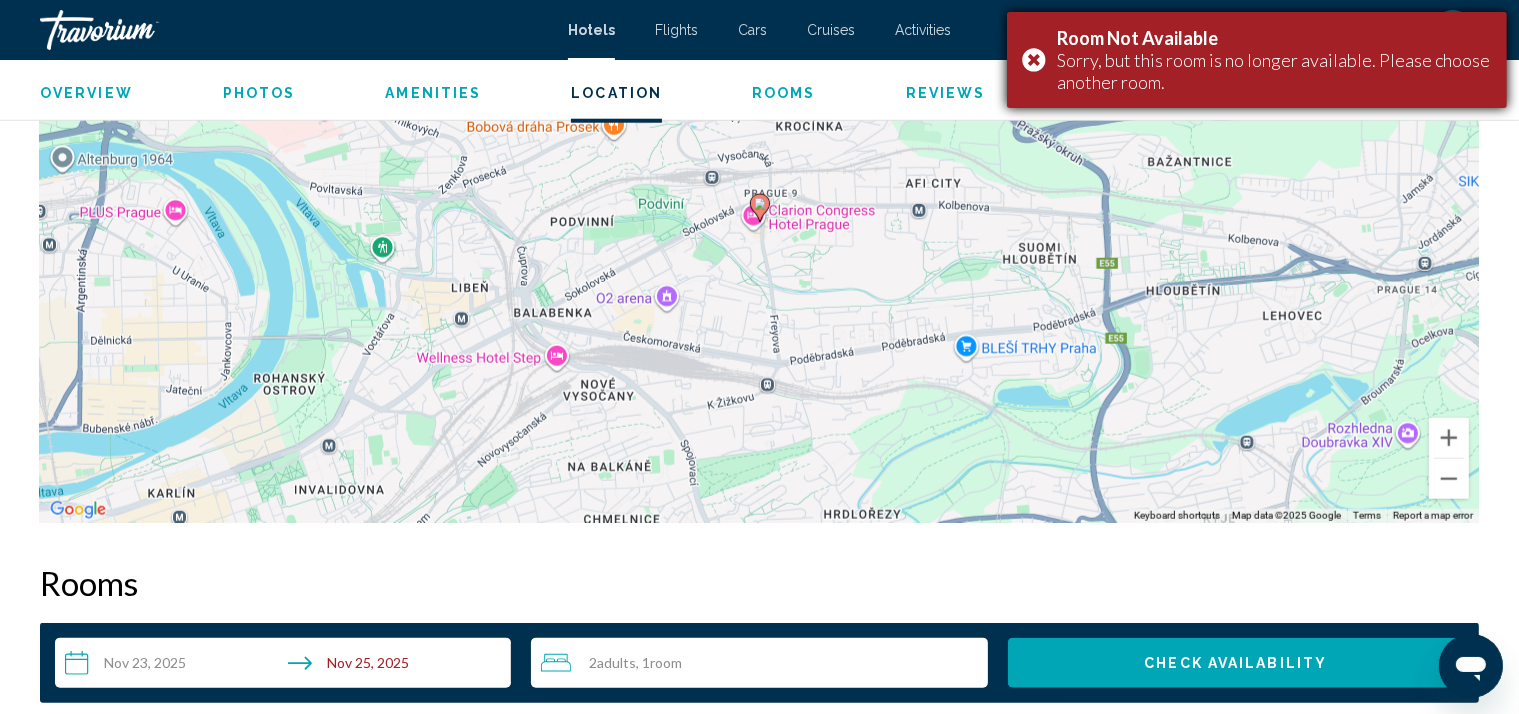 click on "Sorry, but this room is no longer available. Please choose another room." at bounding box center (1274, 71) 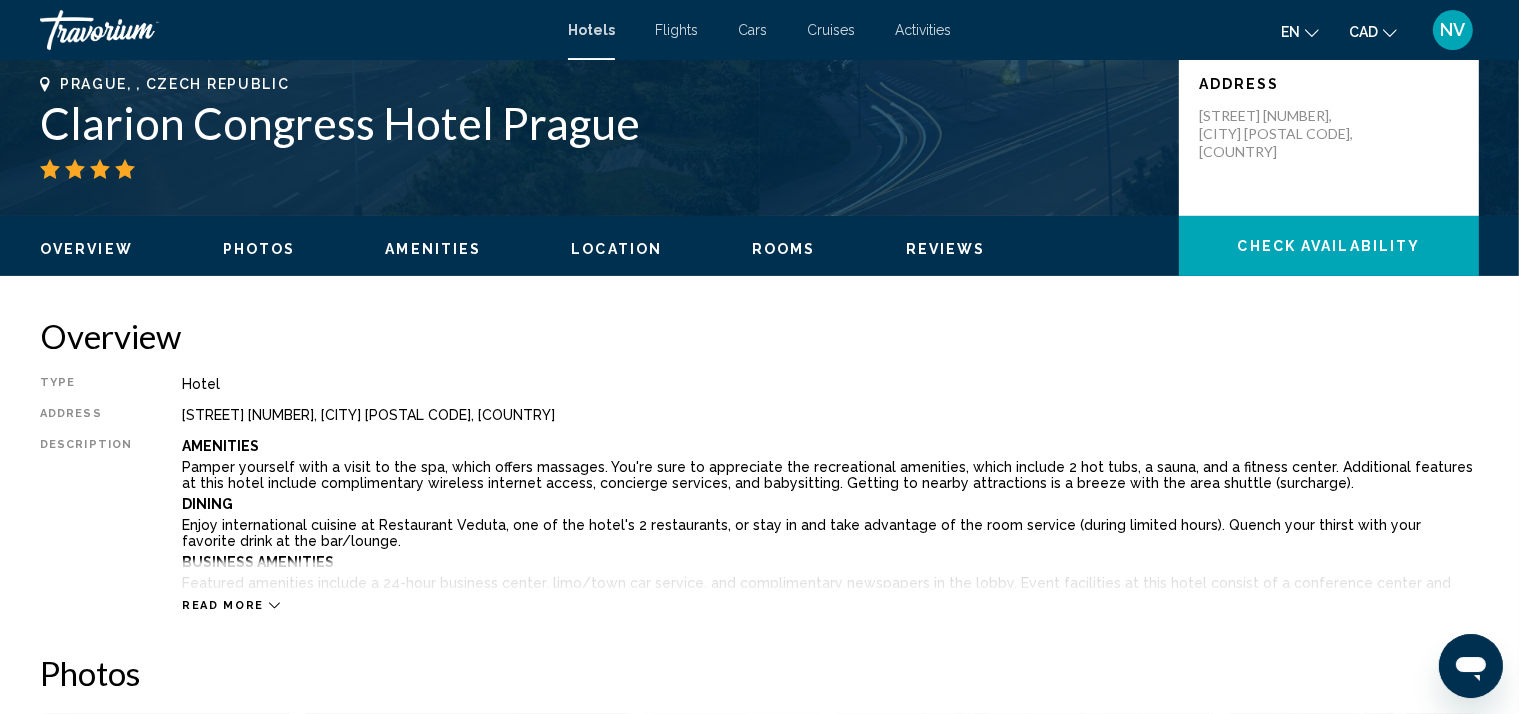 scroll, scrollTop: 259, scrollLeft: 0, axis: vertical 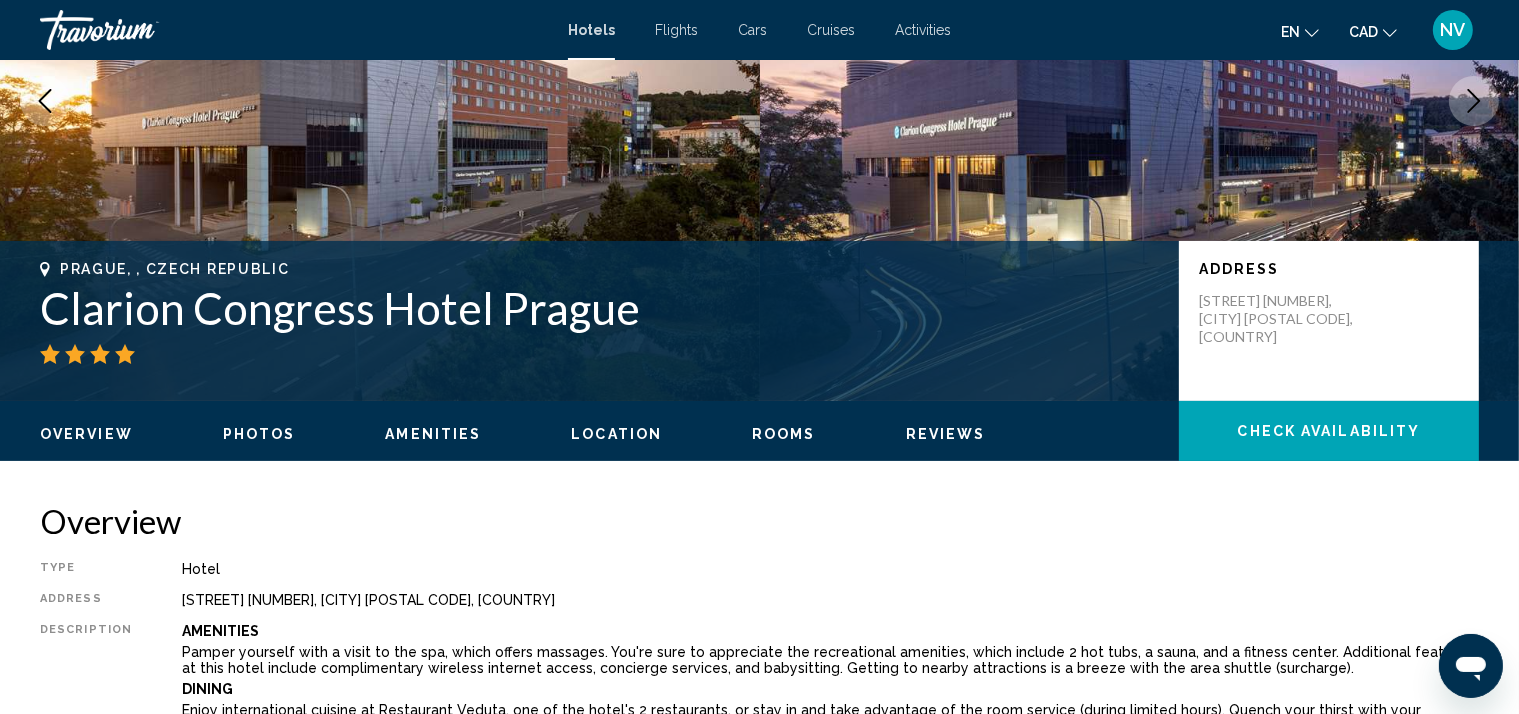 click on "Rooms" at bounding box center [784, 434] 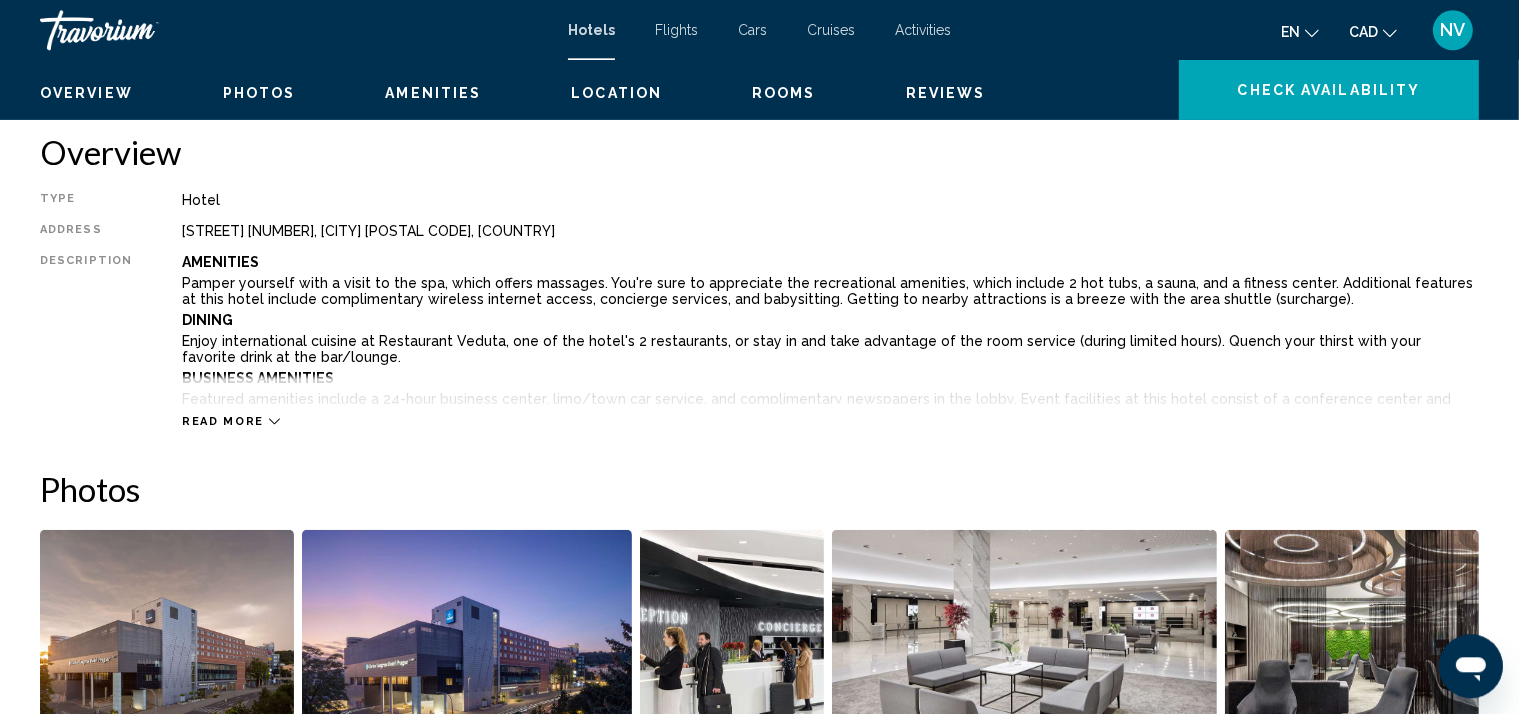 scroll, scrollTop: 0, scrollLeft: 0, axis: both 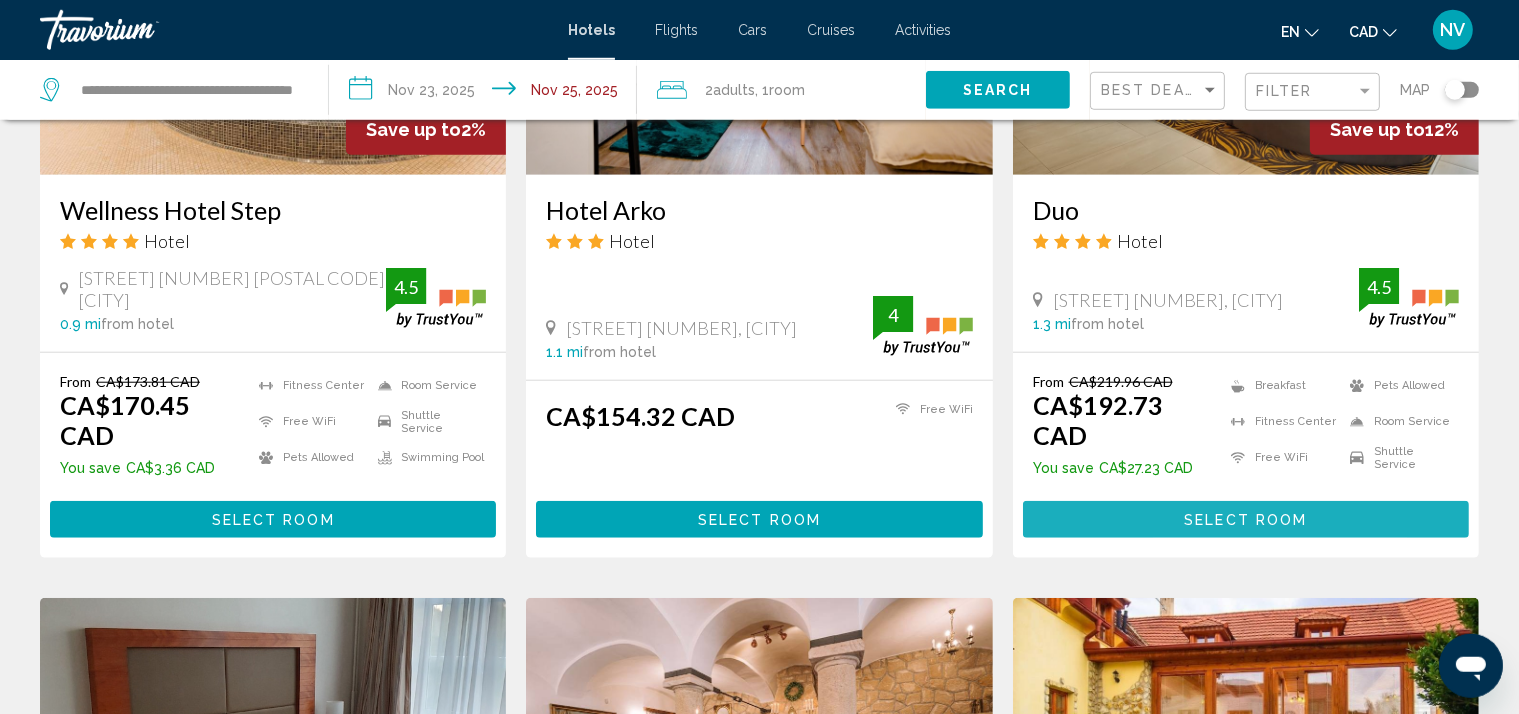click on "Select Room" at bounding box center (1246, 519) 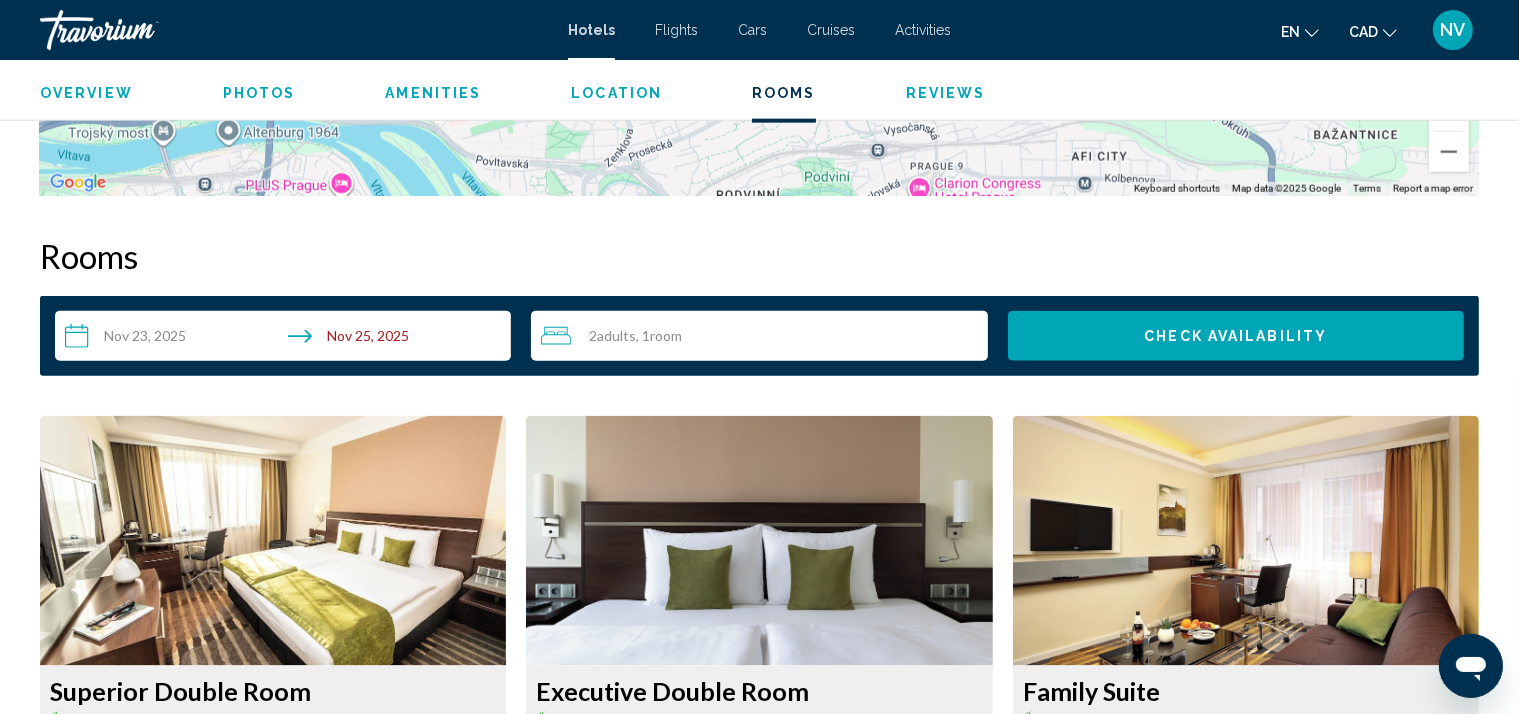 scroll, scrollTop: 2874, scrollLeft: 0, axis: vertical 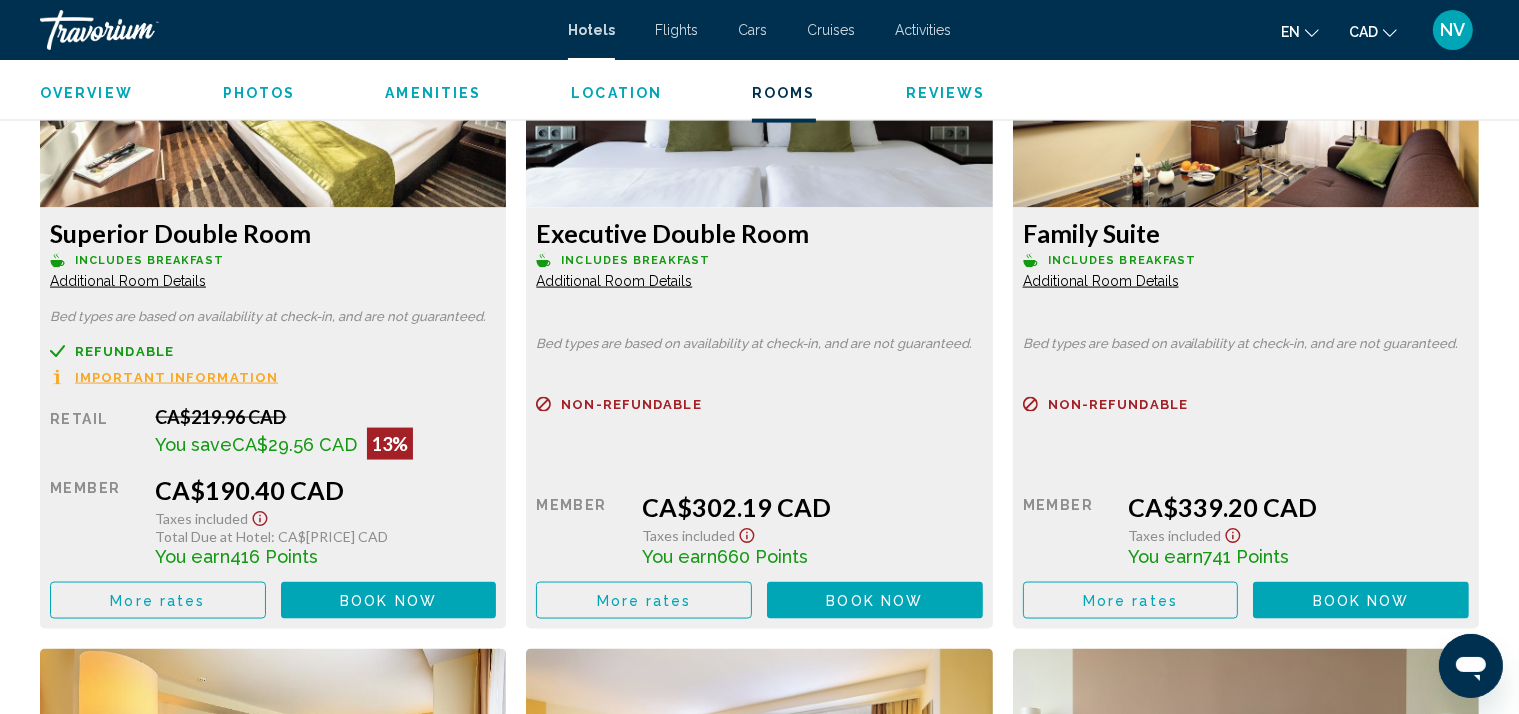 click on "Book now" at bounding box center [388, 601] 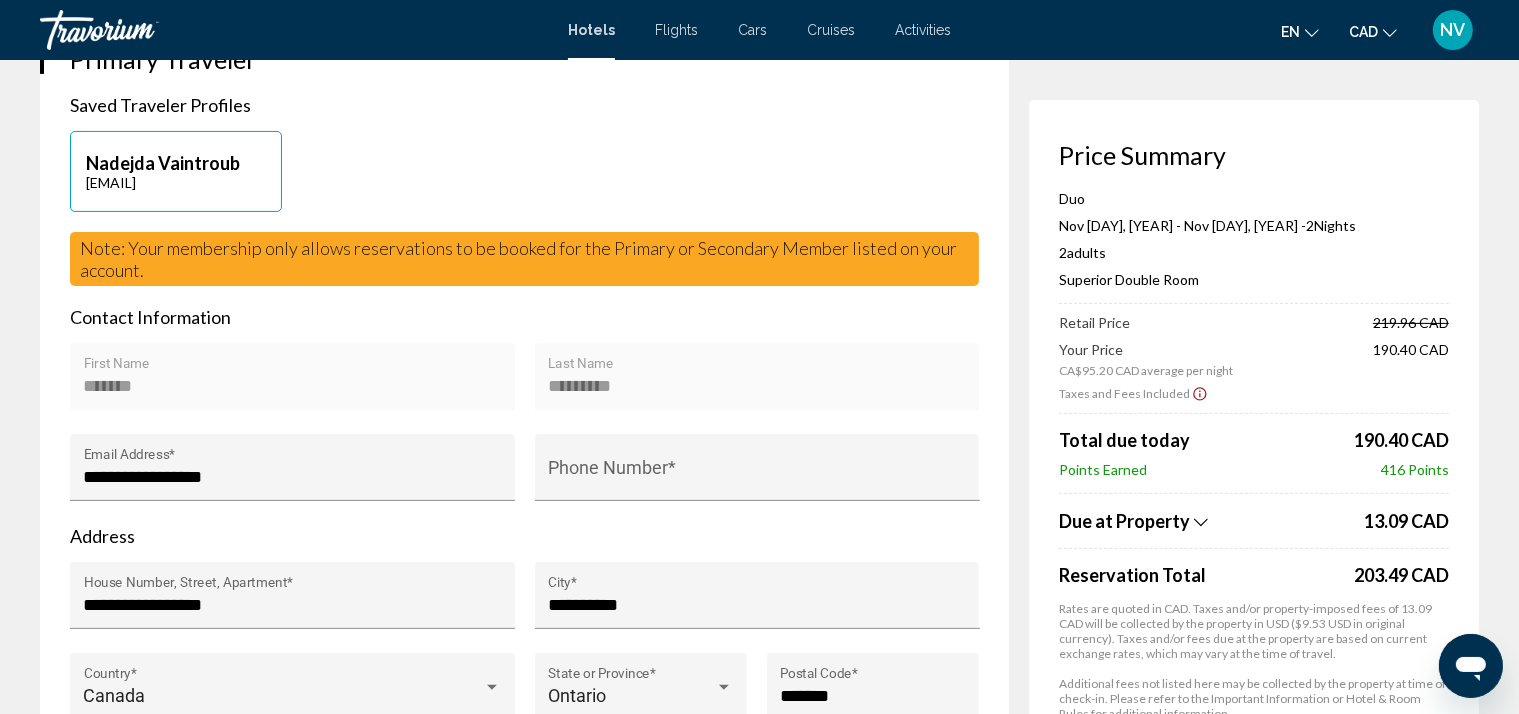 scroll, scrollTop: 0, scrollLeft: 0, axis: both 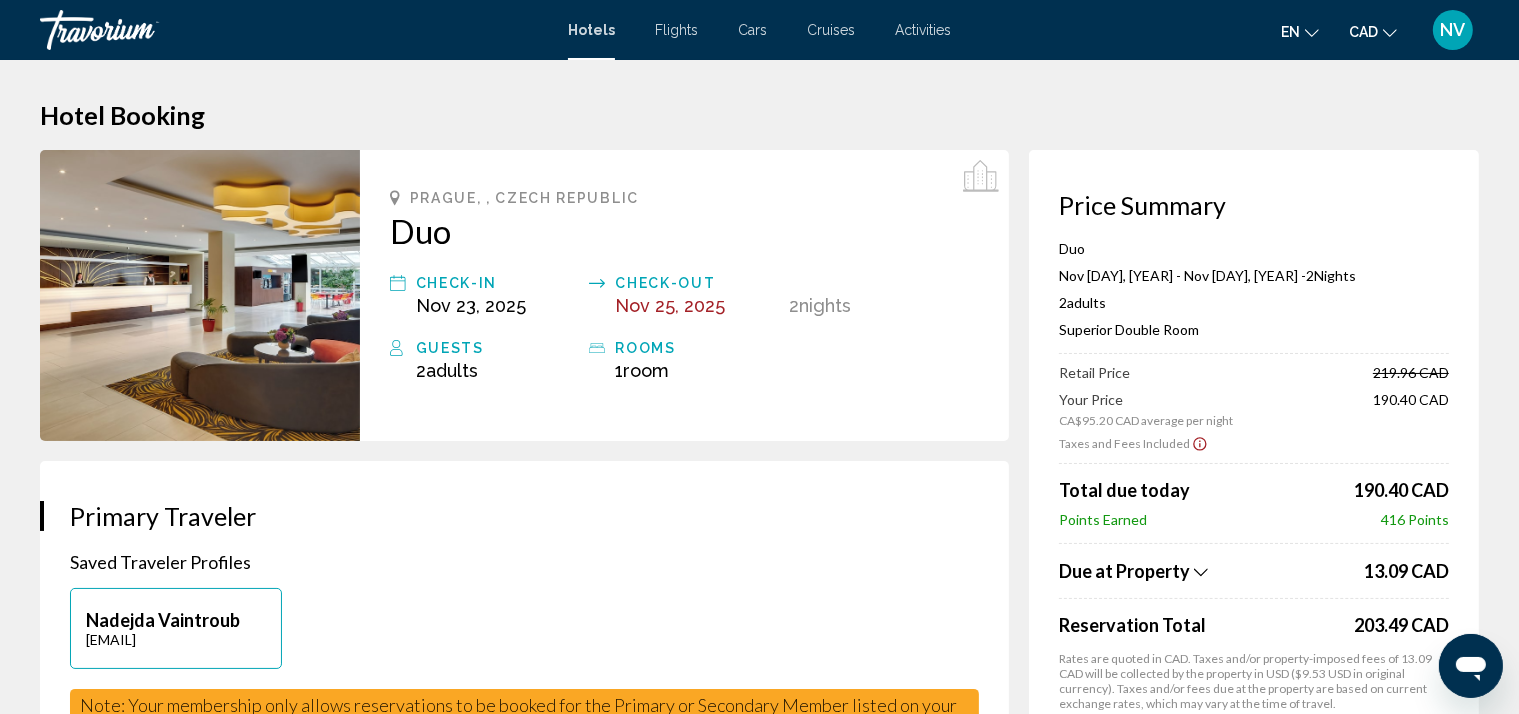 click 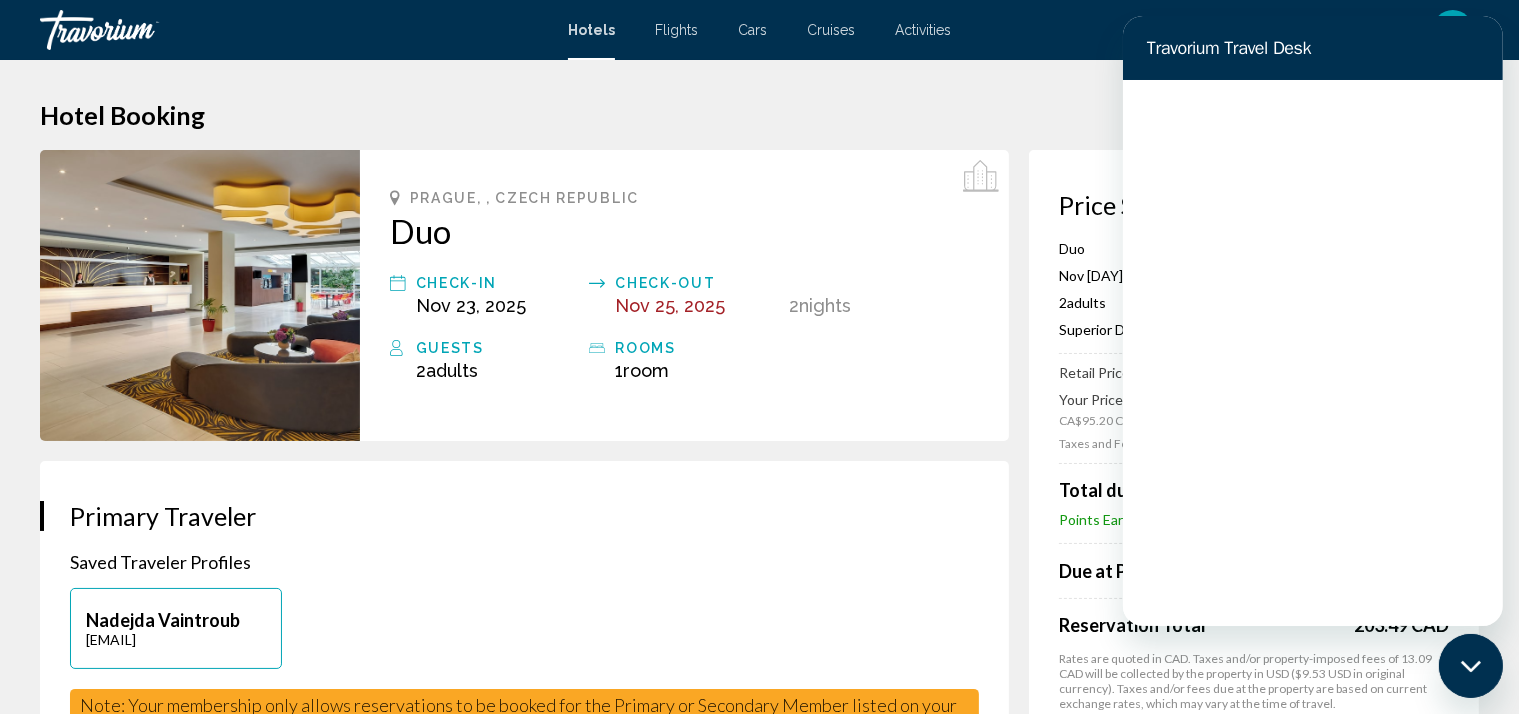 scroll, scrollTop: 0, scrollLeft: 0, axis: both 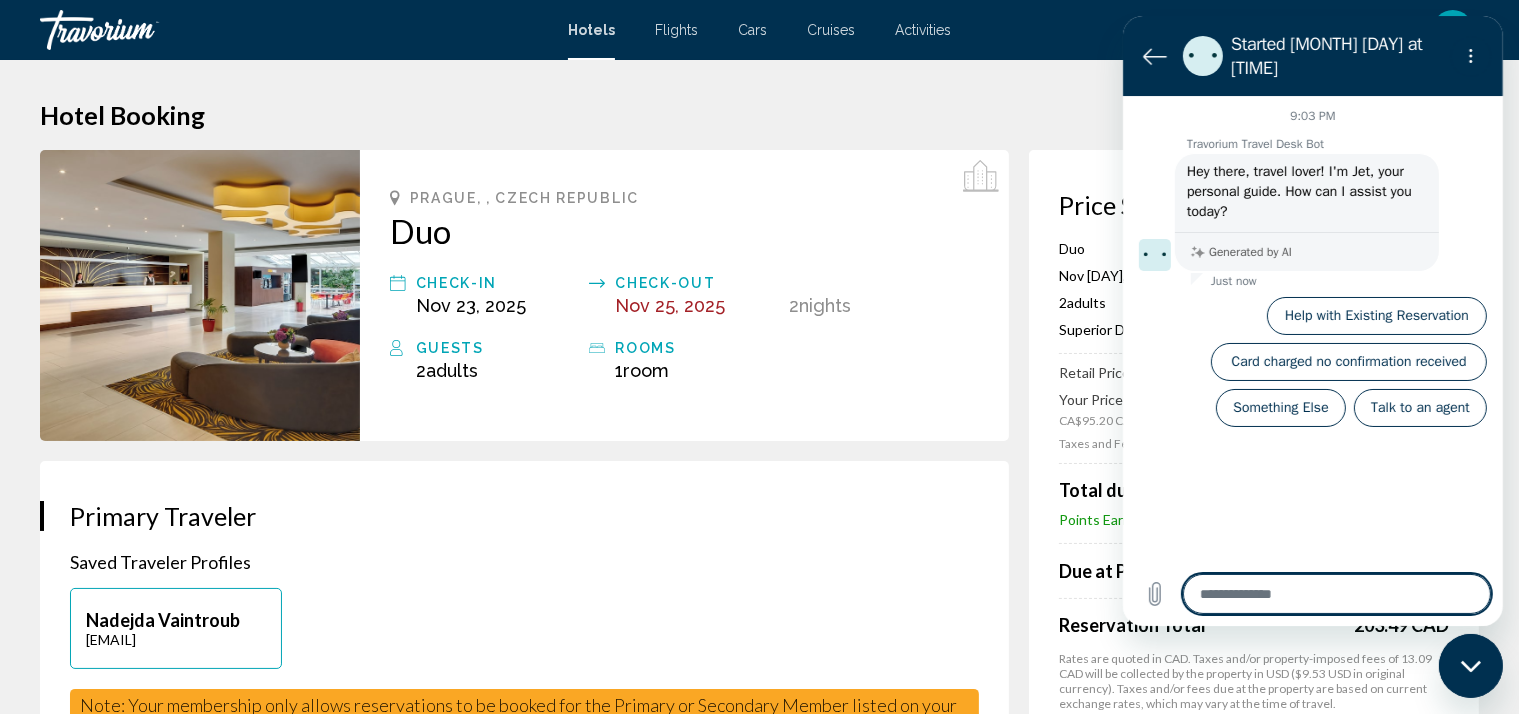 click 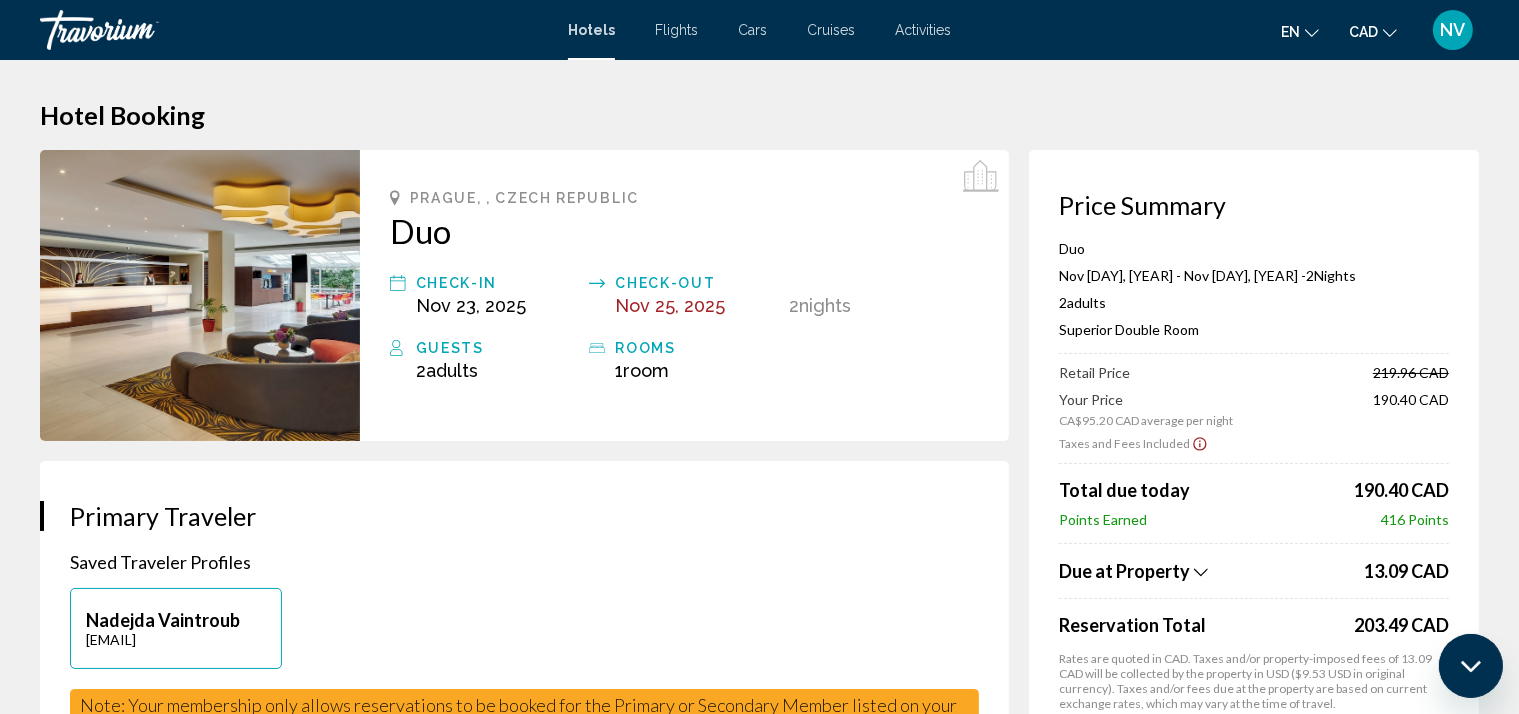 type on "*" 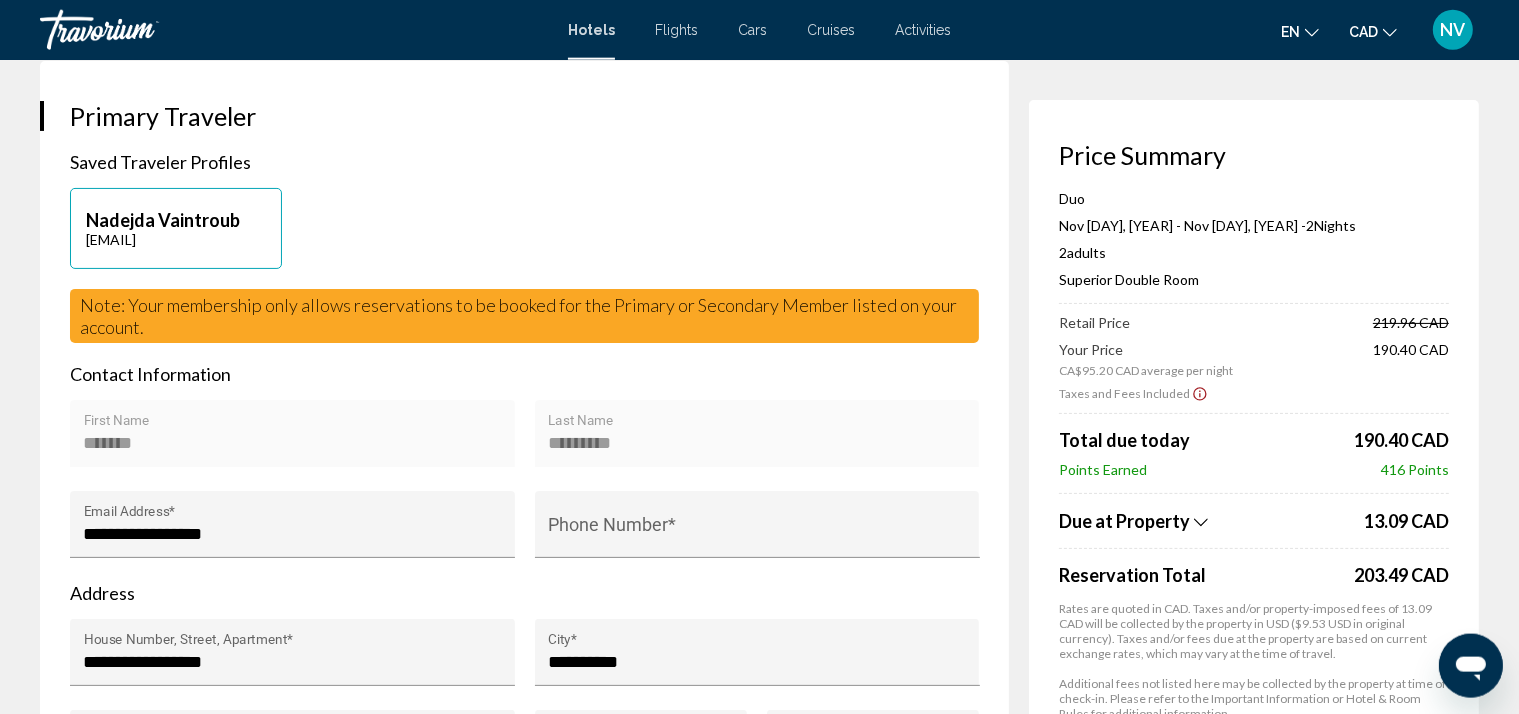 scroll, scrollTop: 0, scrollLeft: 0, axis: both 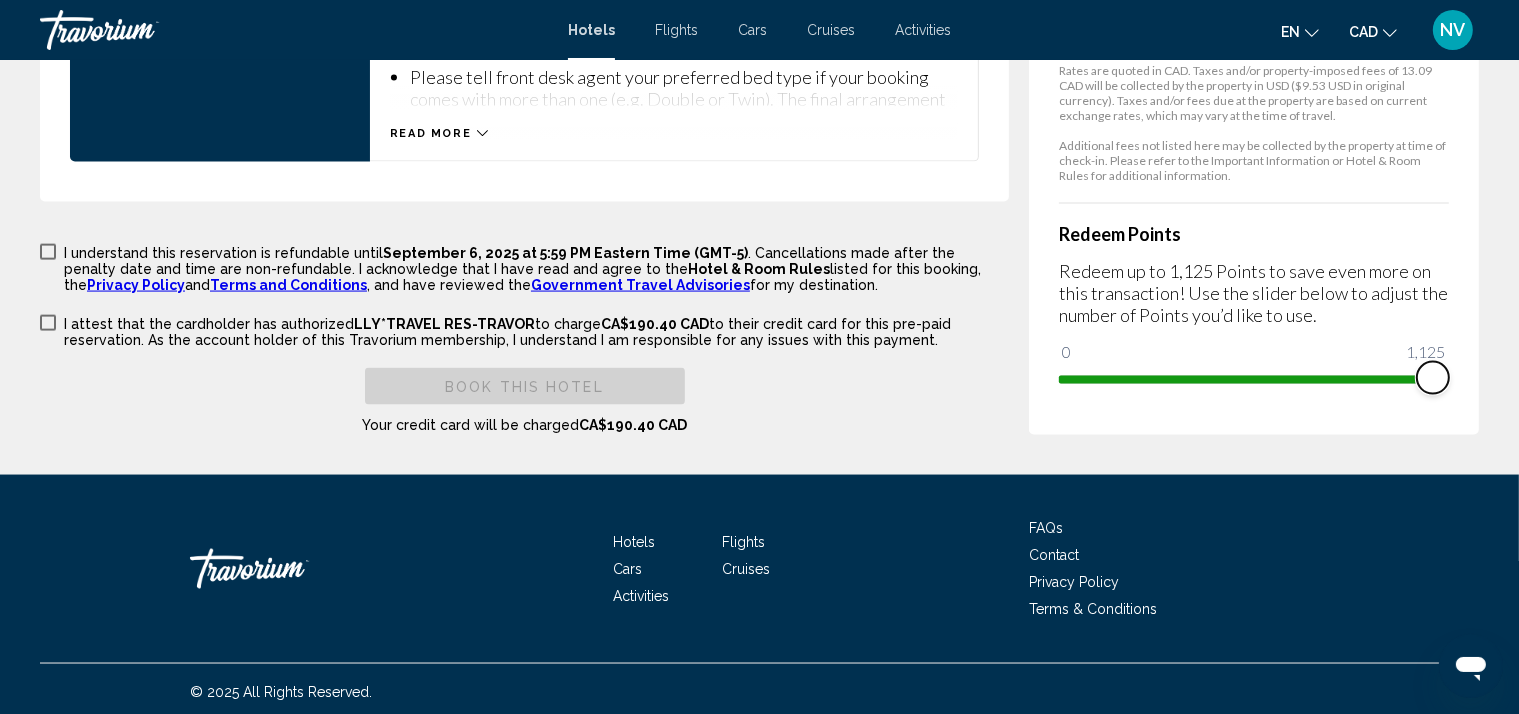 drag, startPoint x: 1070, startPoint y: 368, endPoint x: 1484, endPoint y: 356, distance: 414.1739 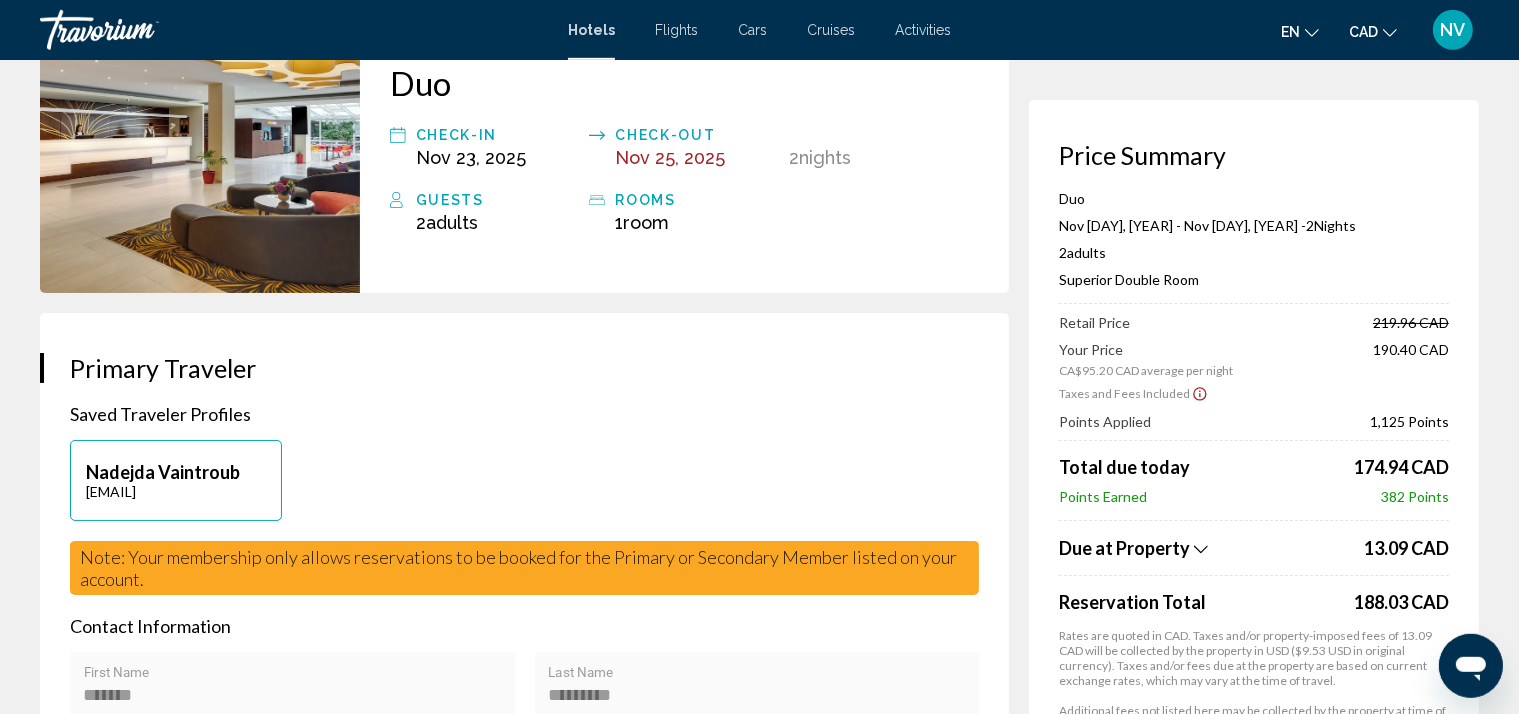 scroll, scrollTop: 0, scrollLeft: 0, axis: both 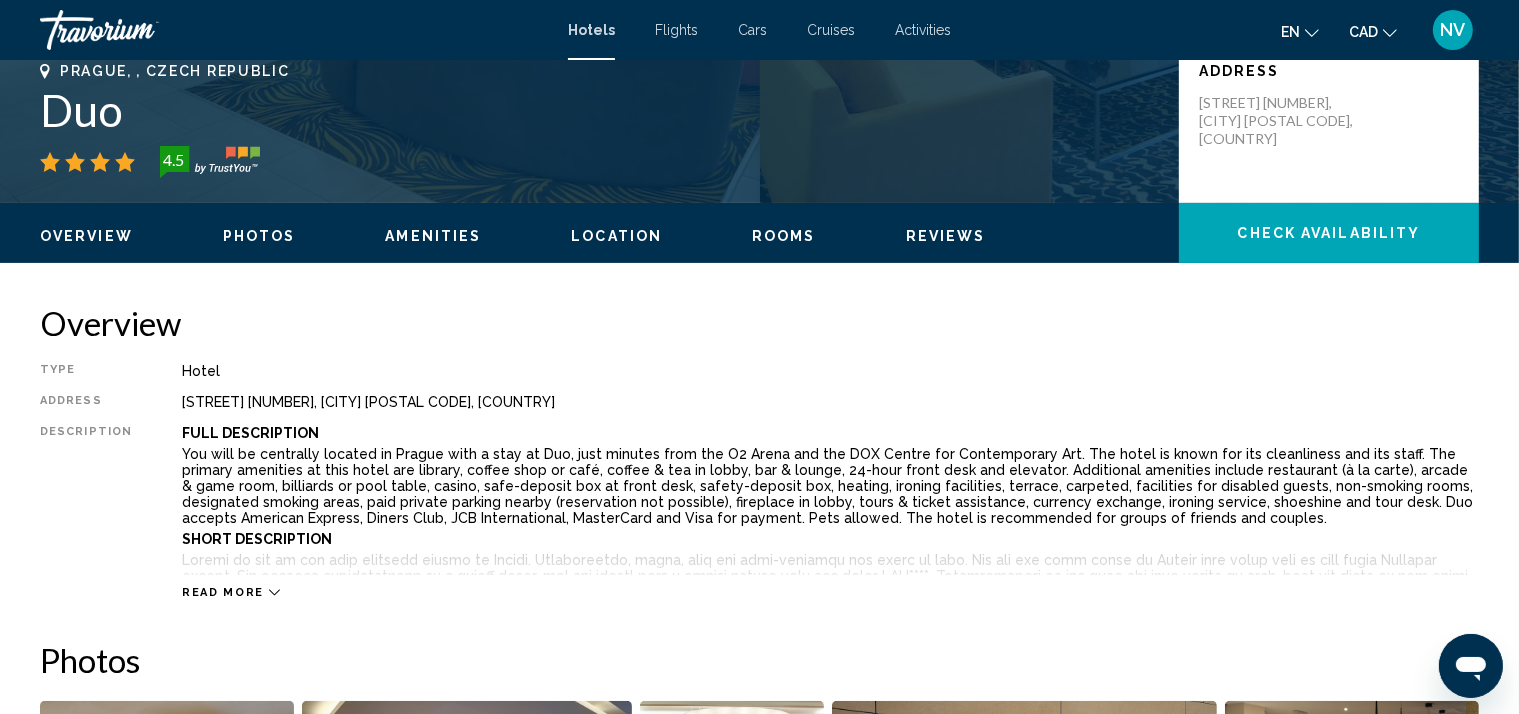 click 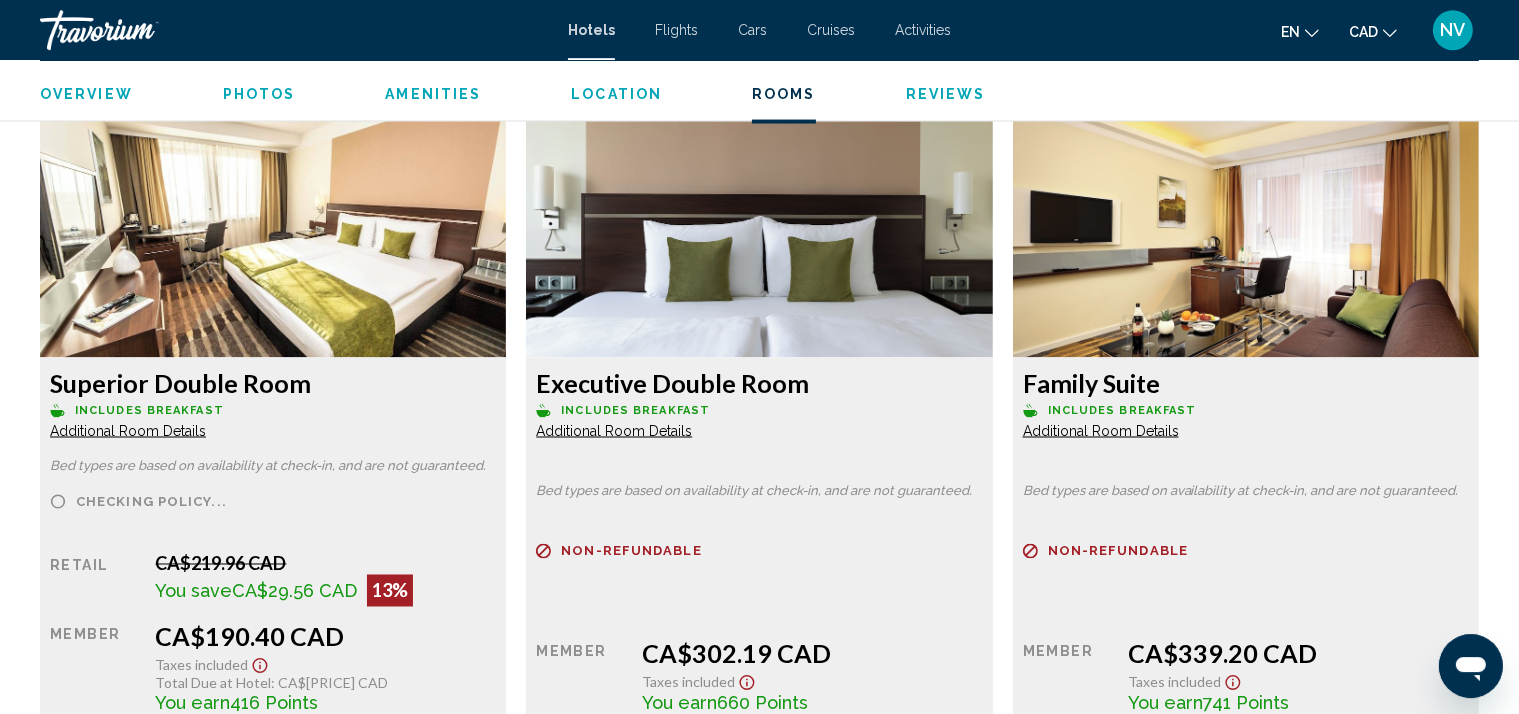 scroll, scrollTop: 3203, scrollLeft: 0, axis: vertical 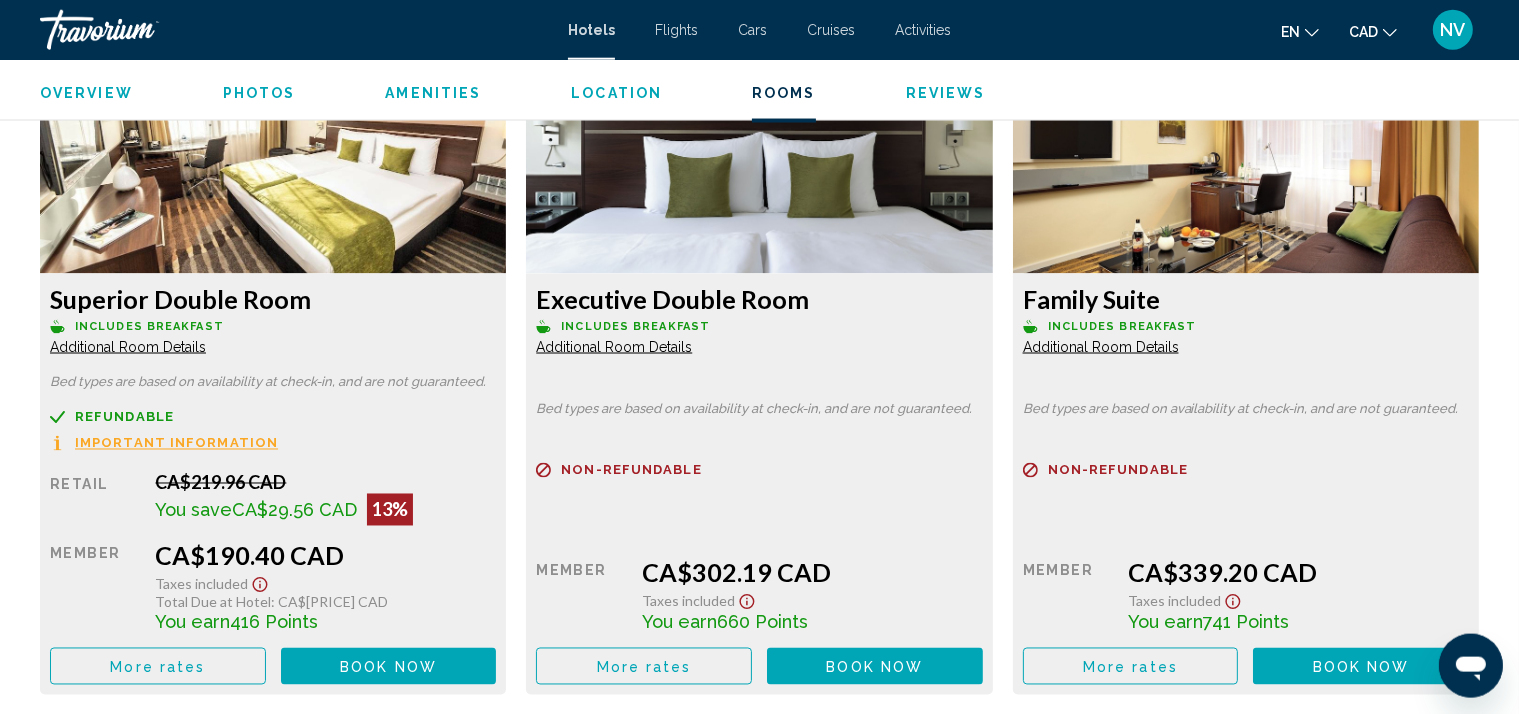 click on "Book now" at bounding box center [388, 667] 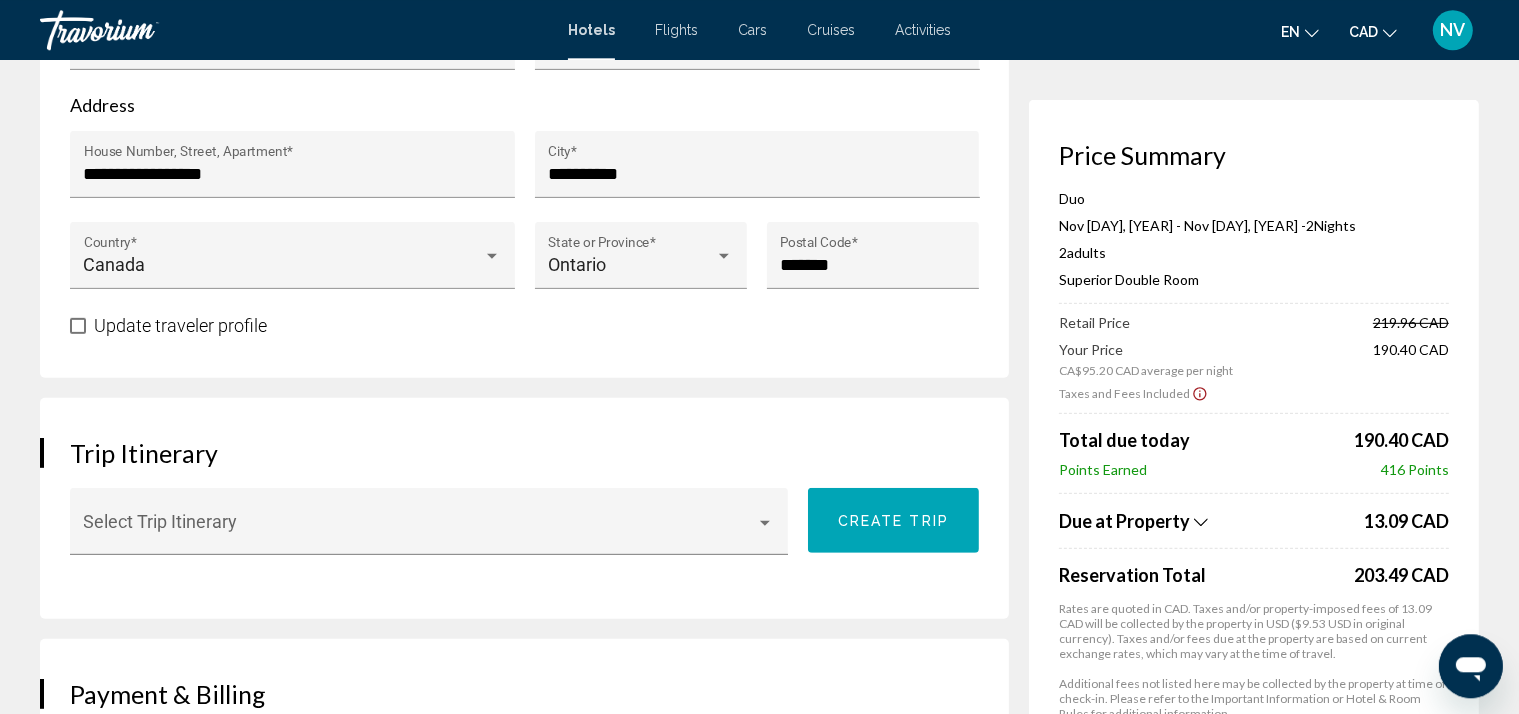 scroll, scrollTop: 915, scrollLeft: 0, axis: vertical 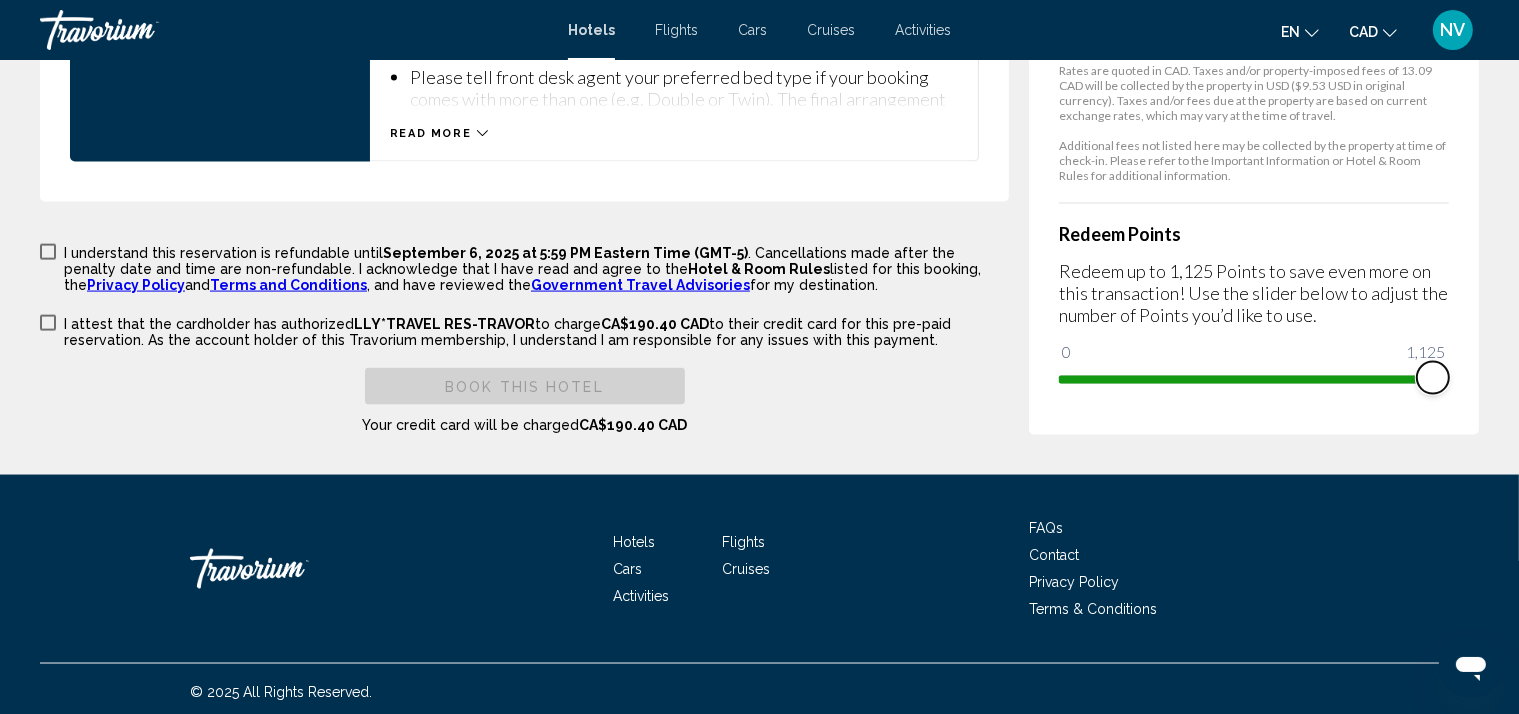 drag, startPoint x: 1072, startPoint y: 371, endPoint x: 1475, endPoint y: 388, distance: 403.3584 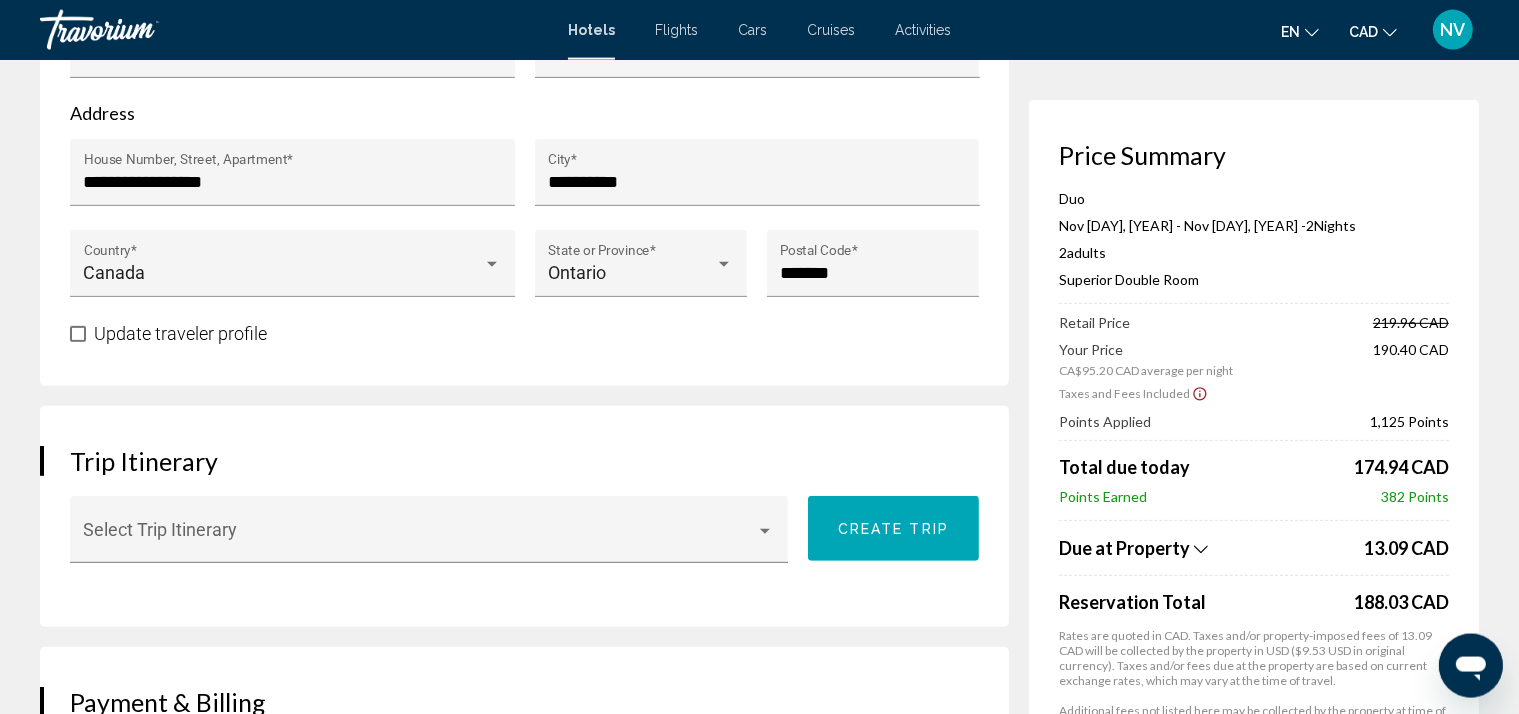 scroll, scrollTop: 414, scrollLeft: 0, axis: vertical 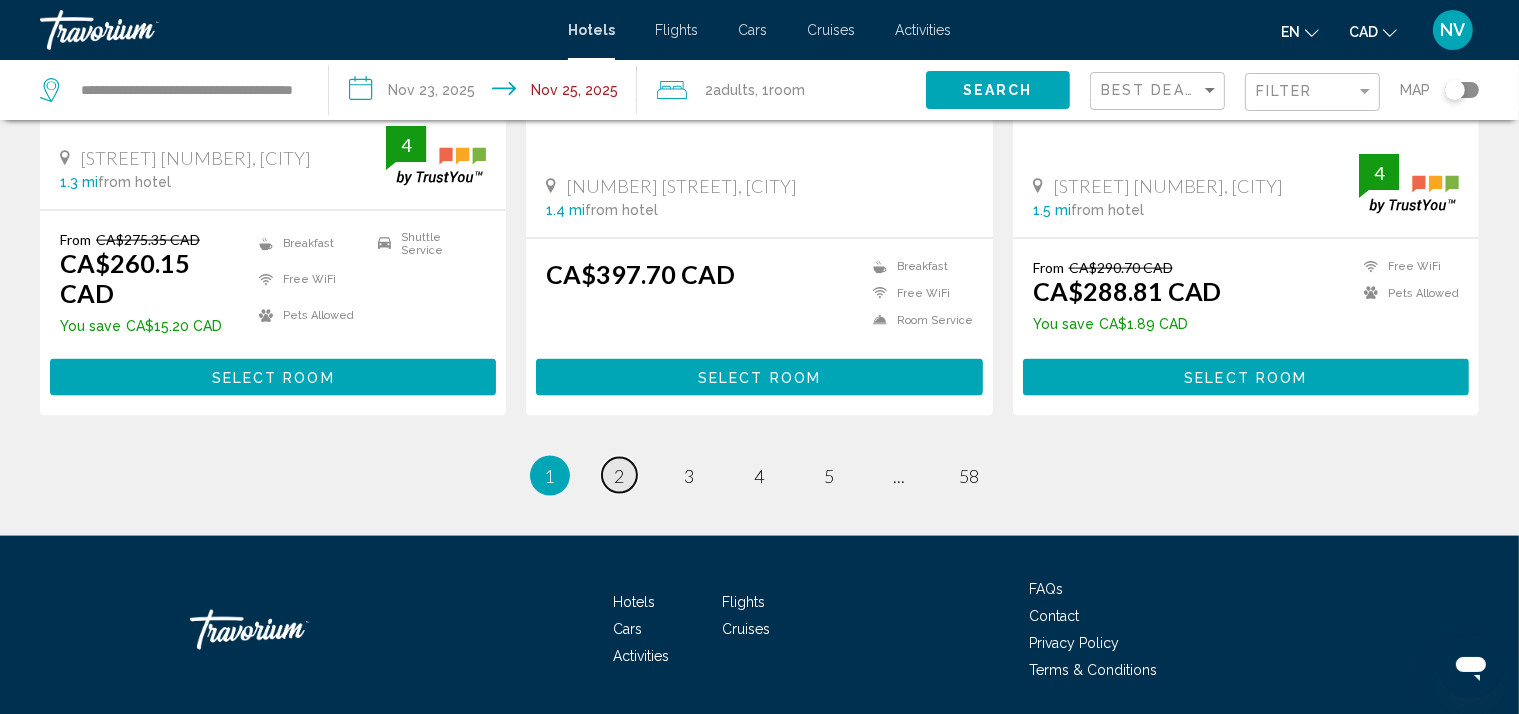 click on "2" at bounding box center [620, 476] 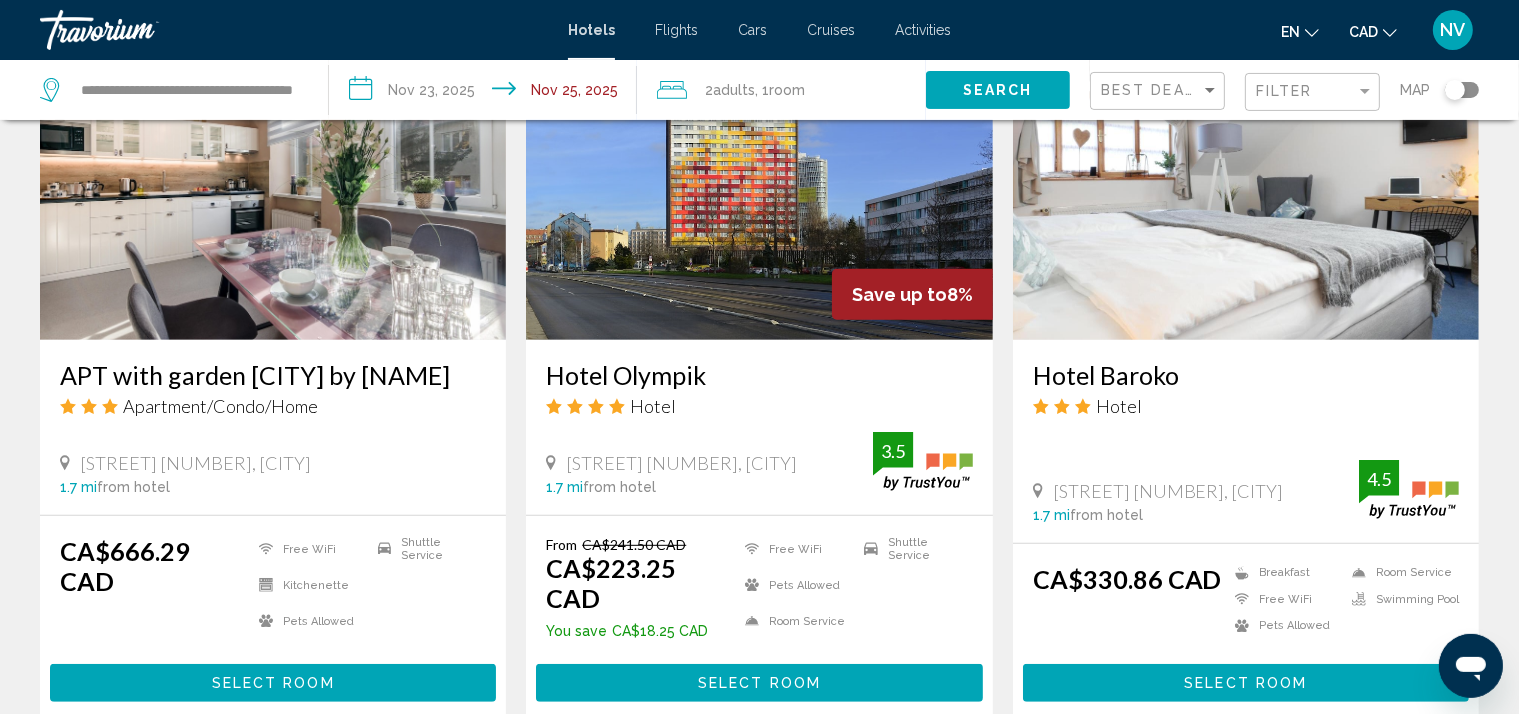 scroll, scrollTop: 915, scrollLeft: 0, axis: vertical 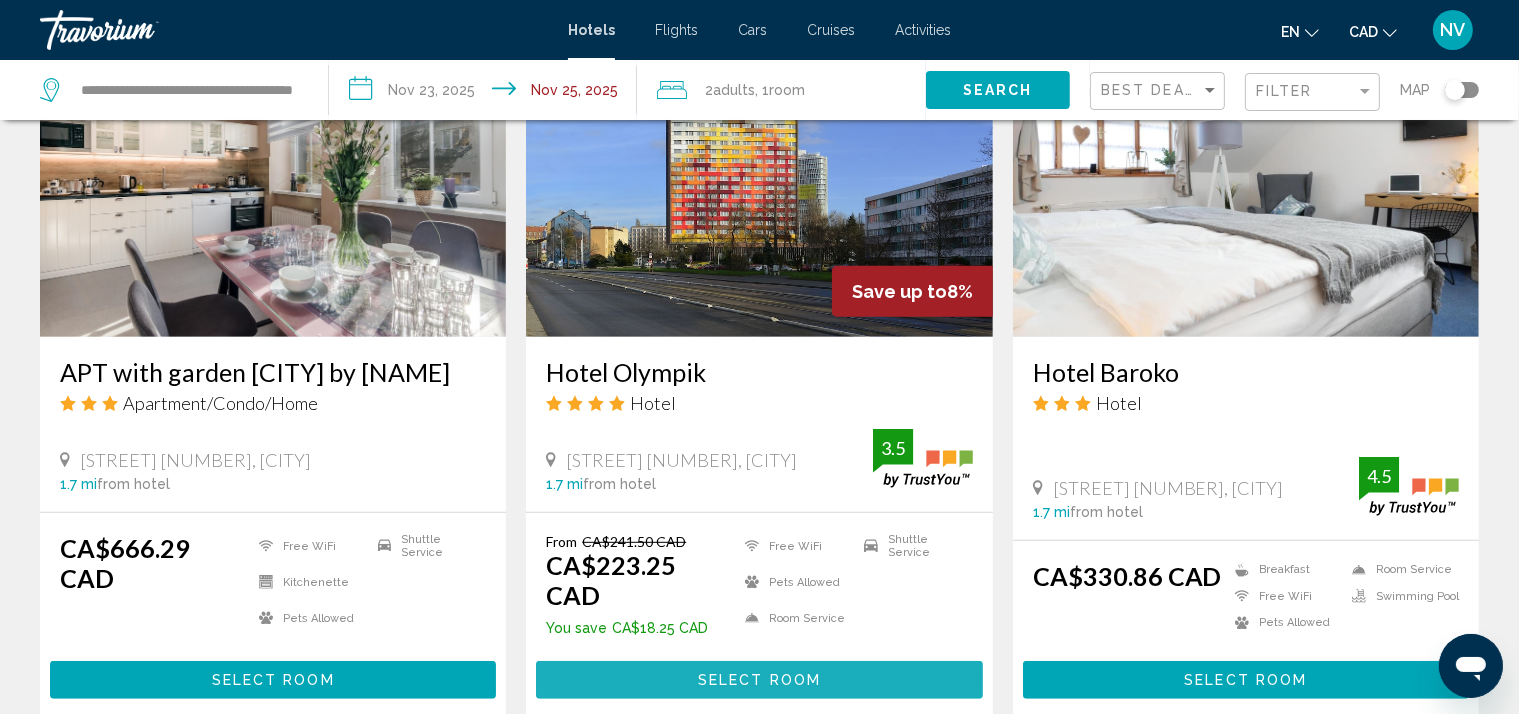 click on "Select Room" at bounding box center (759, 681) 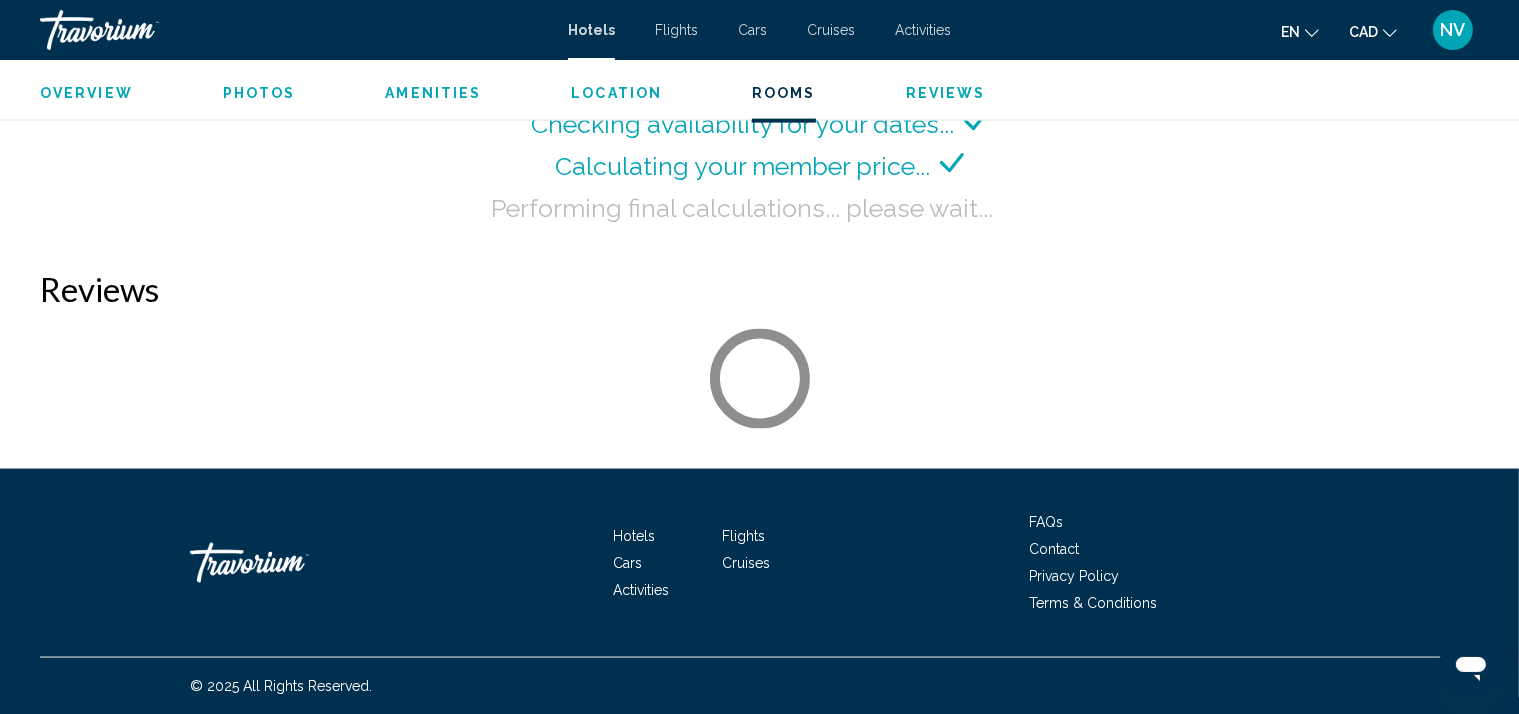 scroll, scrollTop: 2868, scrollLeft: 0, axis: vertical 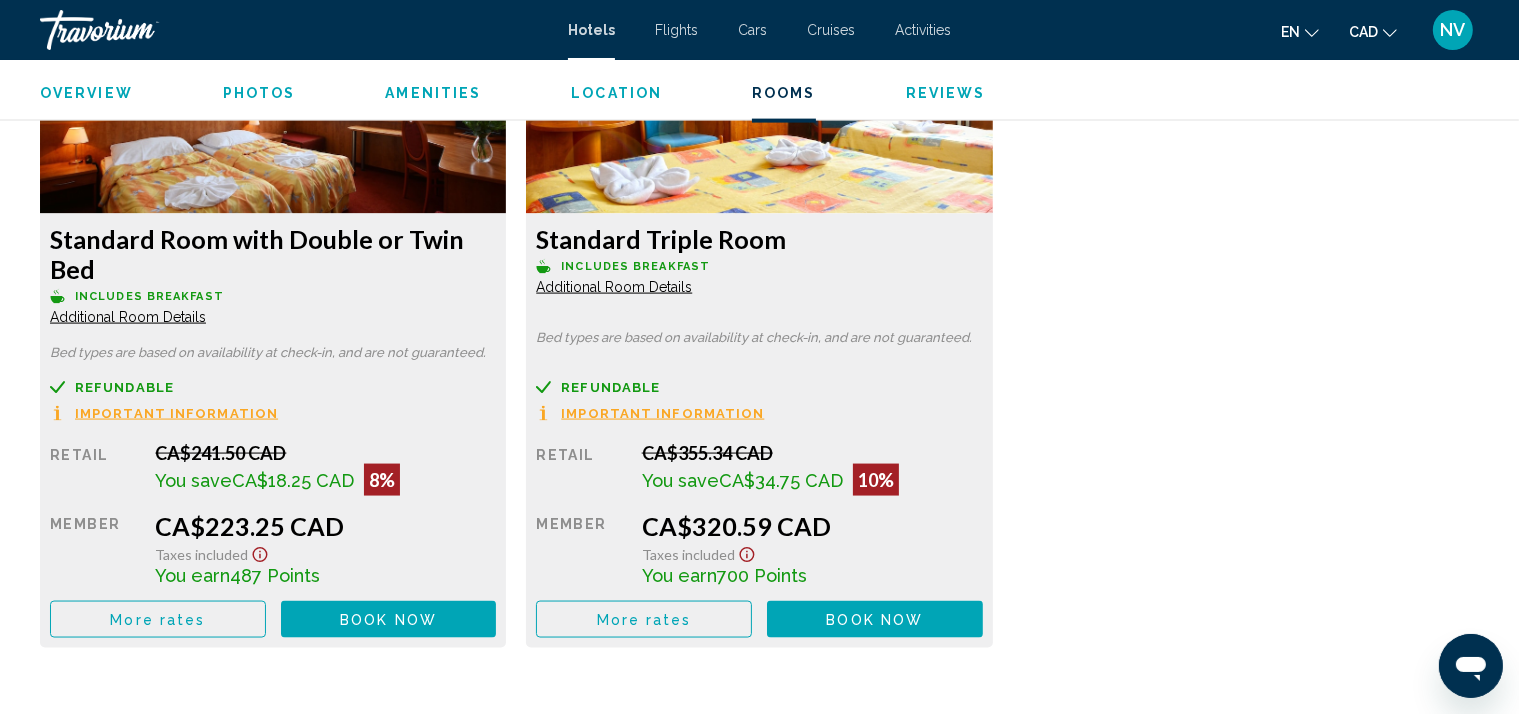 click on "Book now" at bounding box center [388, 620] 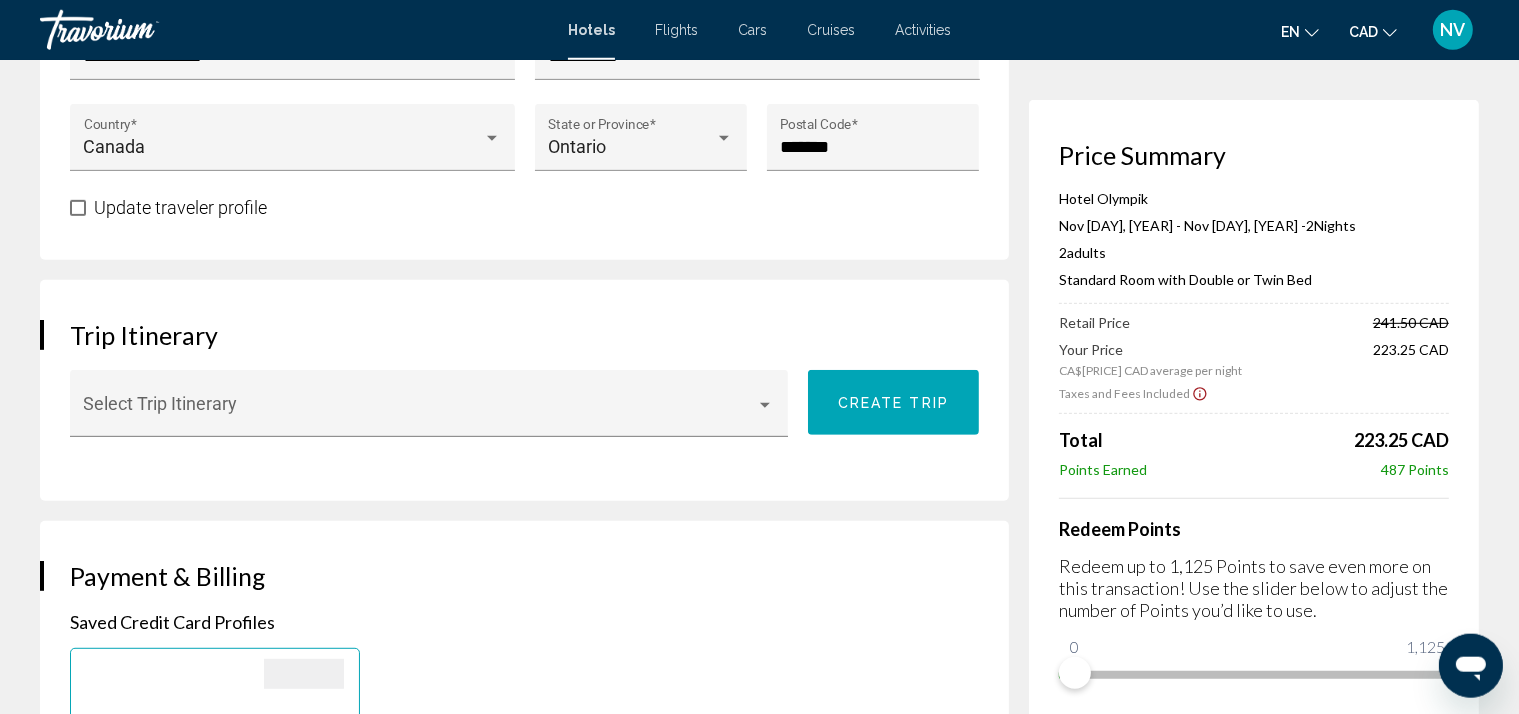 scroll, scrollTop: 1372, scrollLeft: 0, axis: vertical 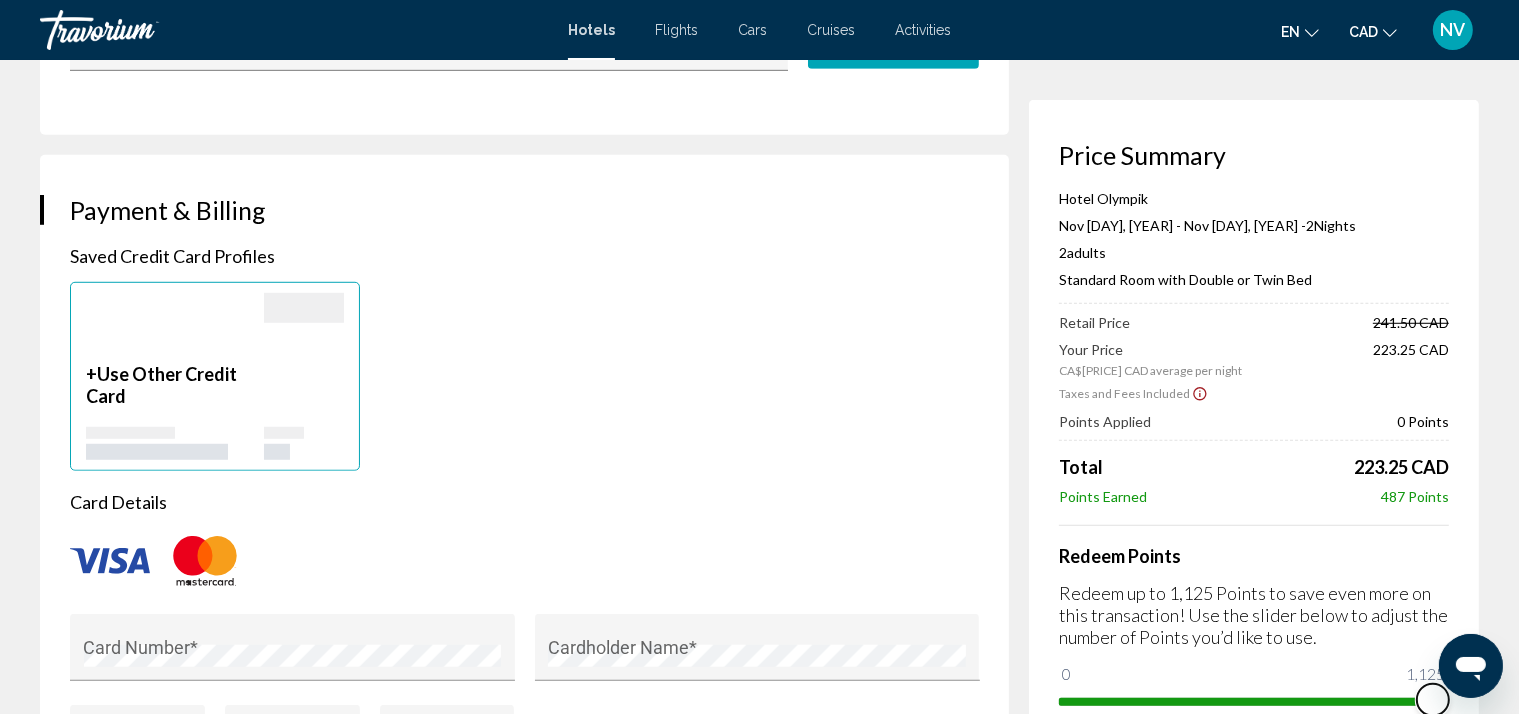 drag, startPoint x: 1074, startPoint y: 678, endPoint x: 1535, endPoint y: 650, distance: 461.84955 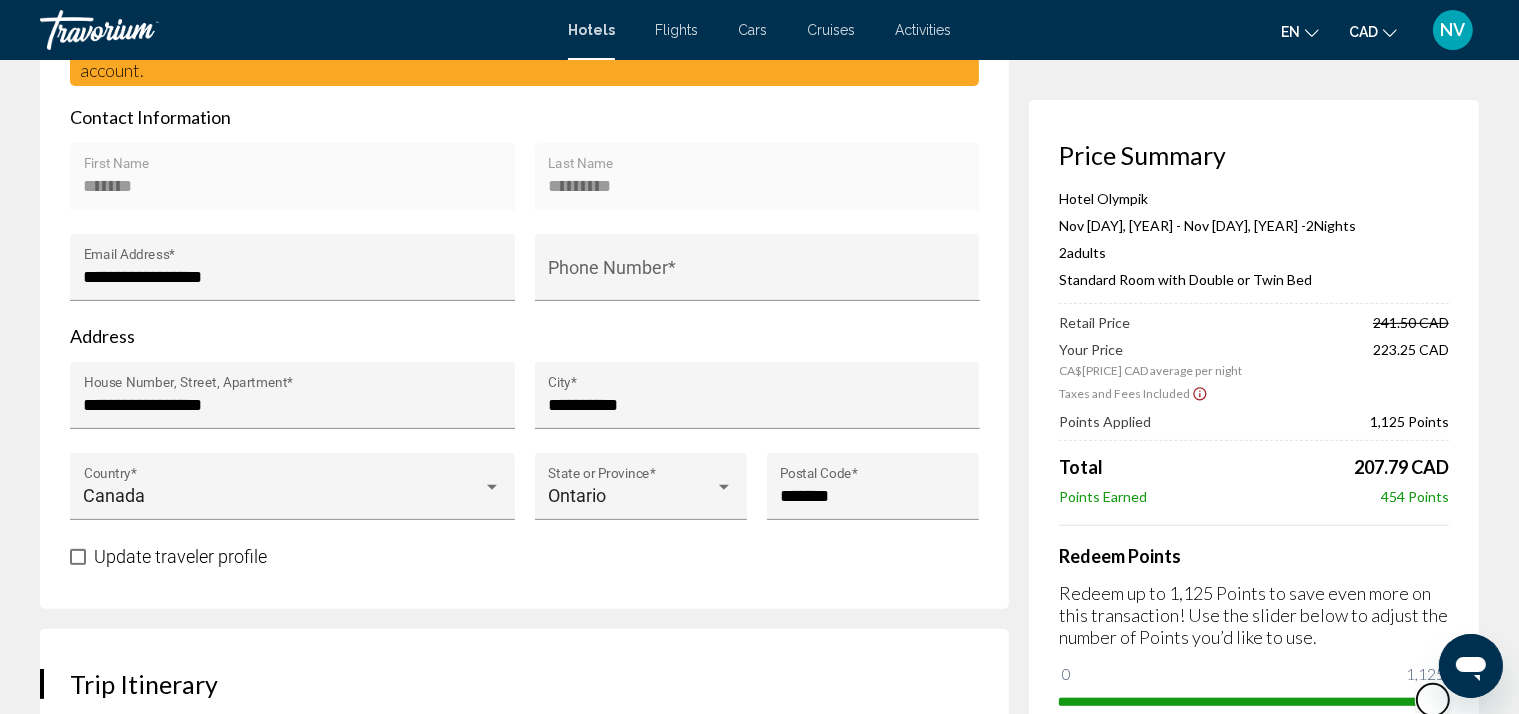 scroll, scrollTop: 457, scrollLeft: 0, axis: vertical 